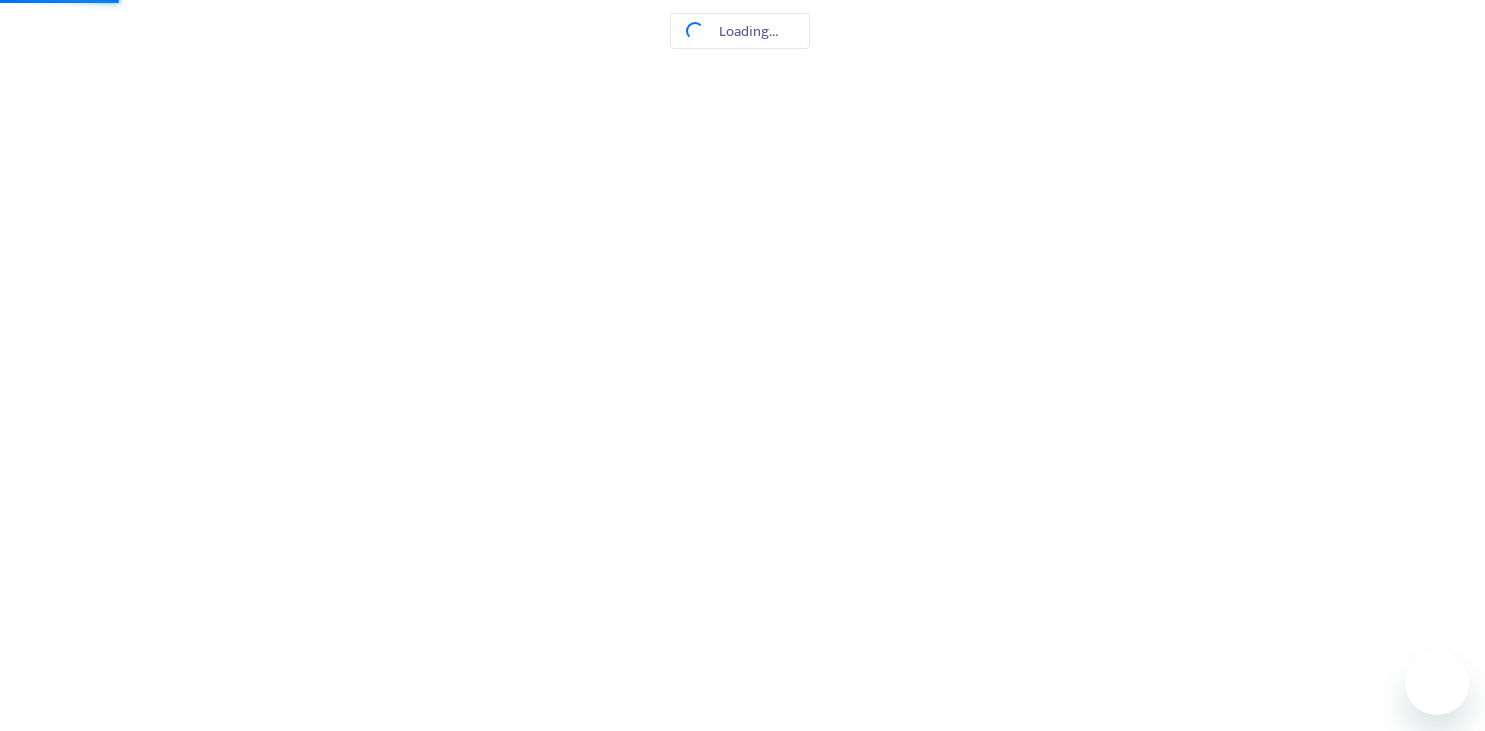 scroll, scrollTop: 0, scrollLeft: 0, axis: both 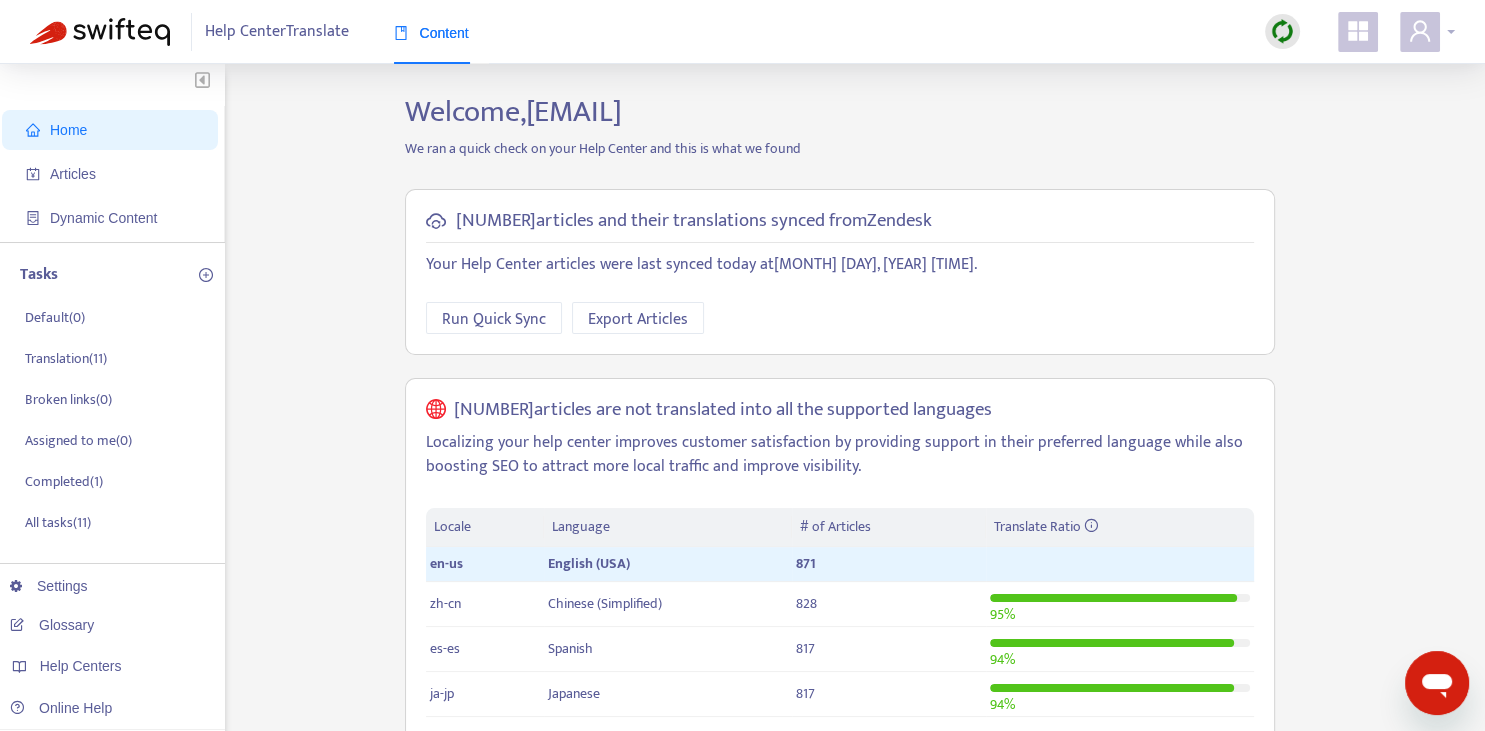 click at bounding box center [1420, 32] 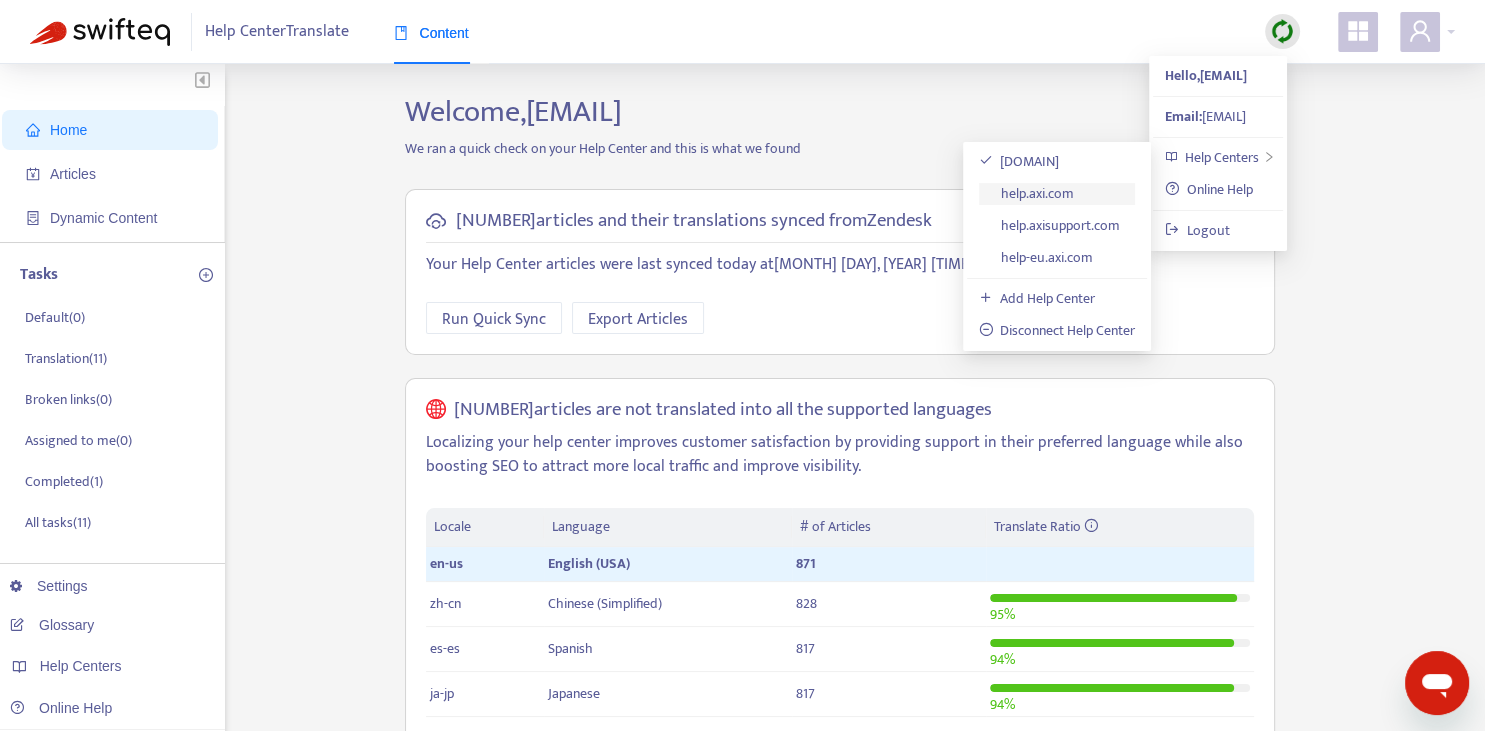 click on "help.axi.com" at bounding box center [1027, 193] 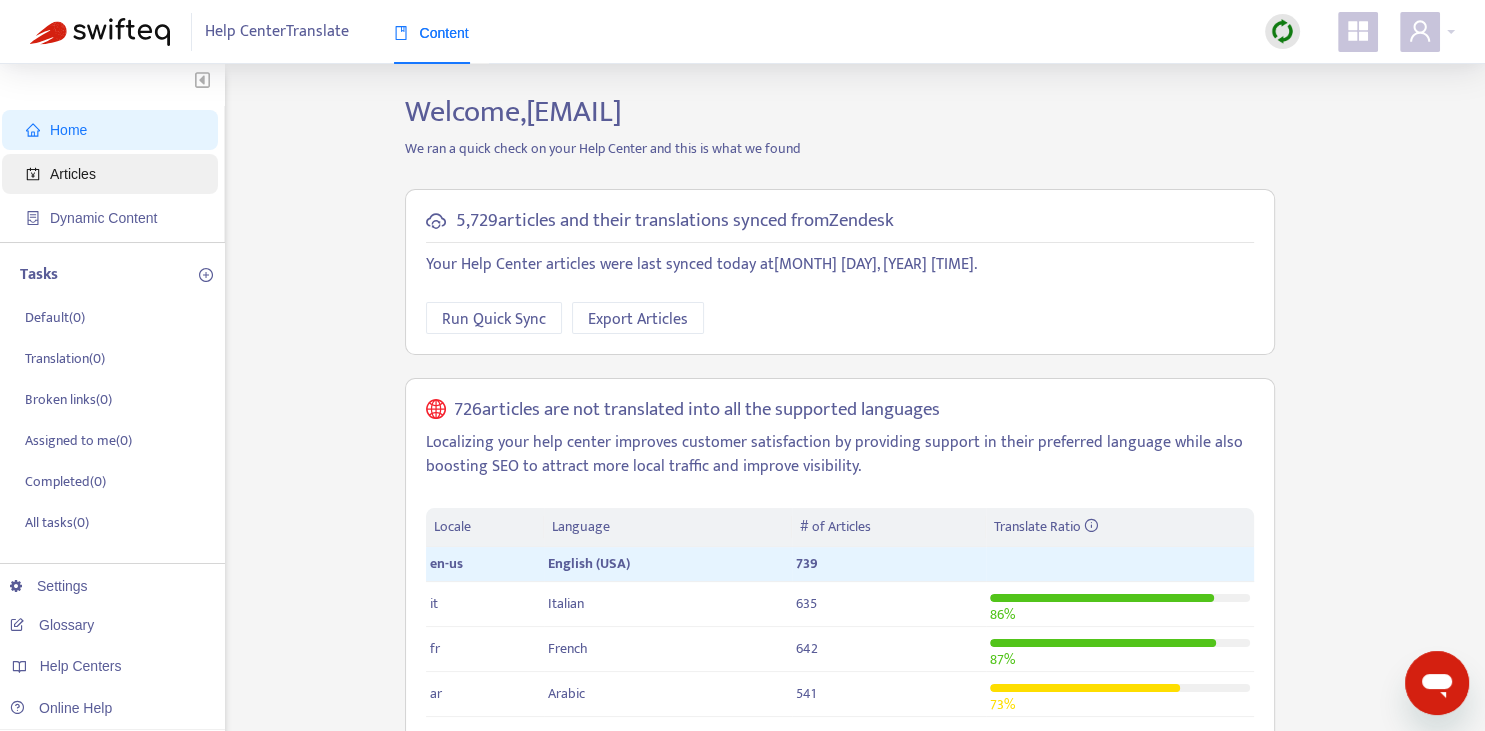 click on "Articles" at bounding box center [114, 174] 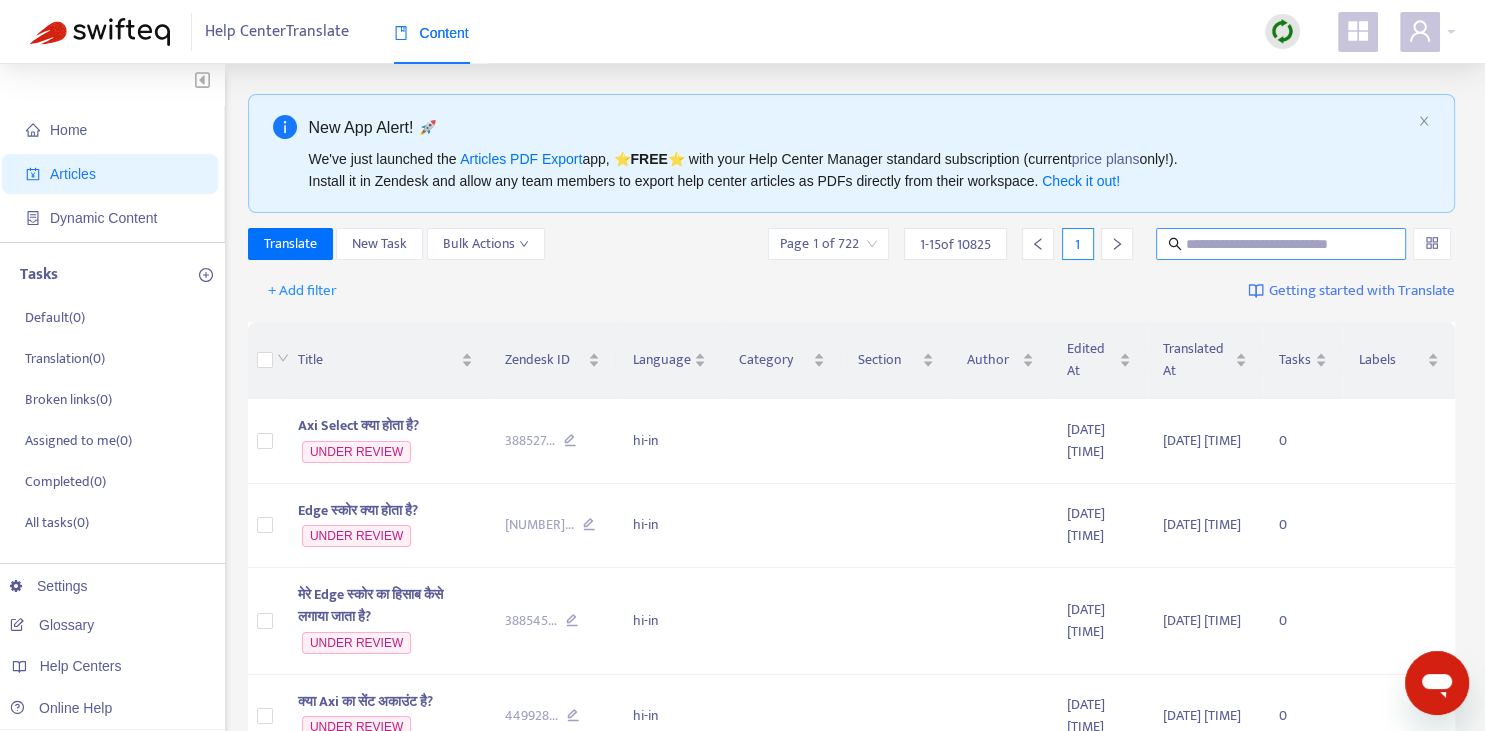 click at bounding box center [1281, 244] 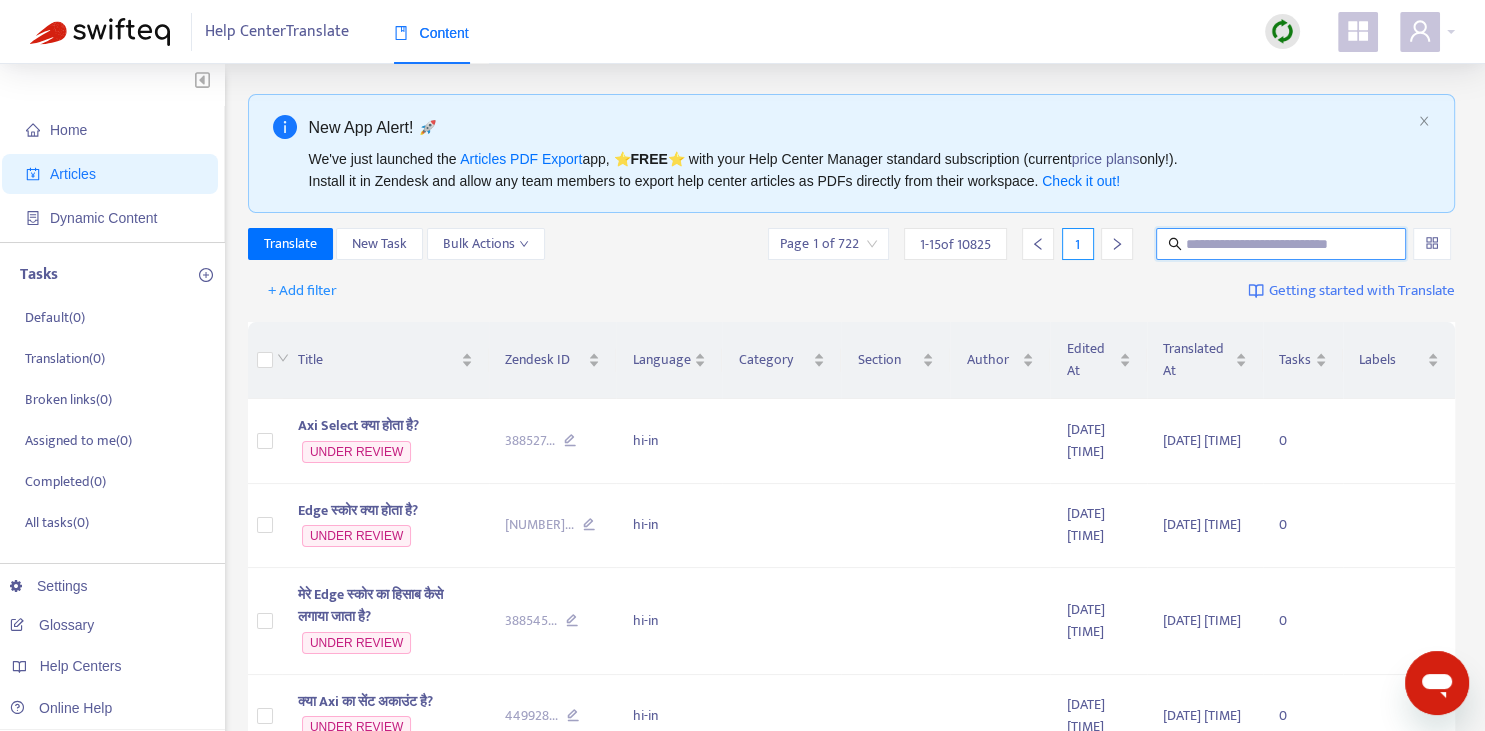 paste on "**********" 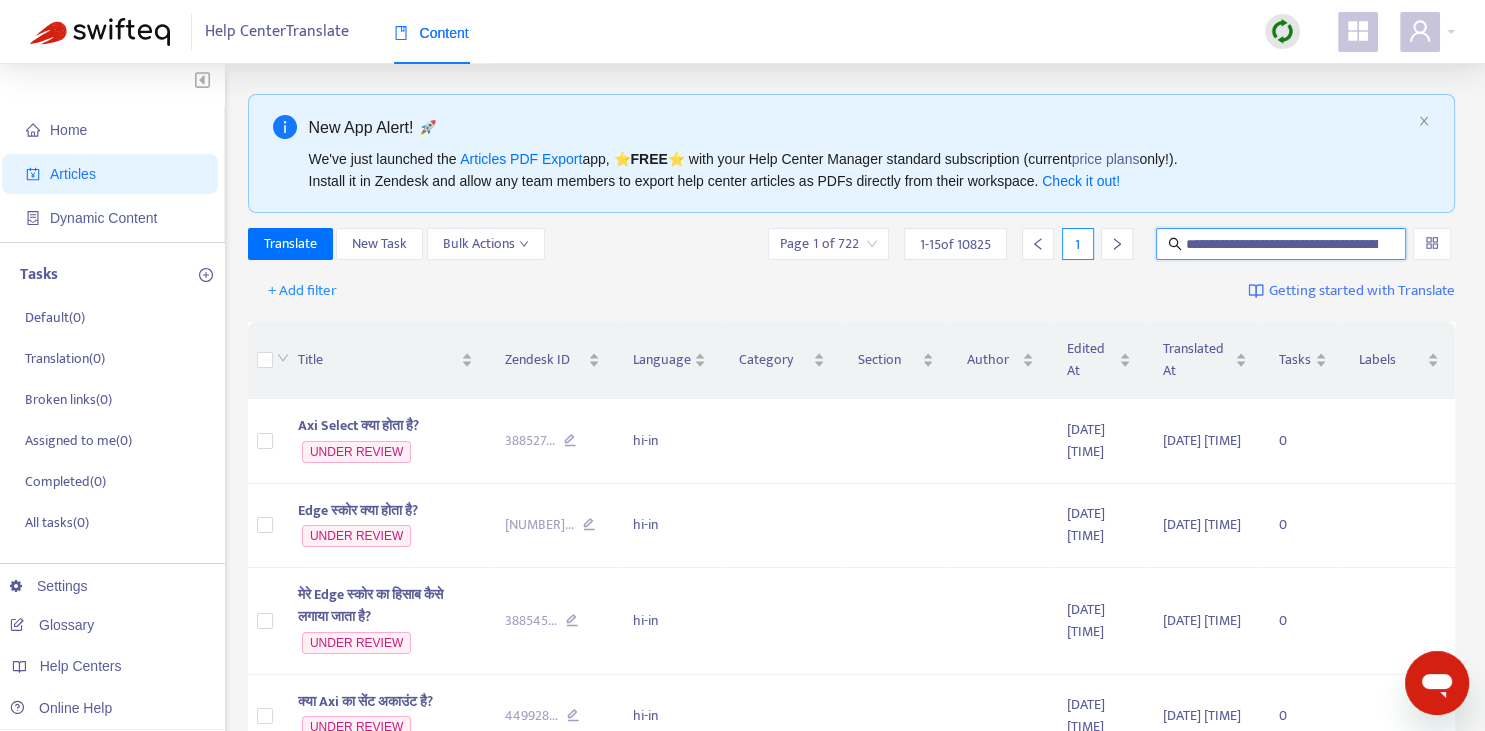scroll, scrollTop: 0, scrollLeft: 54, axis: horizontal 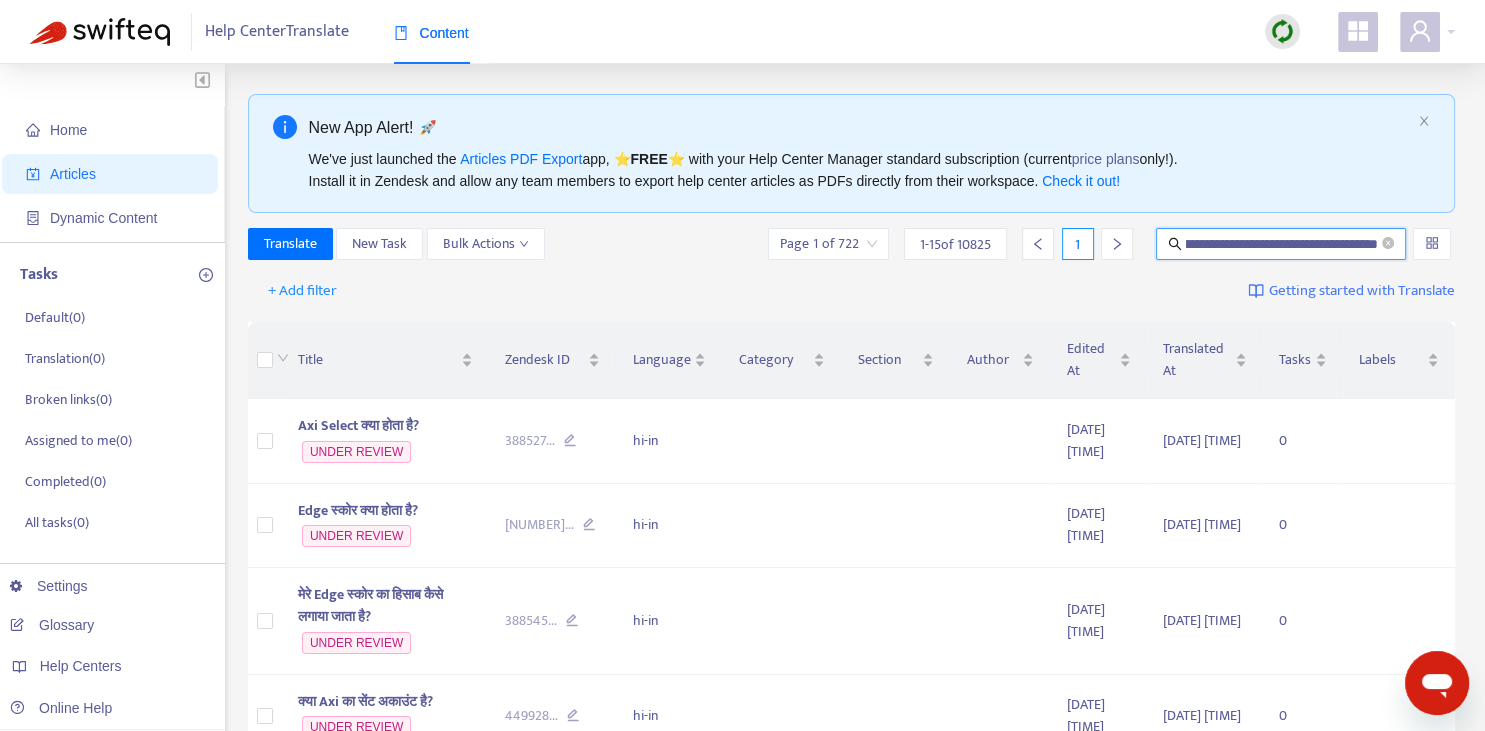 type on "**********" 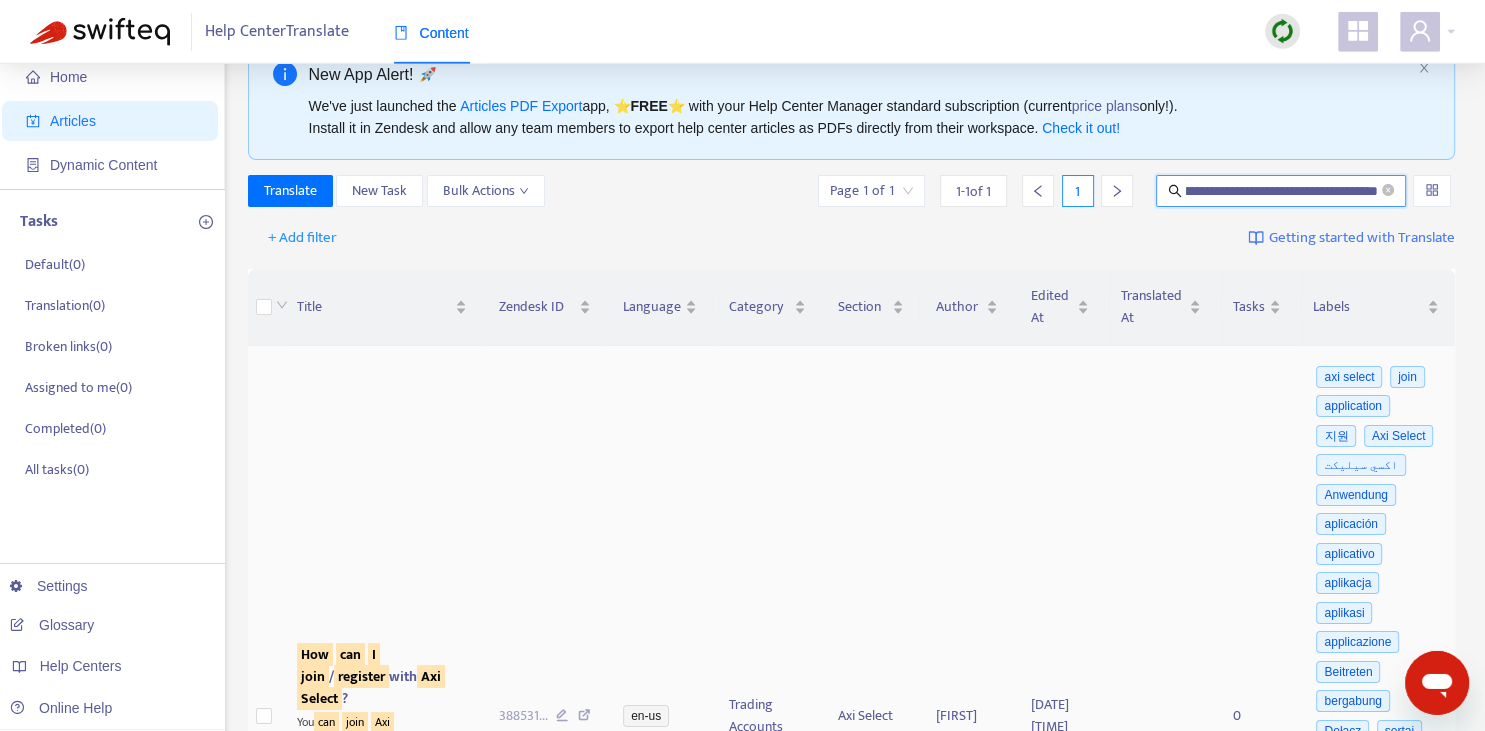 scroll, scrollTop: 140, scrollLeft: 0, axis: vertical 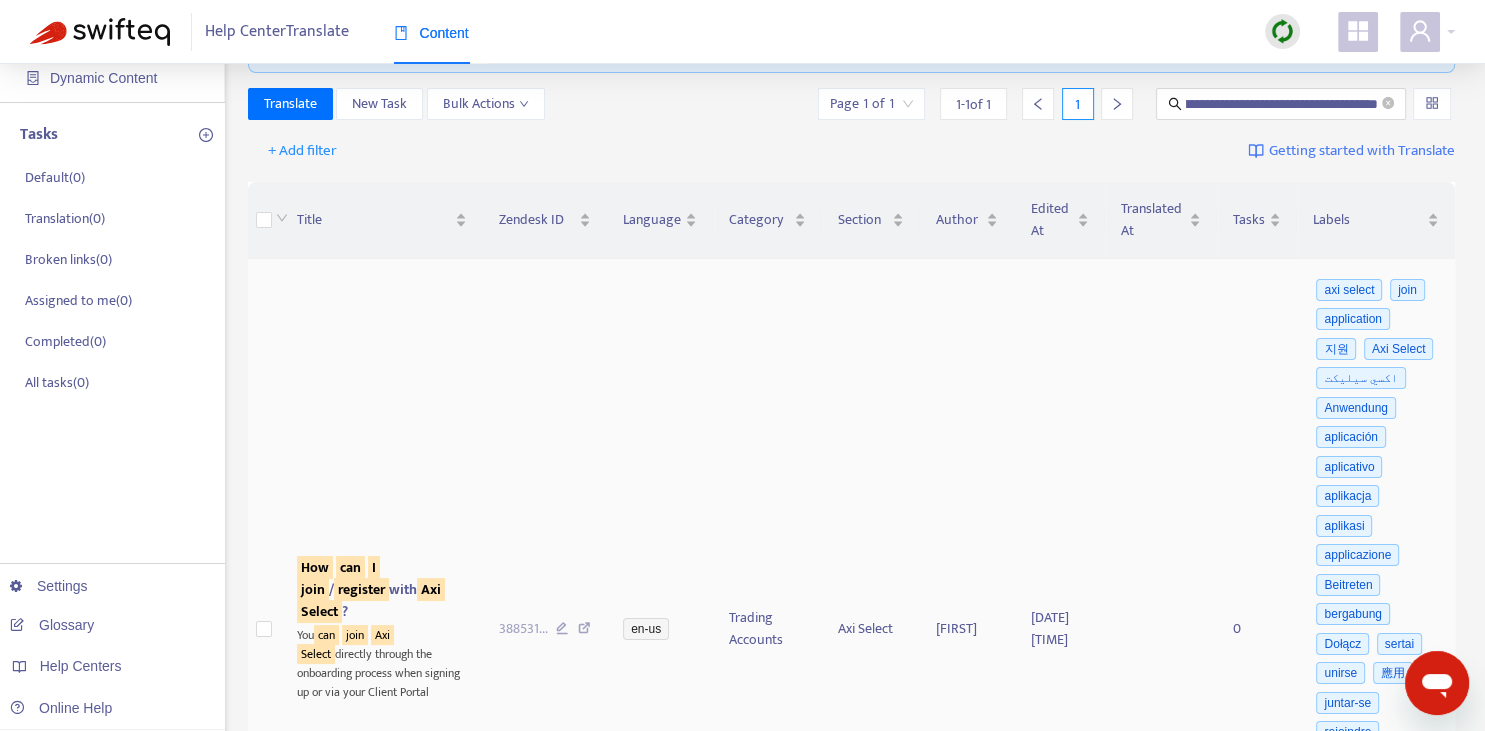 click on "How   can   I   join  /  register  with  Axi   Select ?" at bounding box center [371, 589] 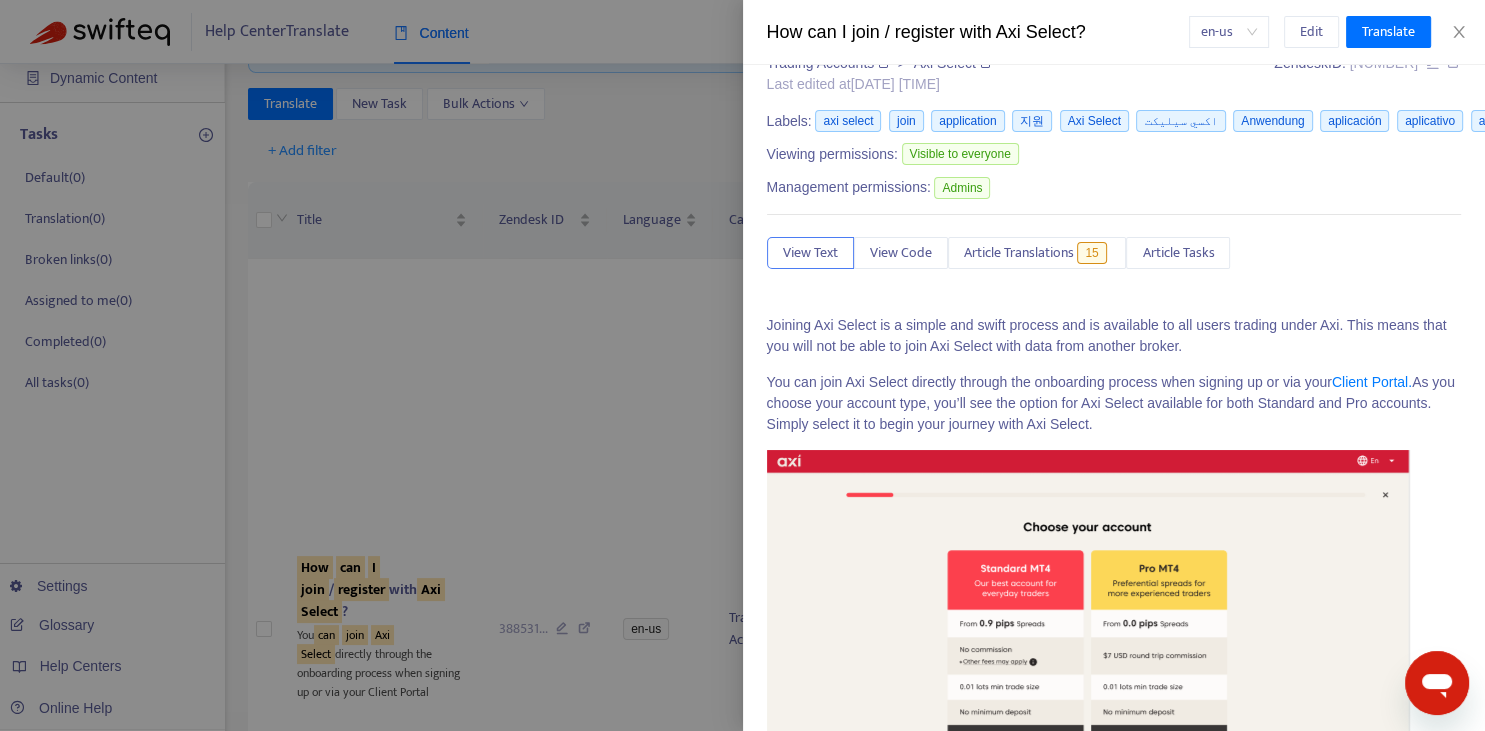 scroll, scrollTop: 73, scrollLeft: 0, axis: vertical 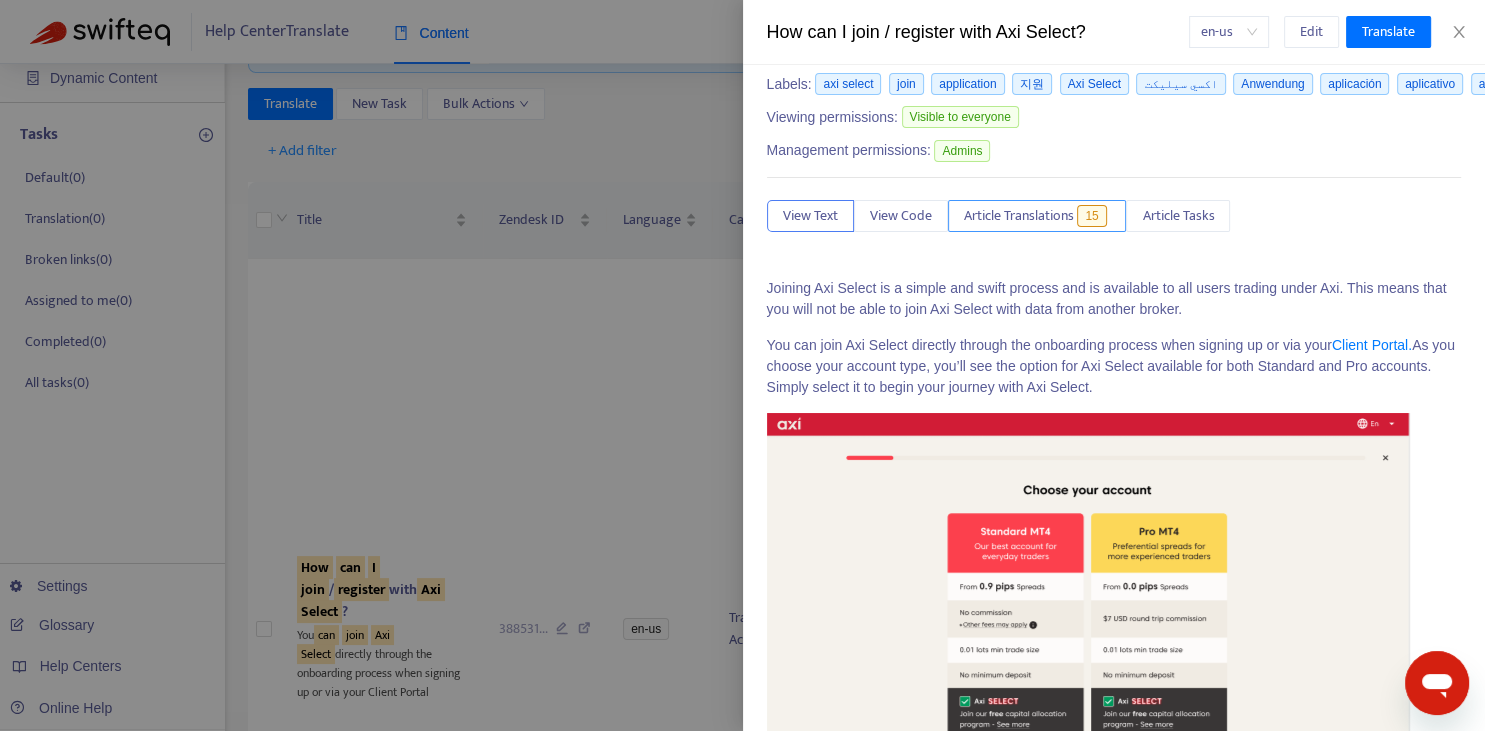 click on "Article Translations" at bounding box center [1019, 216] 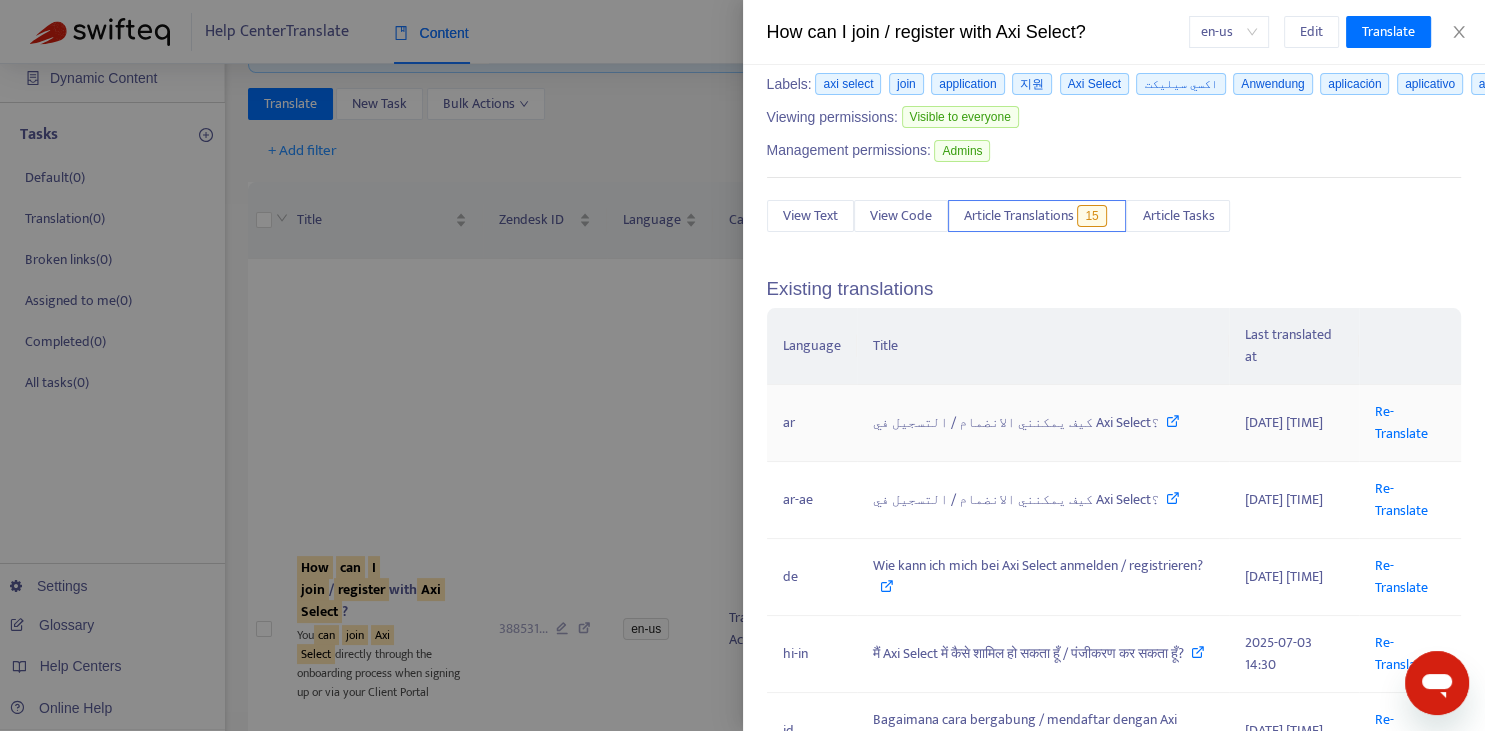 scroll, scrollTop: 441, scrollLeft: 0, axis: vertical 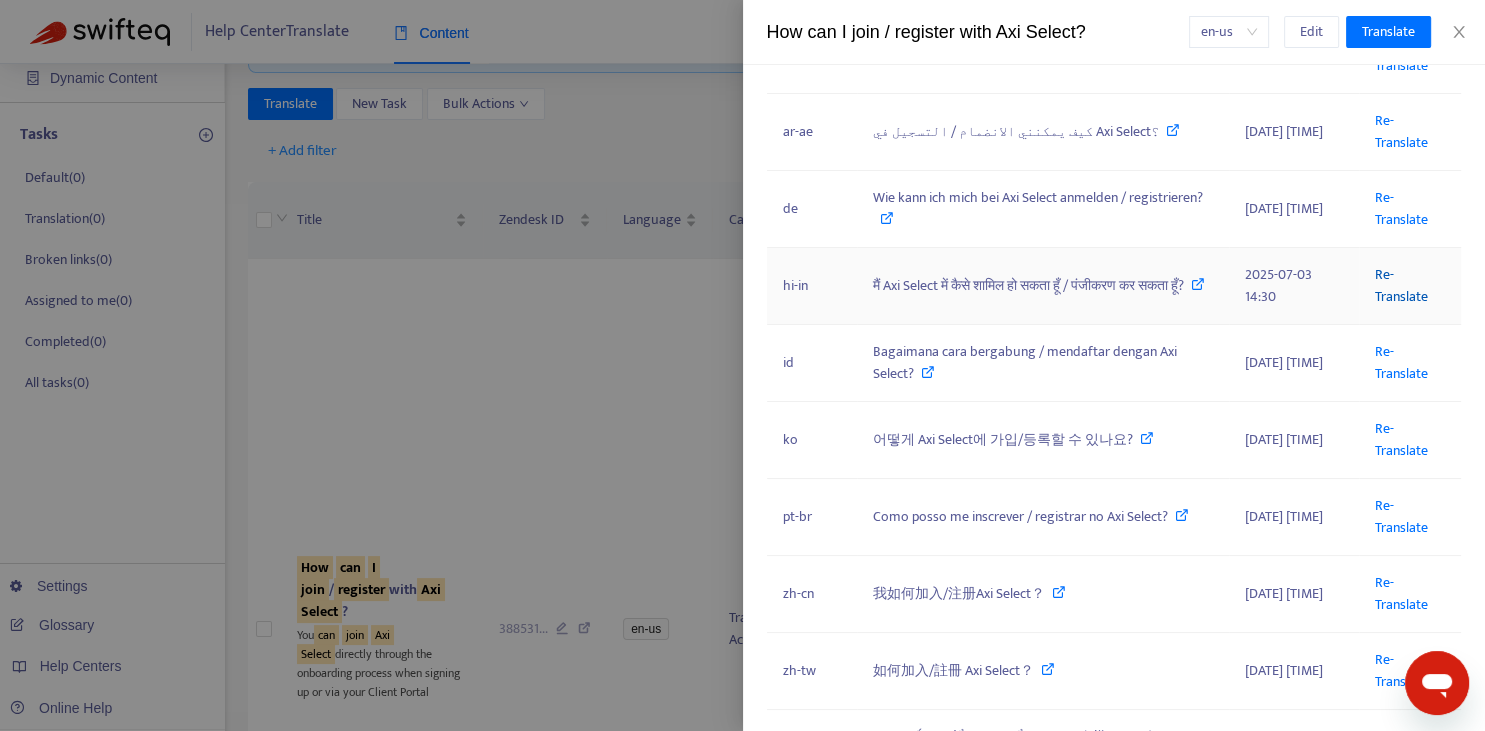 click on "Re-Translate" at bounding box center [1401, 285] 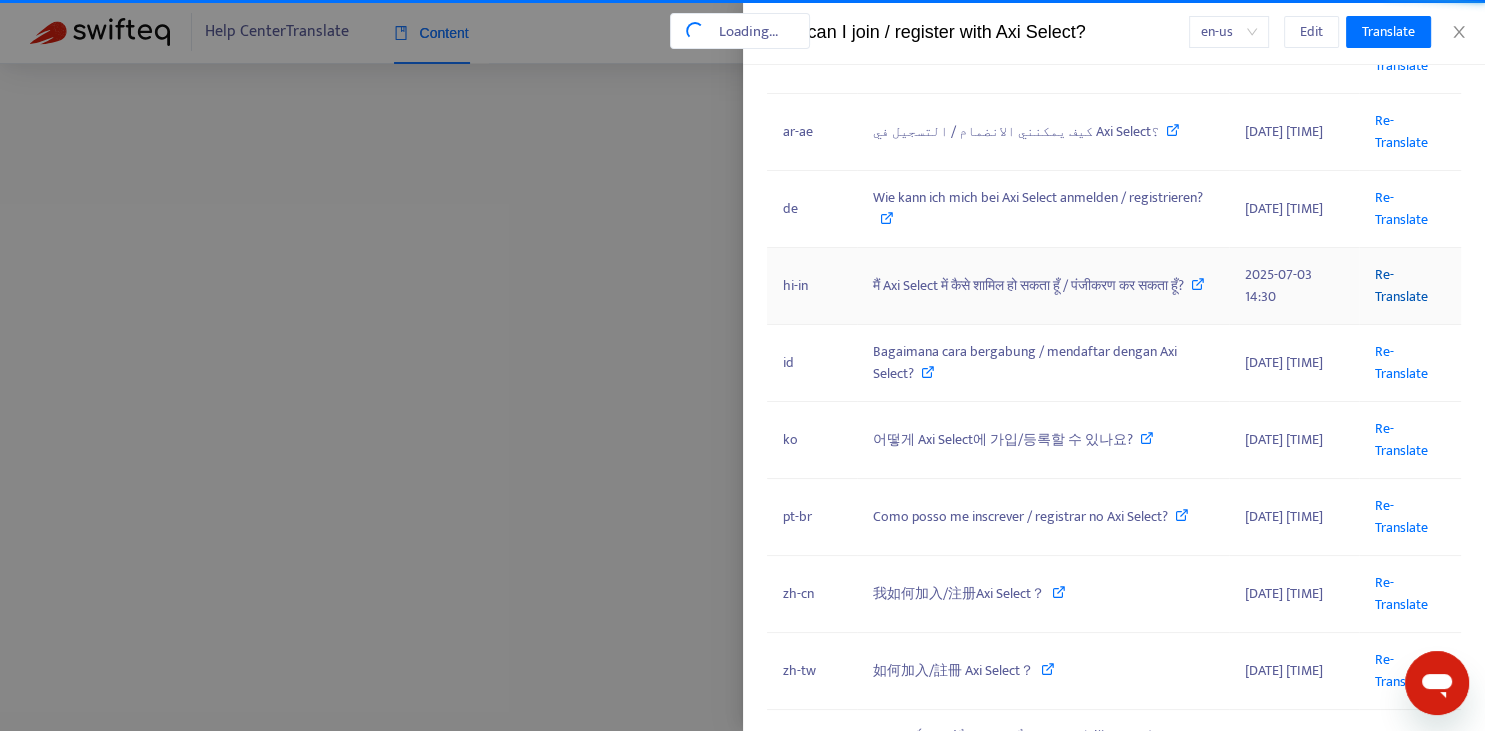 scroll, scrollTop: 0, scrollLeft: 54, axis: horizontal 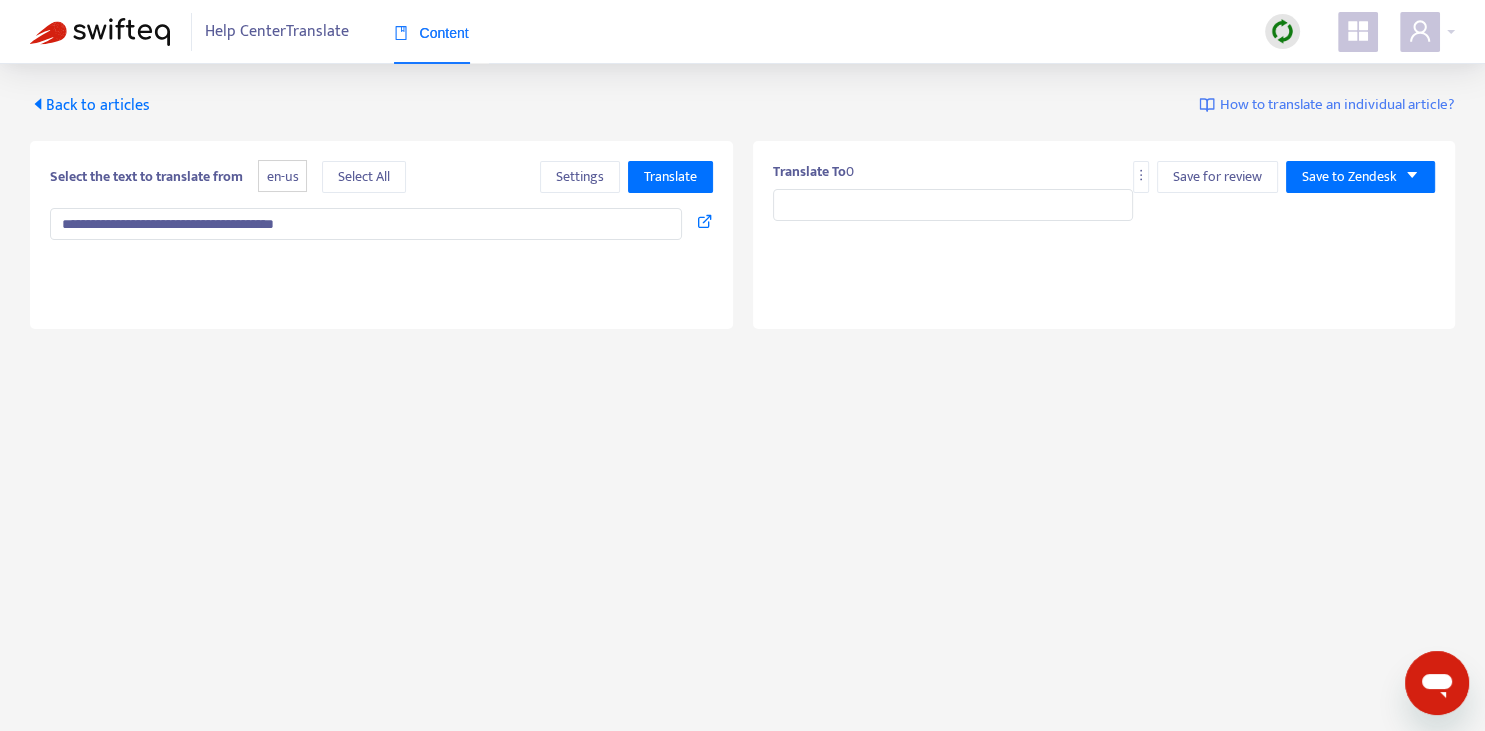type on "**********" 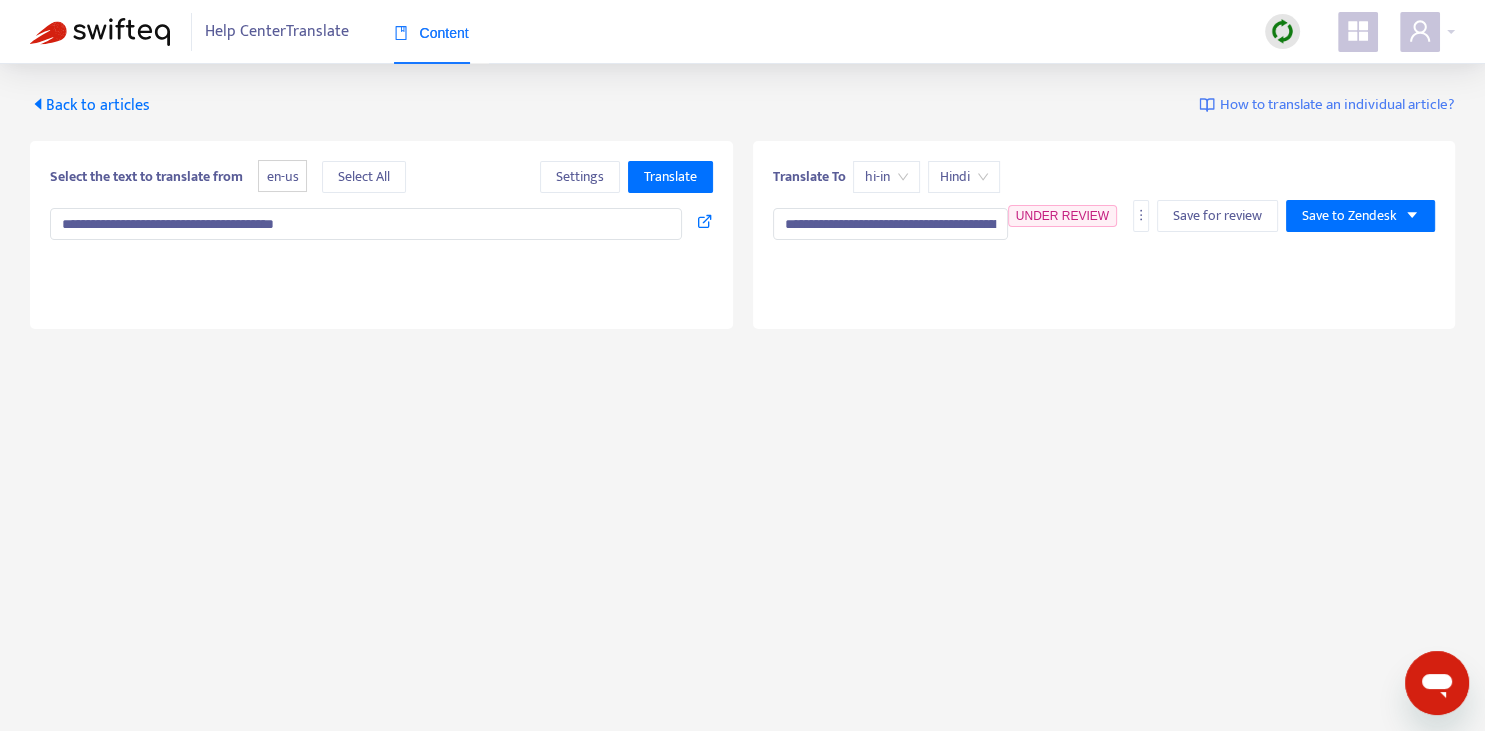type on "**********" 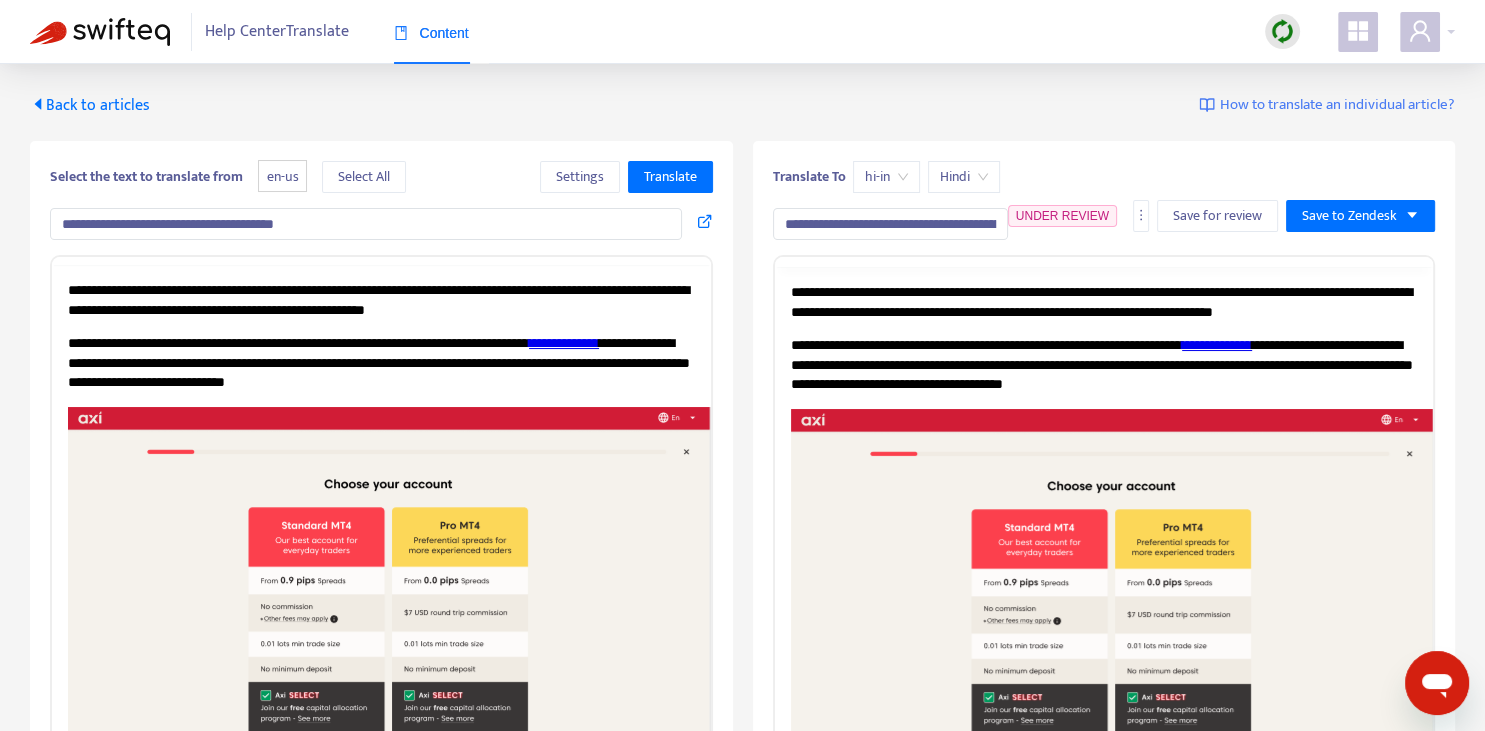 scroll, scrollTop: 0, scrollLeft: 0, axis: both 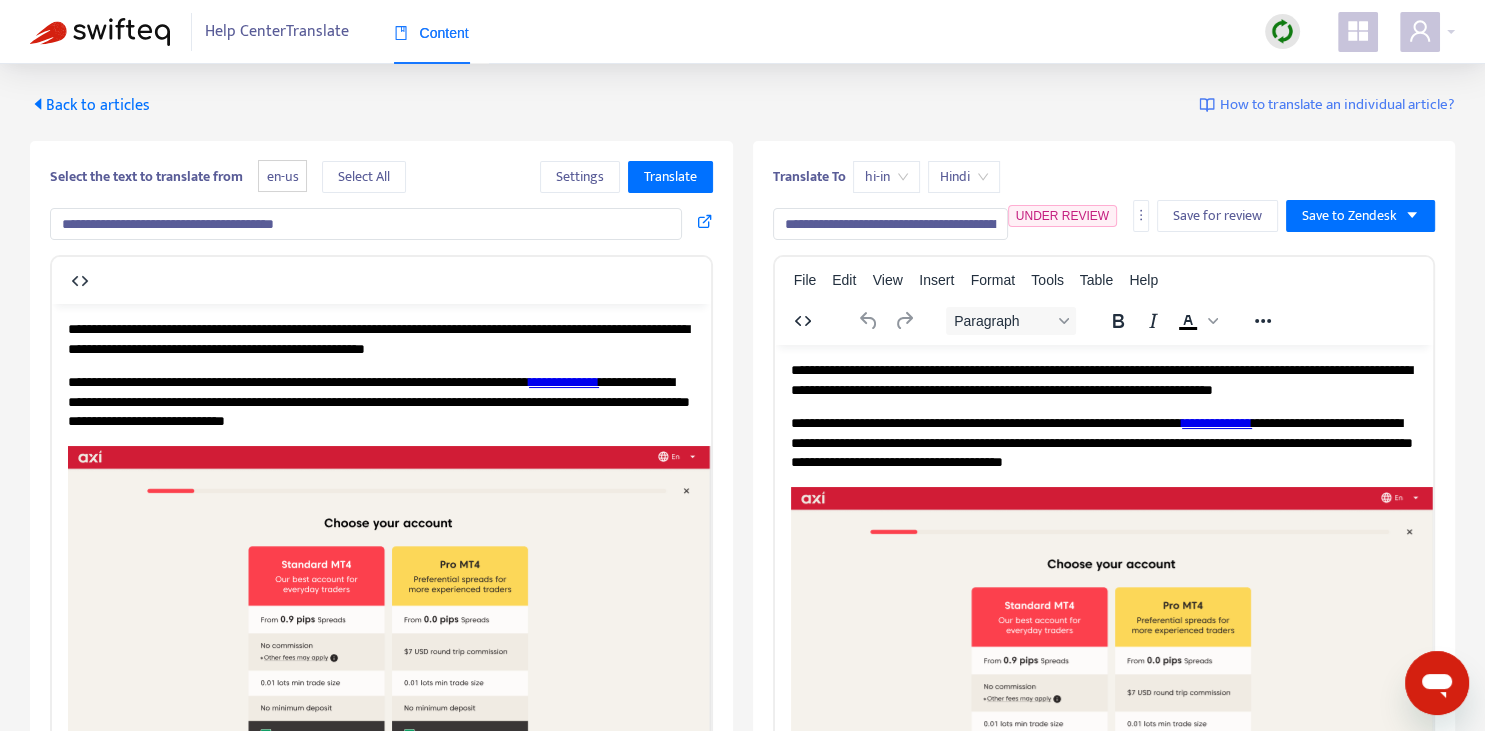 drag, startPoint x: 796, startPoint y: 226, endPoint x: 771, endPoint y: 215, distance: 27.313 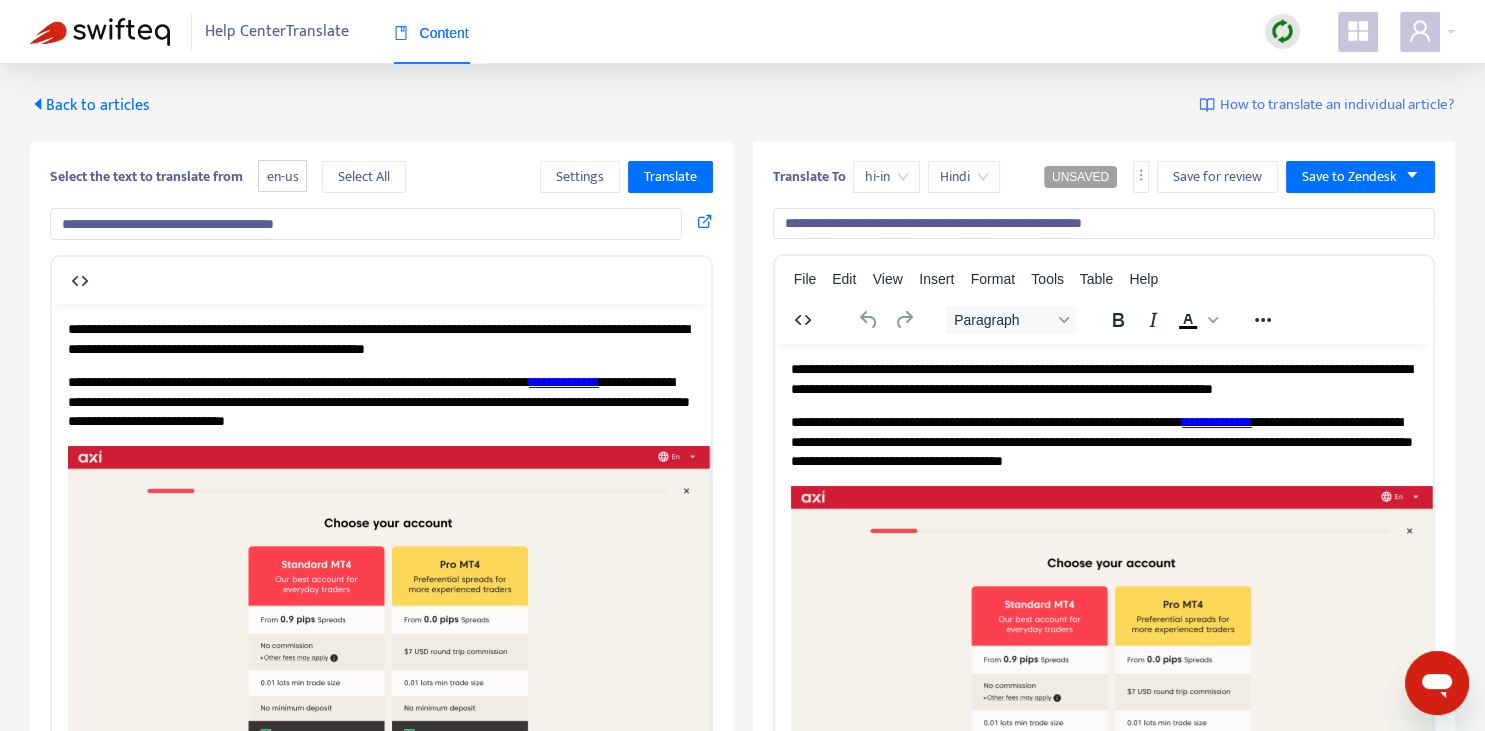 scroll, scrollTop: 0, scrollLeft: 0, axis: both 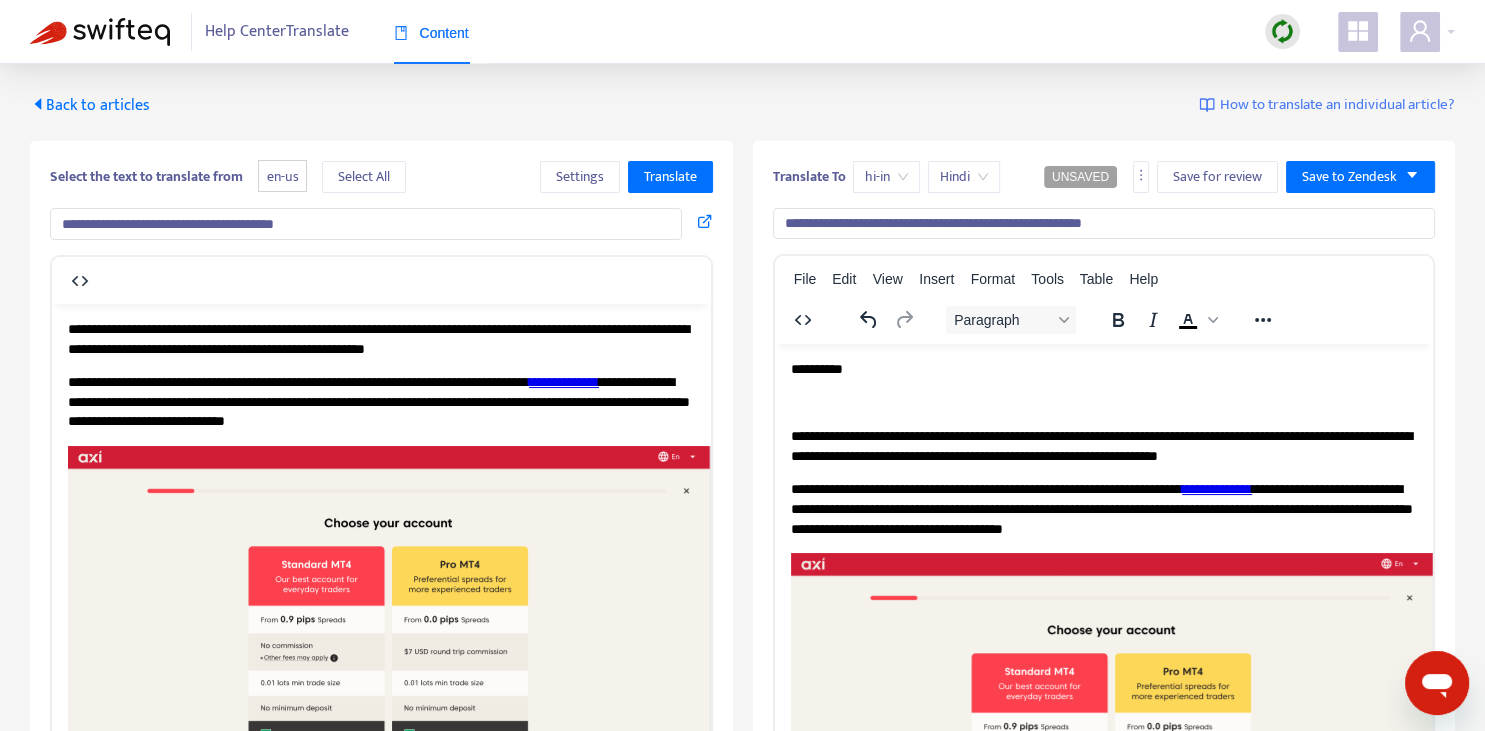 type 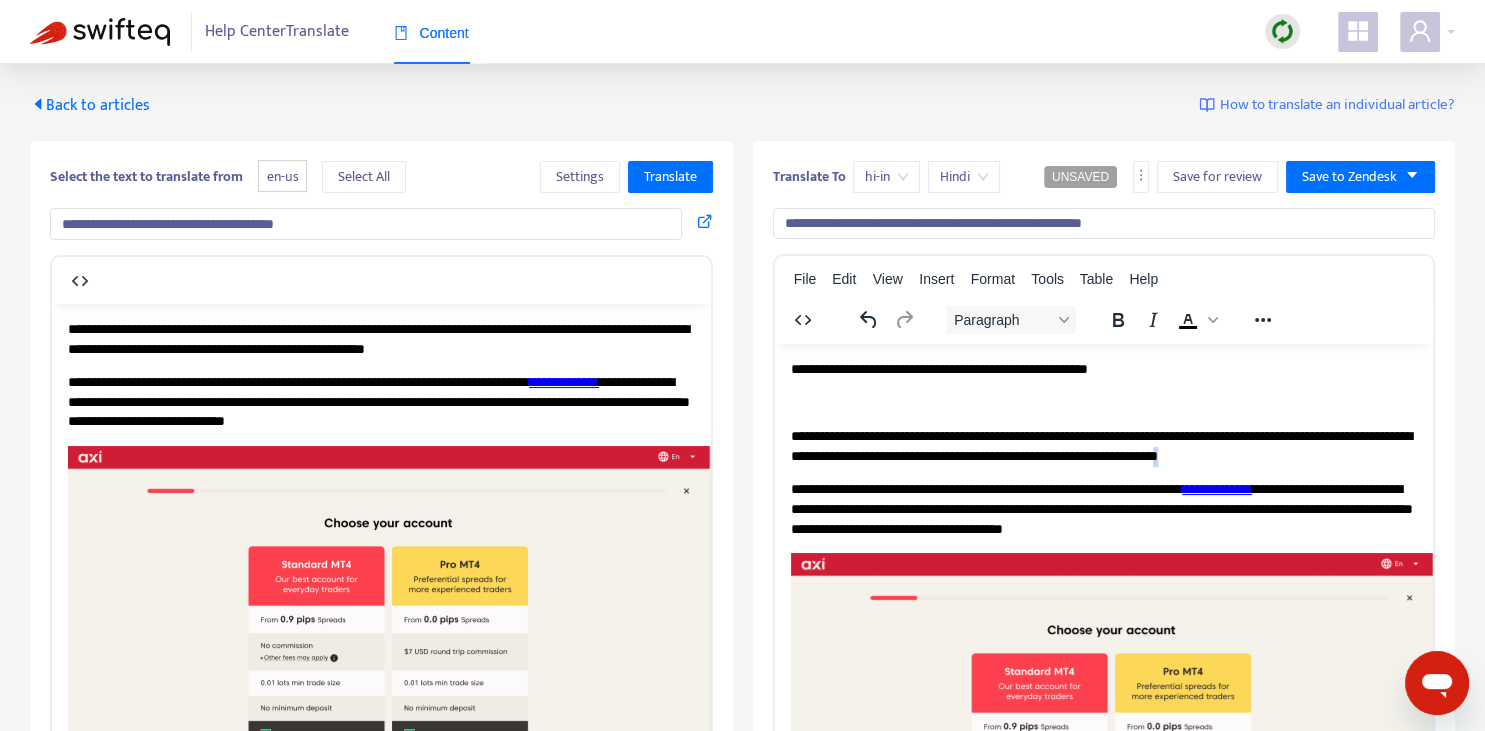 drag, startPoint x: 1372, startPoint y: 459, endPoint x: 1382, endPoint y: 460, distance: 10.049875 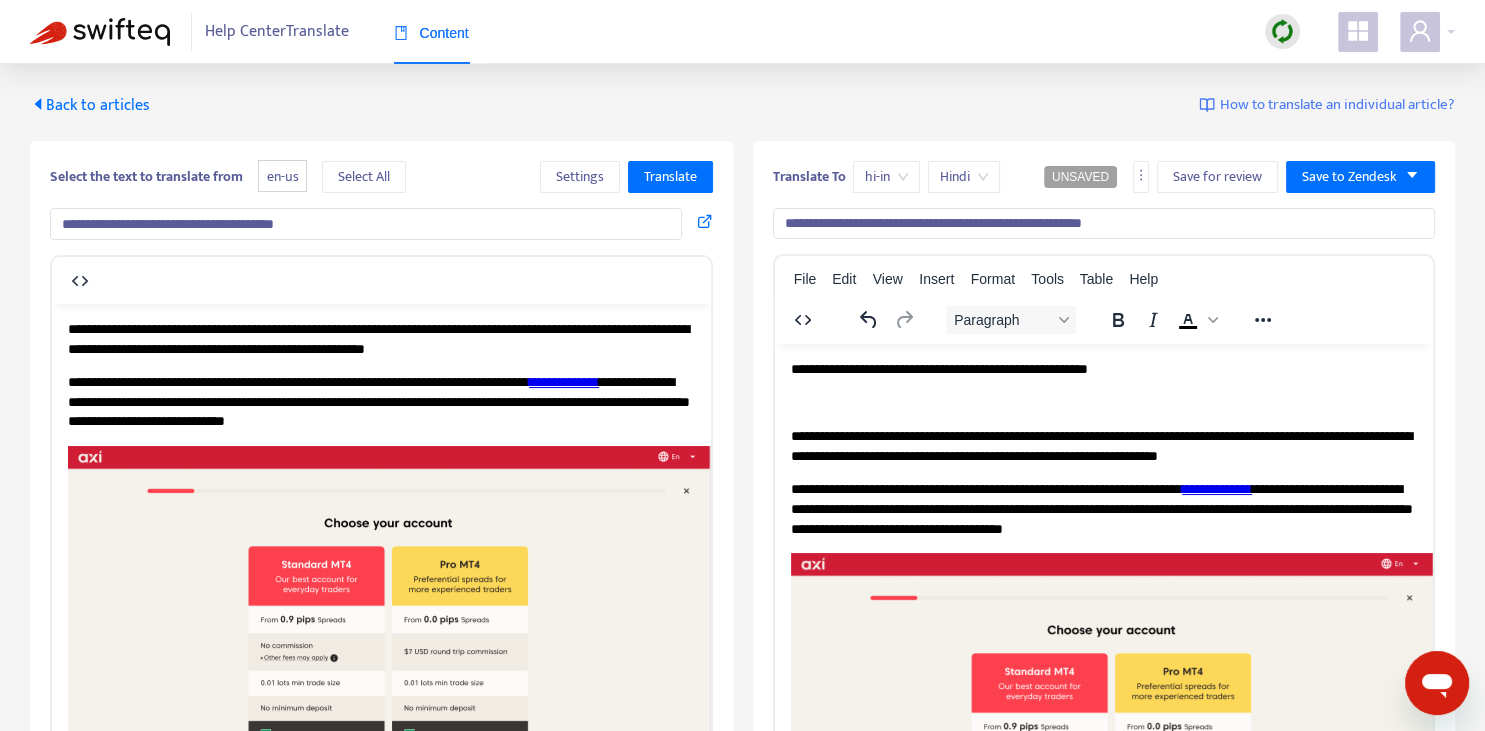 click on "**********" at bounding box center [1103, 370] 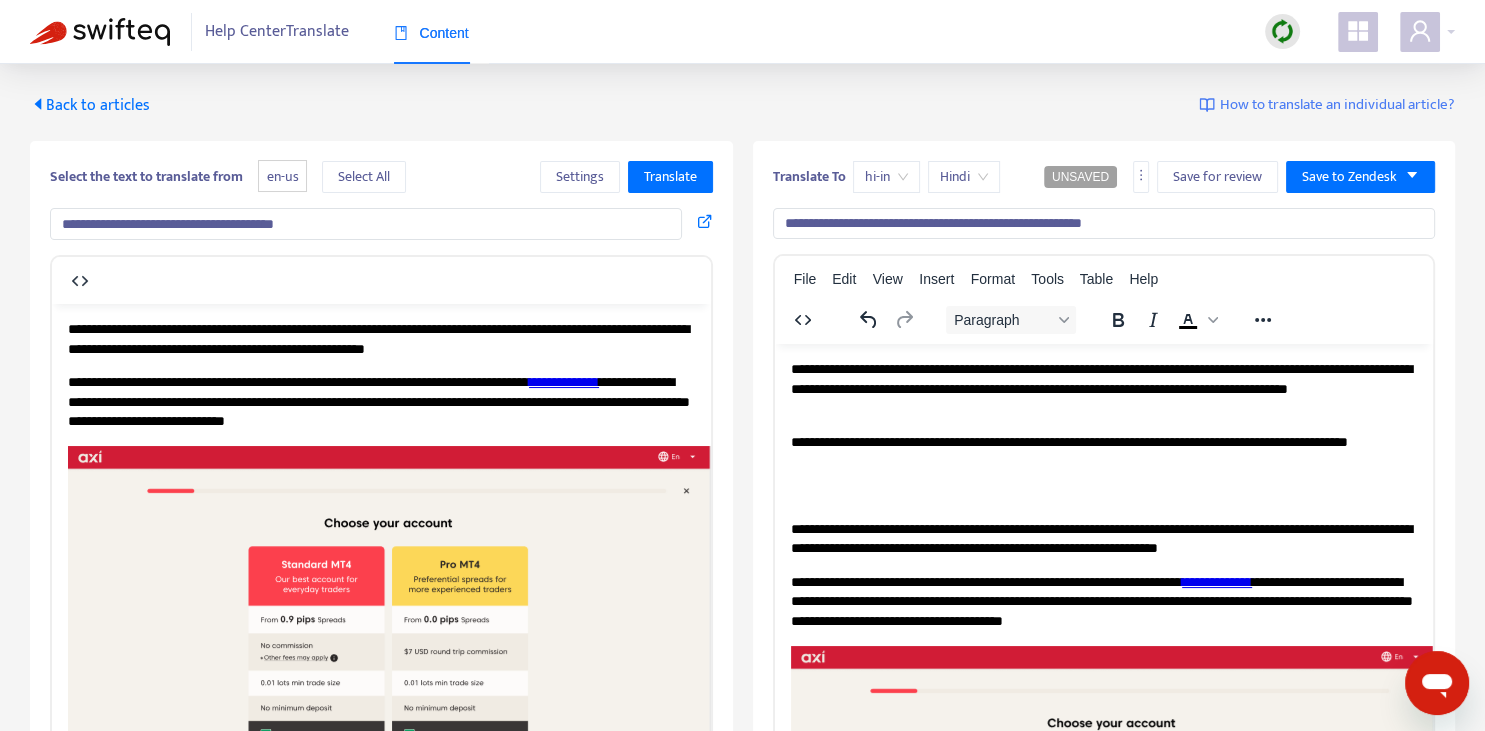 click on "**********" at bounding box center (564, 381) 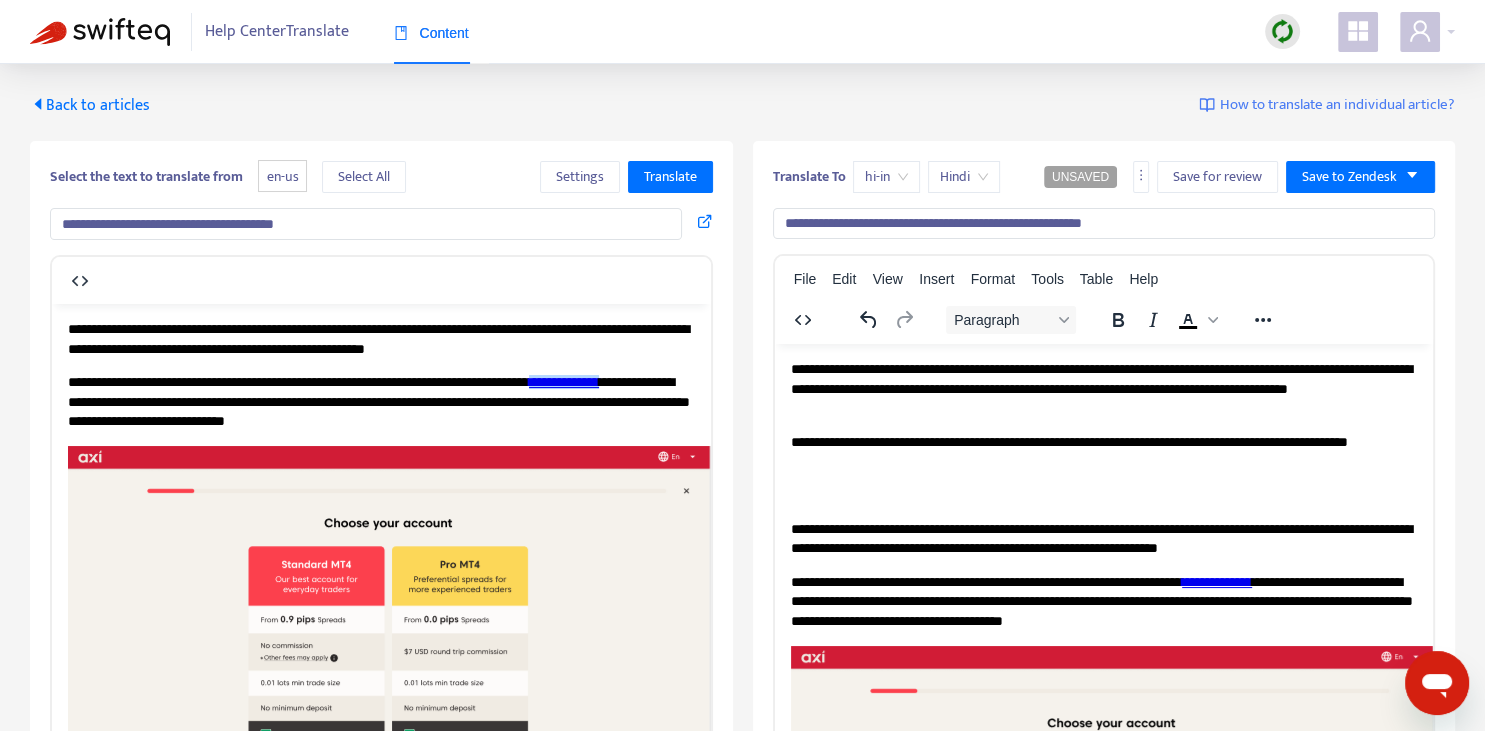 click on "**********" at bounding box center [1103, 452] 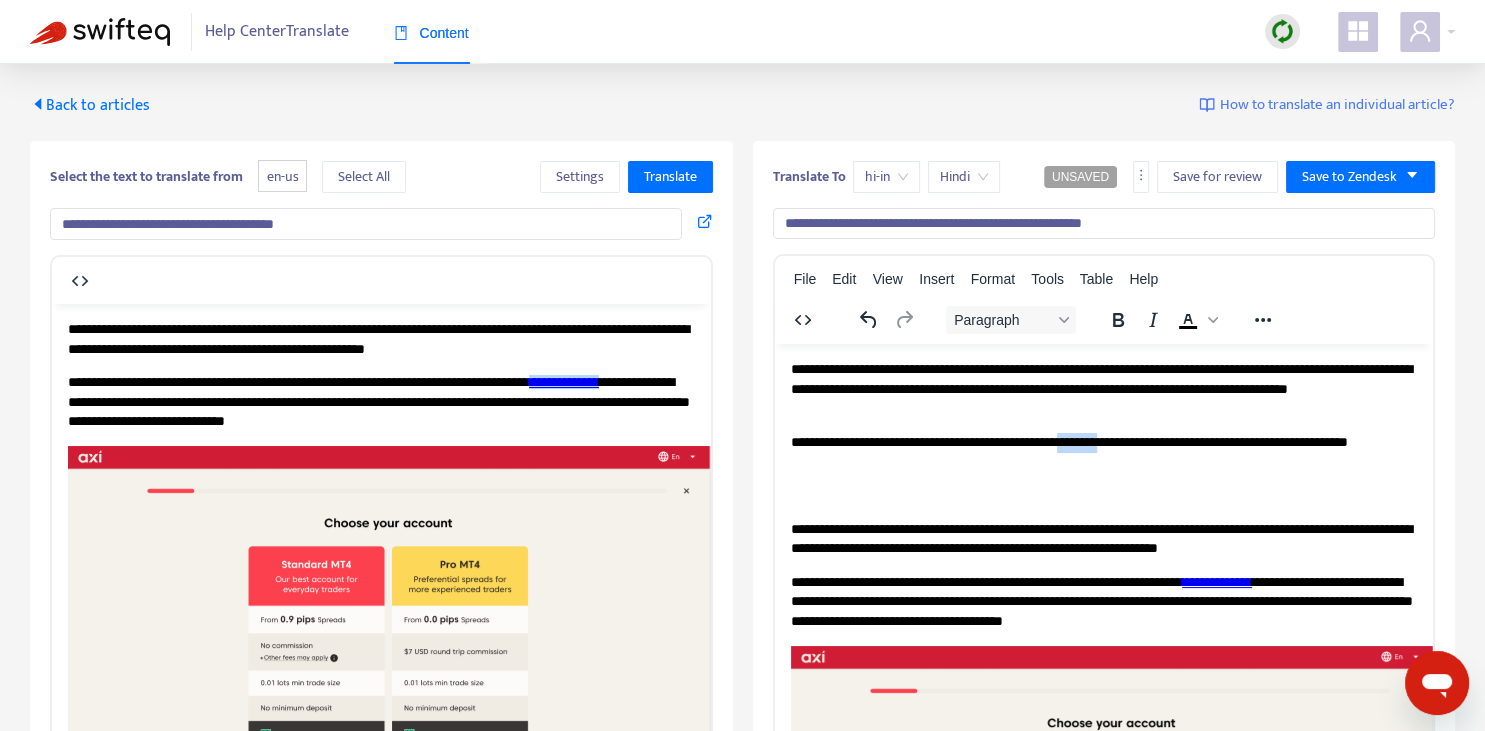 click on "**********" at bounding box center (1103, 452) 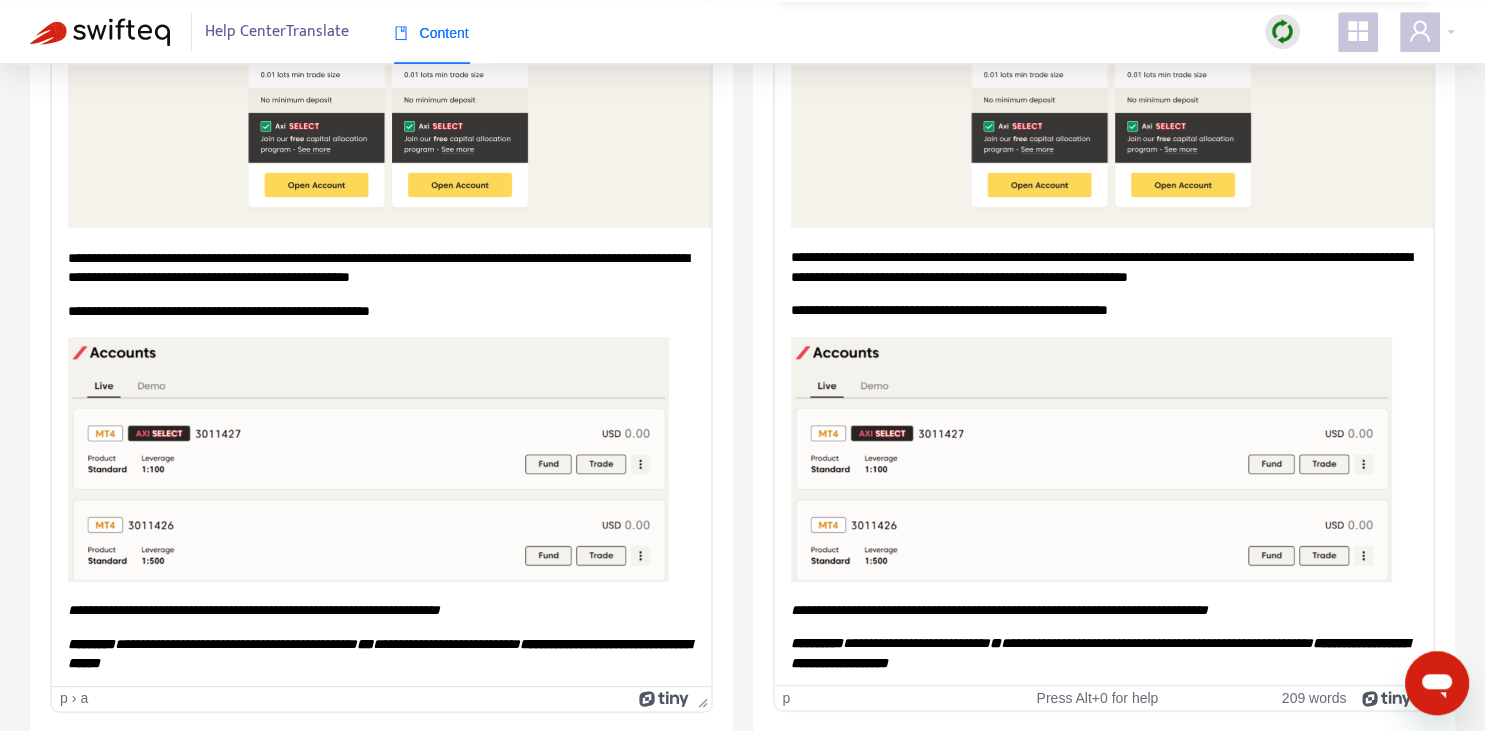 scroll, scrollTop: 343, scrollLeft: 0, axis: vertical 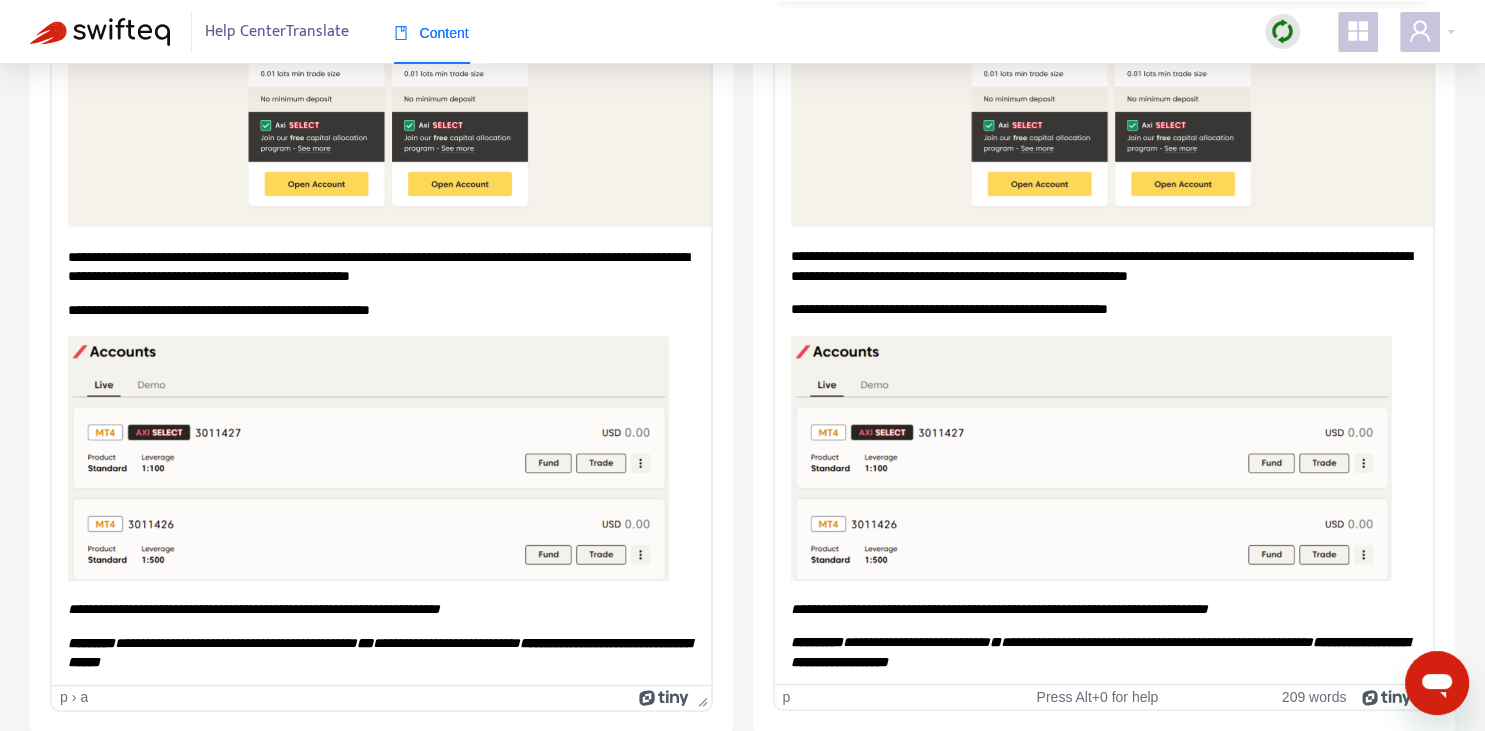 click on "**********" at bounding box center (1103, 266) 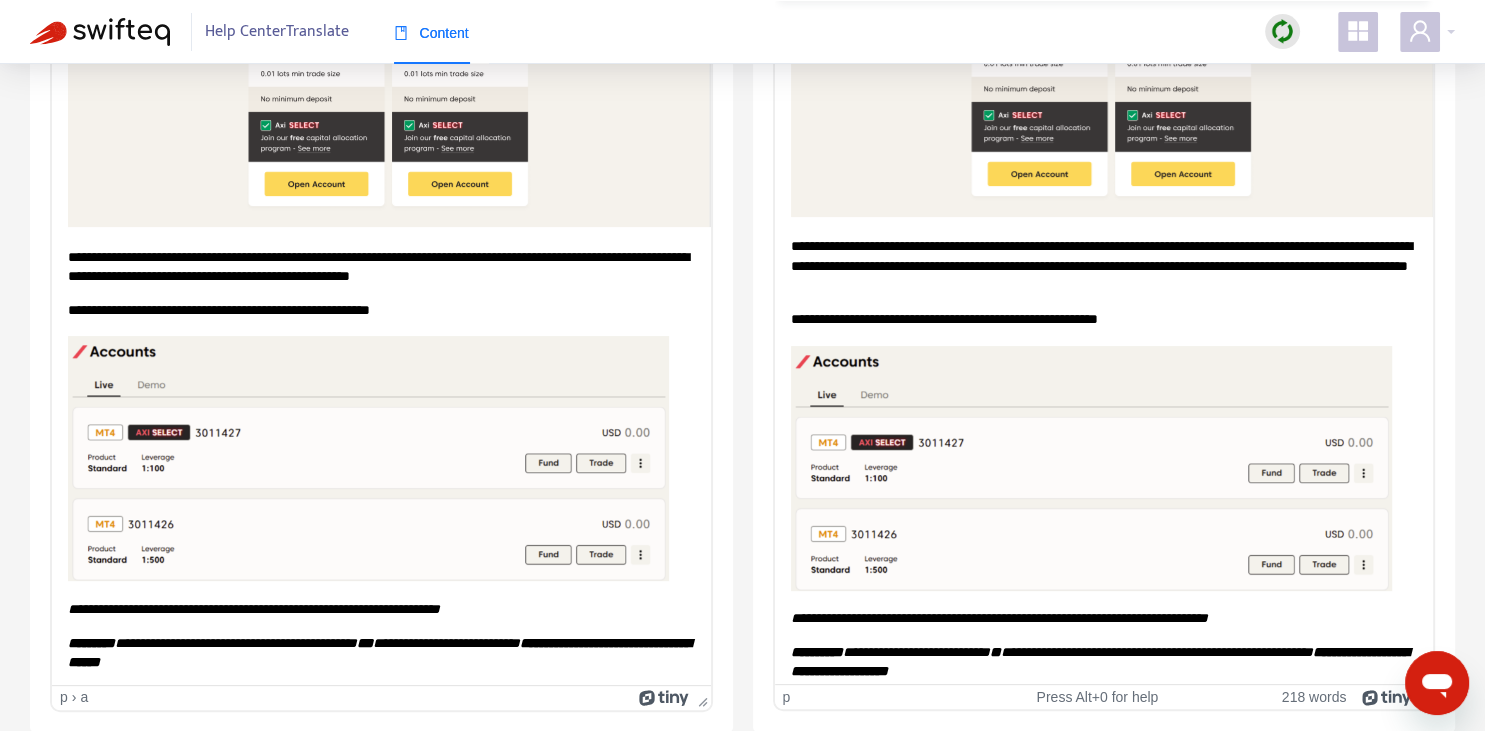 scroll, scrollTop: 346, scrollLeft: 0, axis: vertical 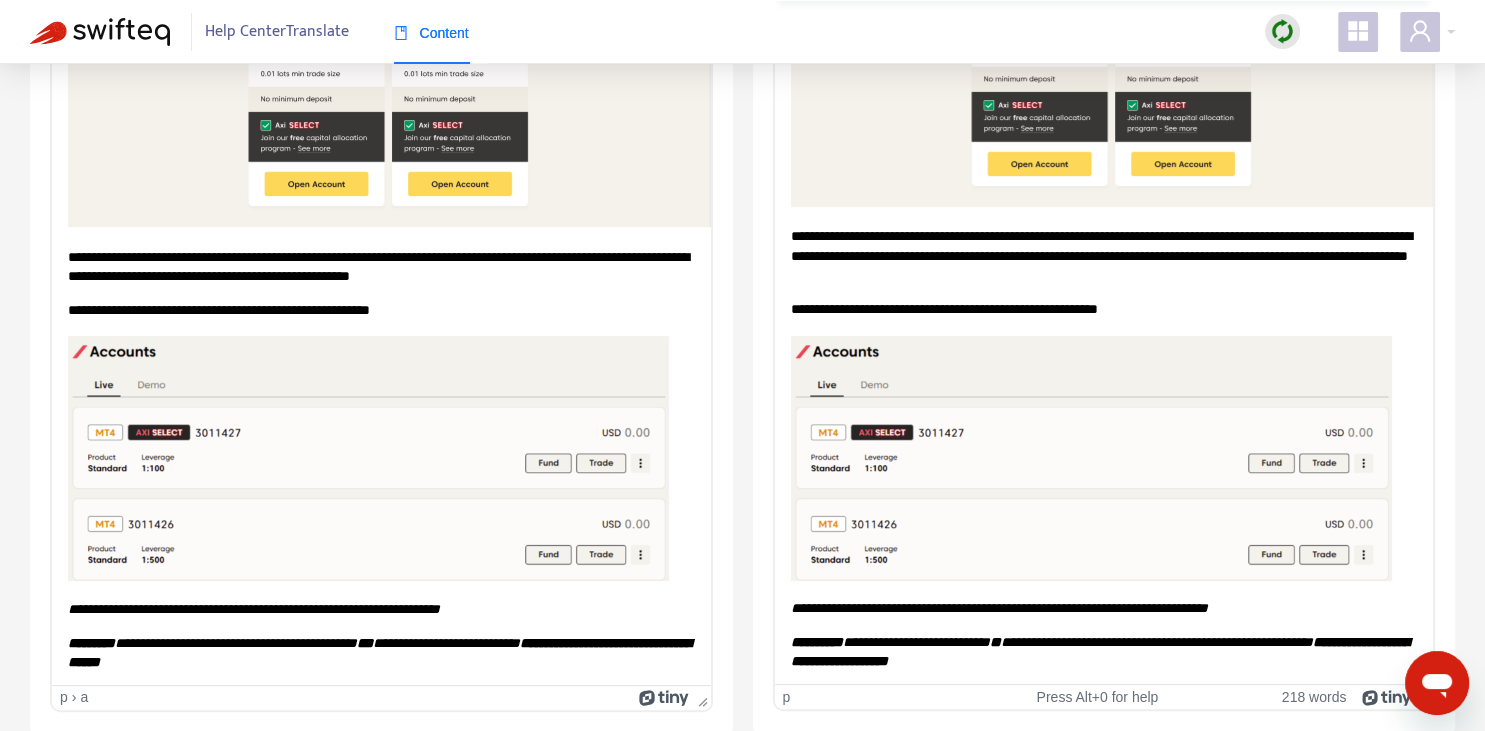 click on "**********" at bounding box center (998, 608) 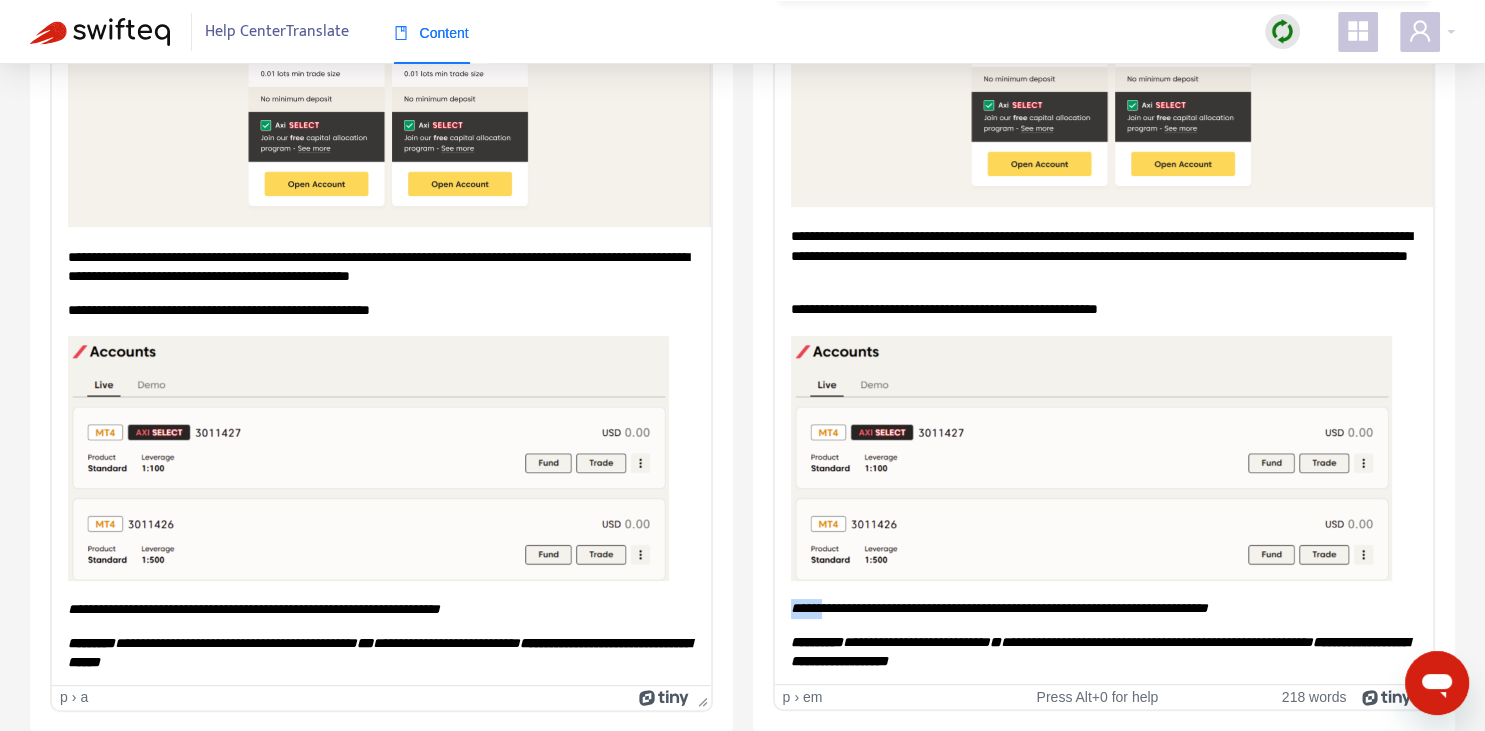 click on "**********" at bounding box center [998, 608] 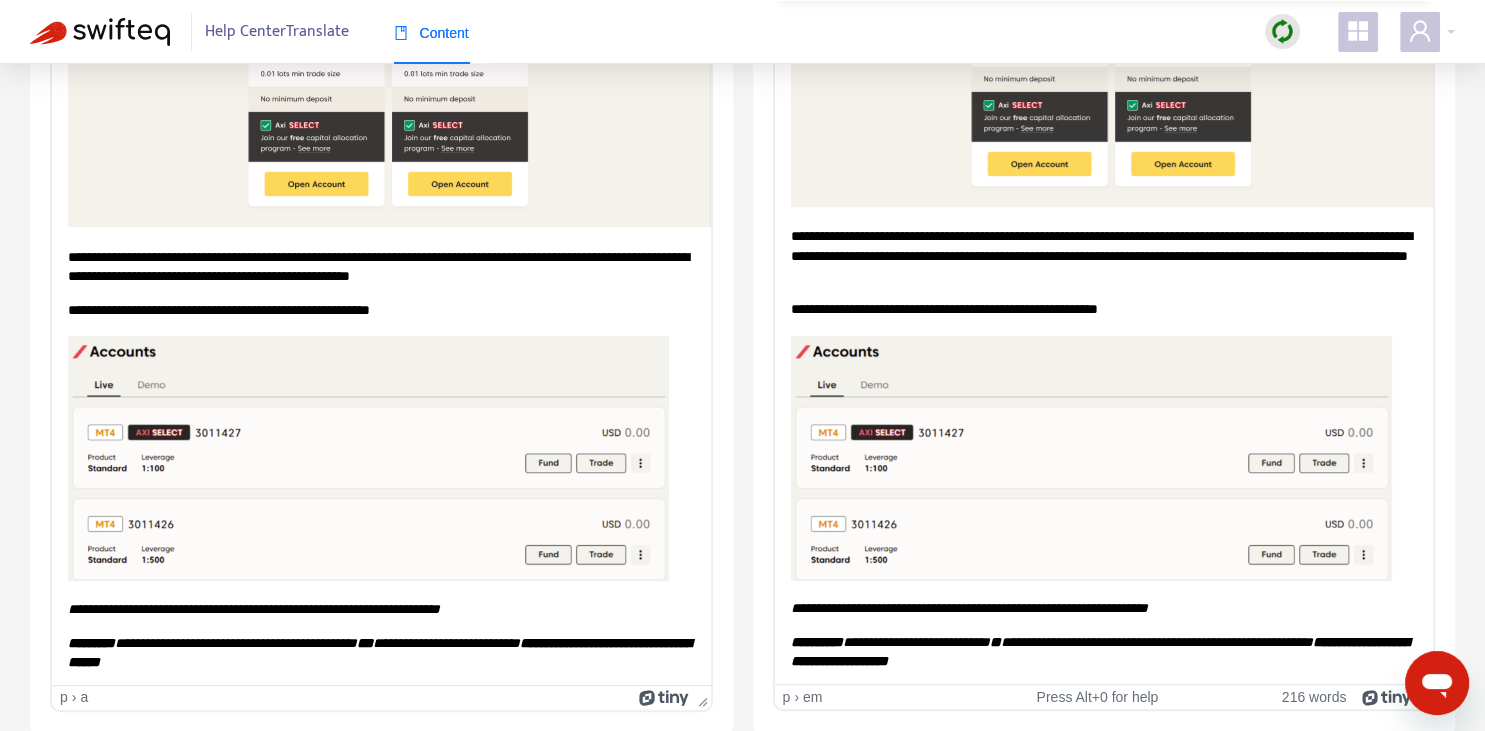 click on "**********" at bounding box center [968, 608] 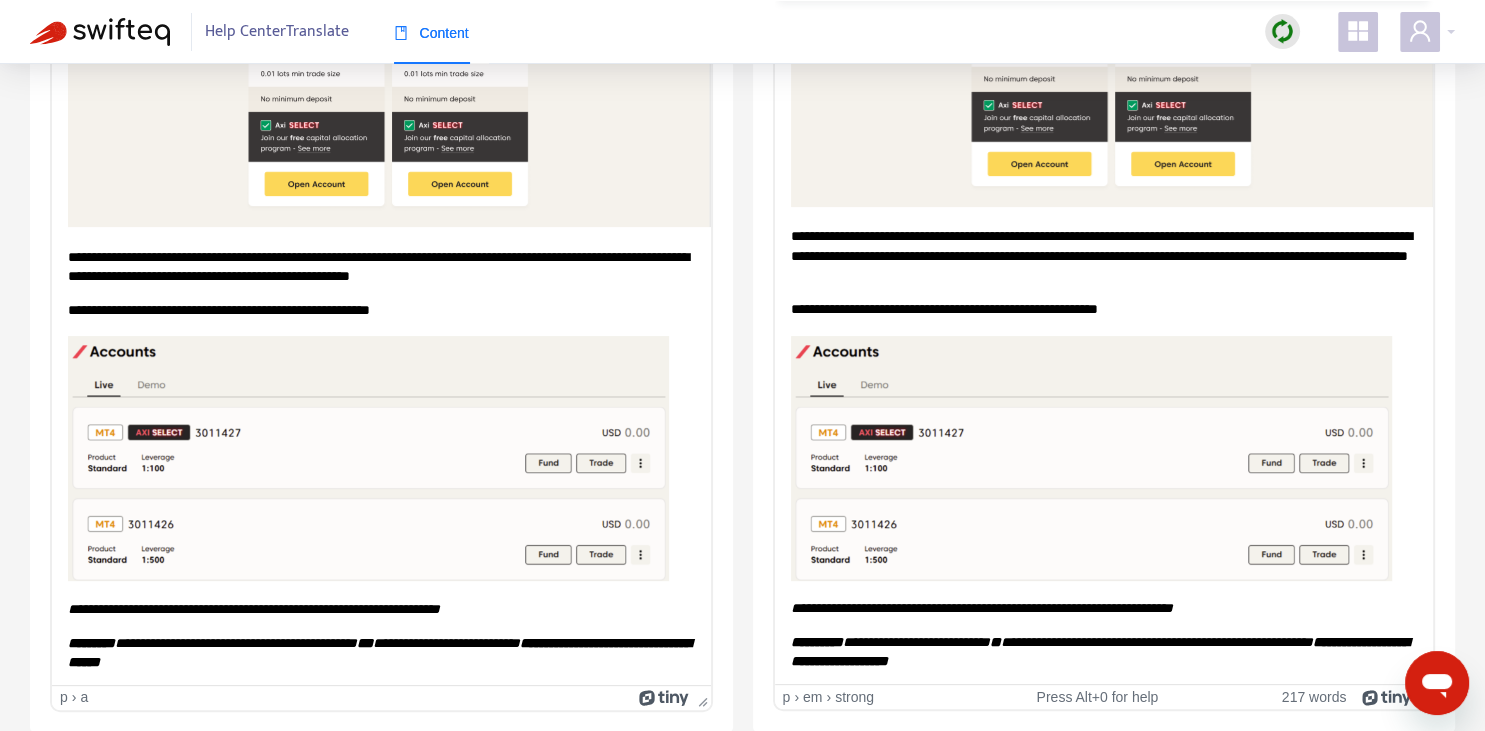 click on "**********" at bounding box center (816, 642) 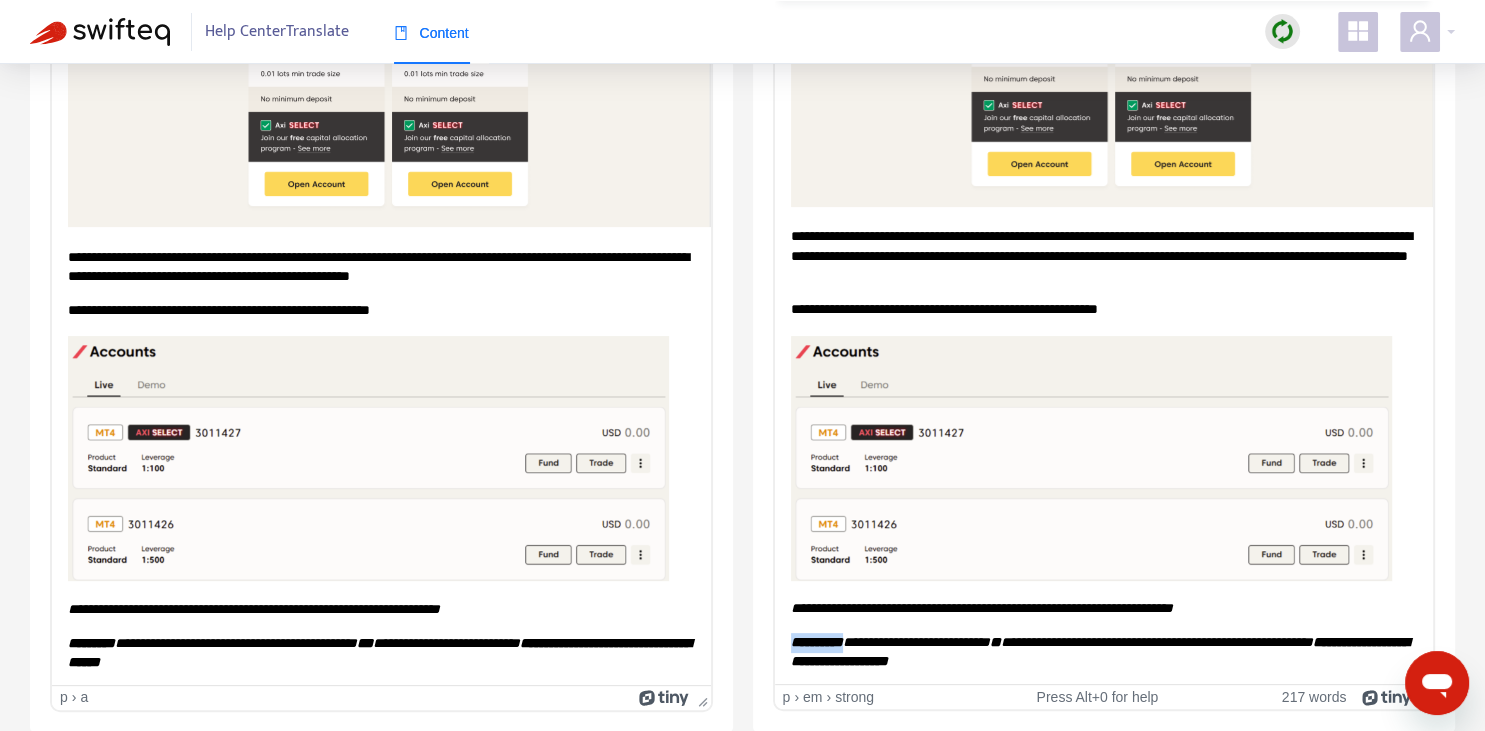 click on "**********" at bounding box center [816, 642] 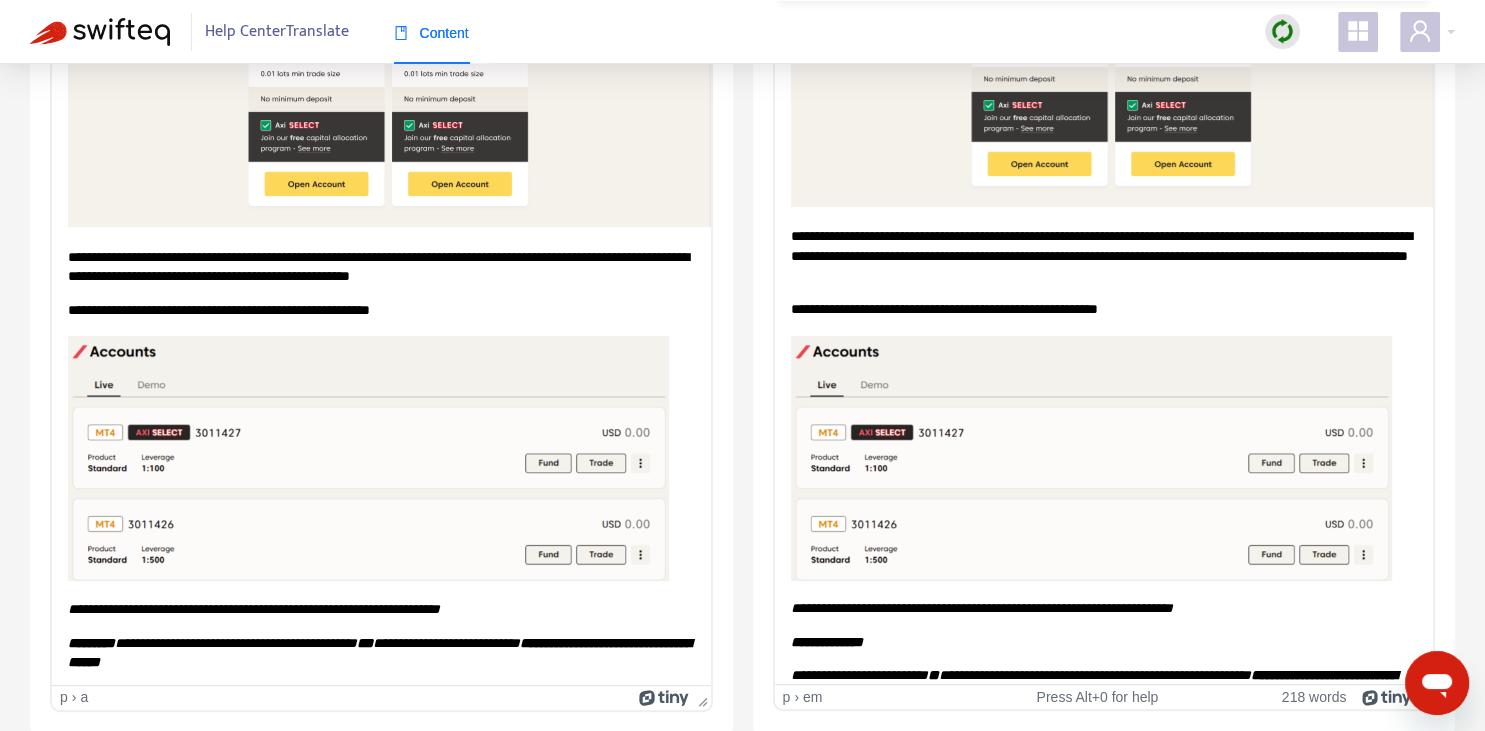 scroll, scrollTop: 377, scrollLeft: 0, axis: vertical 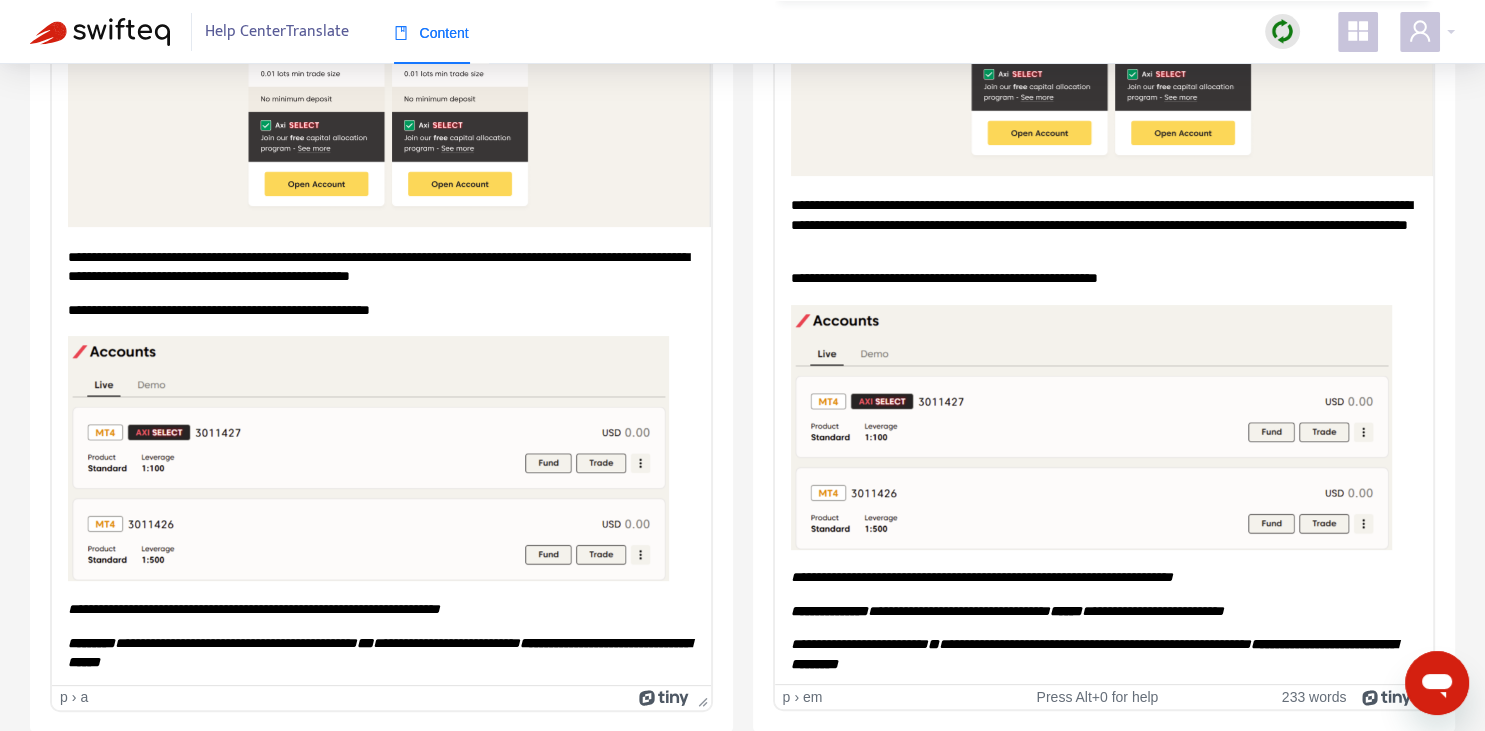 click on "**********" at bounding box center (1006, 611) 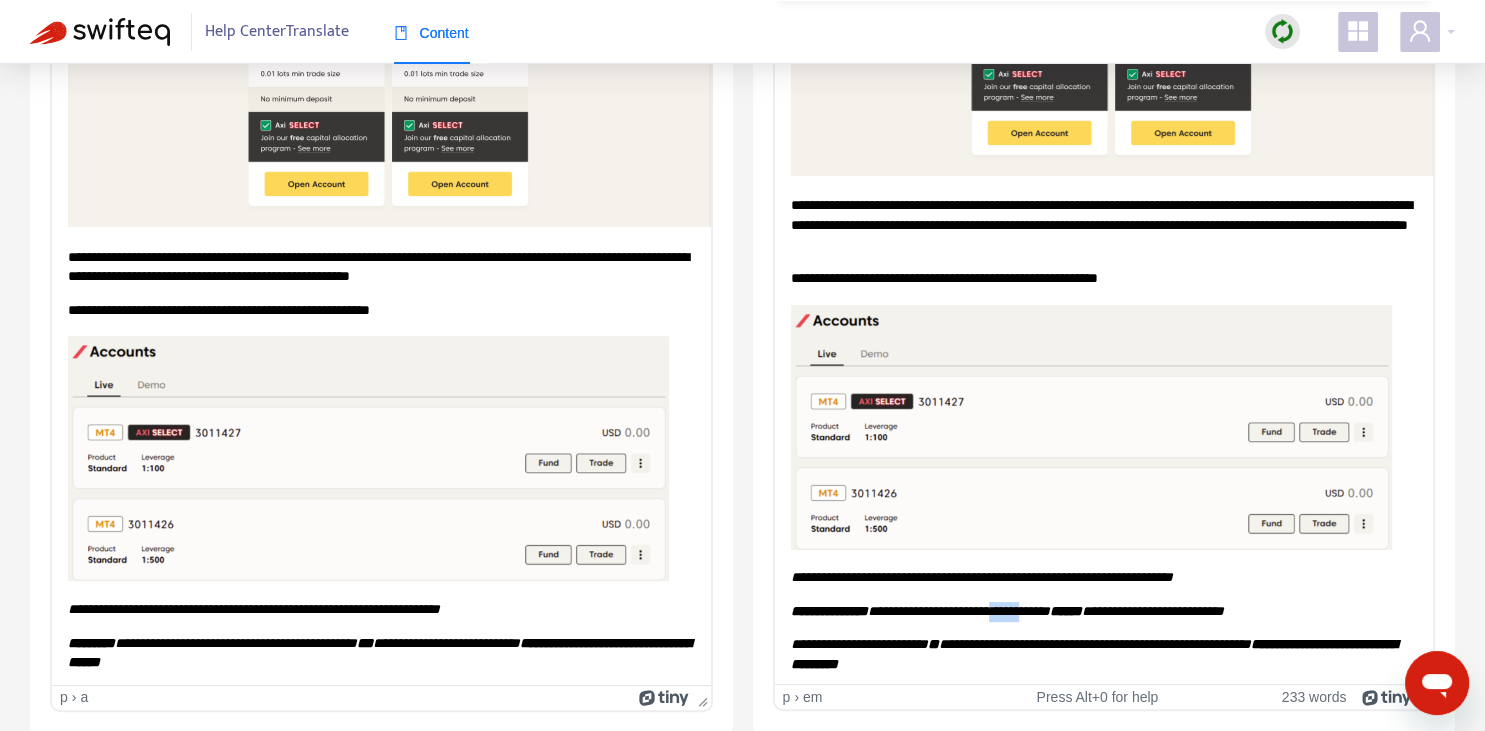click on "**********" at bounding box center [1006, 611] 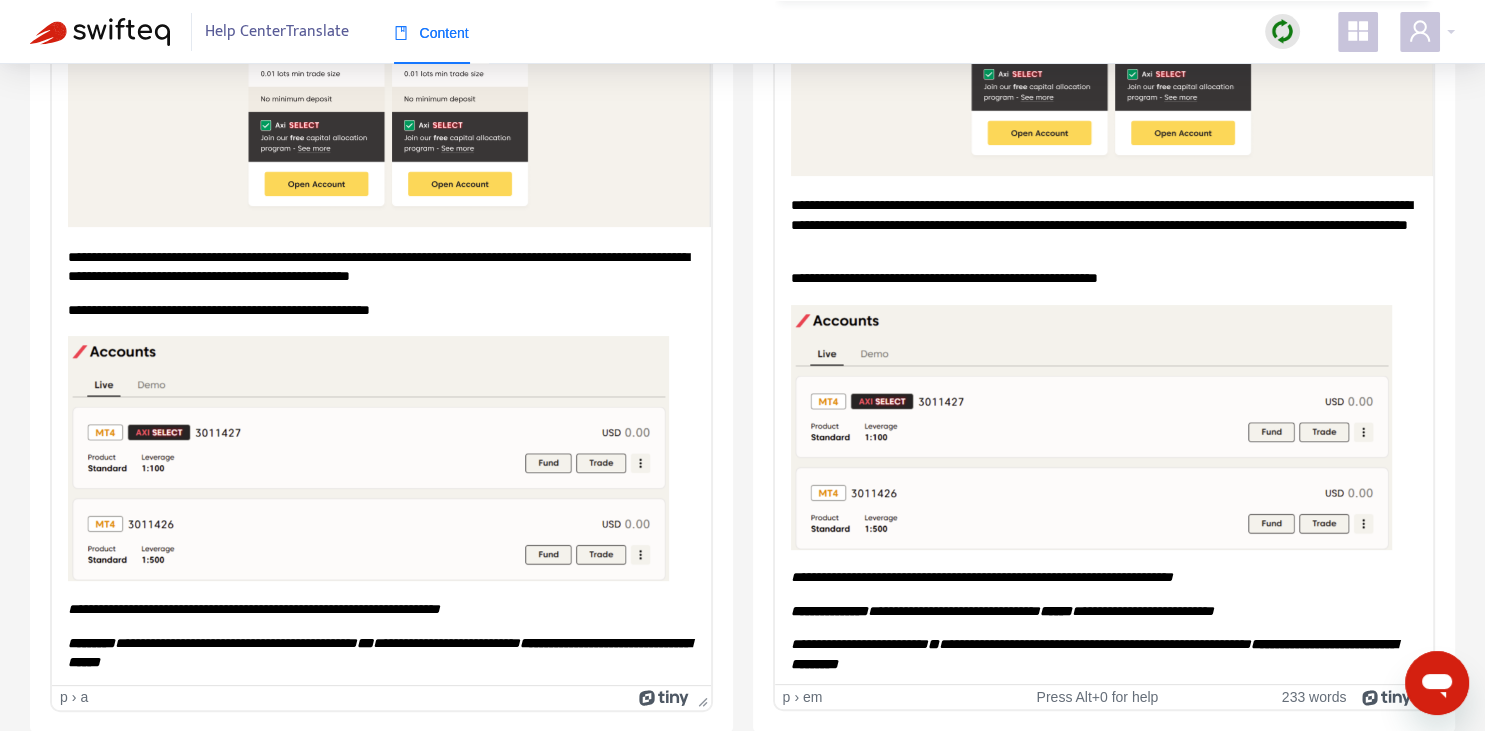 click on "**********" at bounding box center [1103, 612] 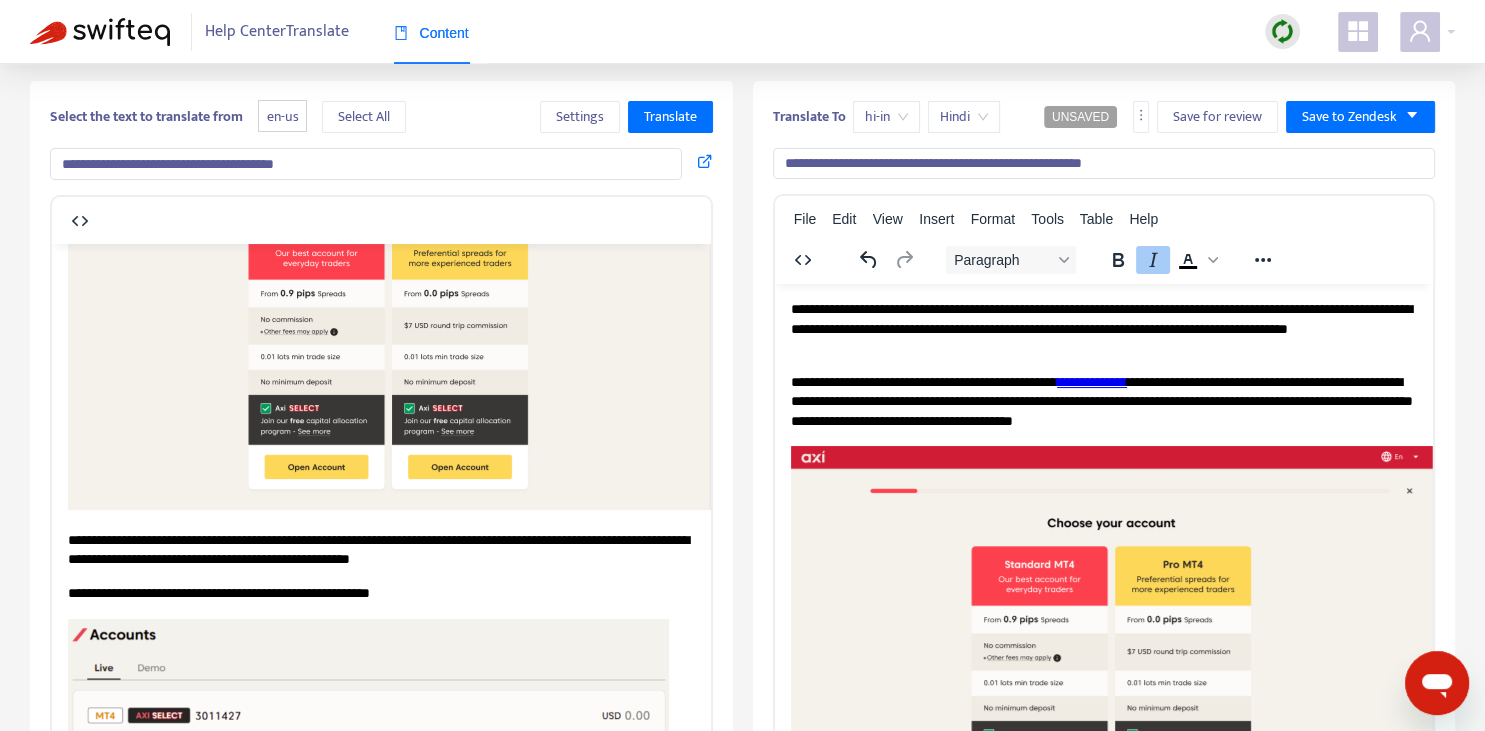 scroll, scrollTop: 0, scrollLeft: 0, axis: both 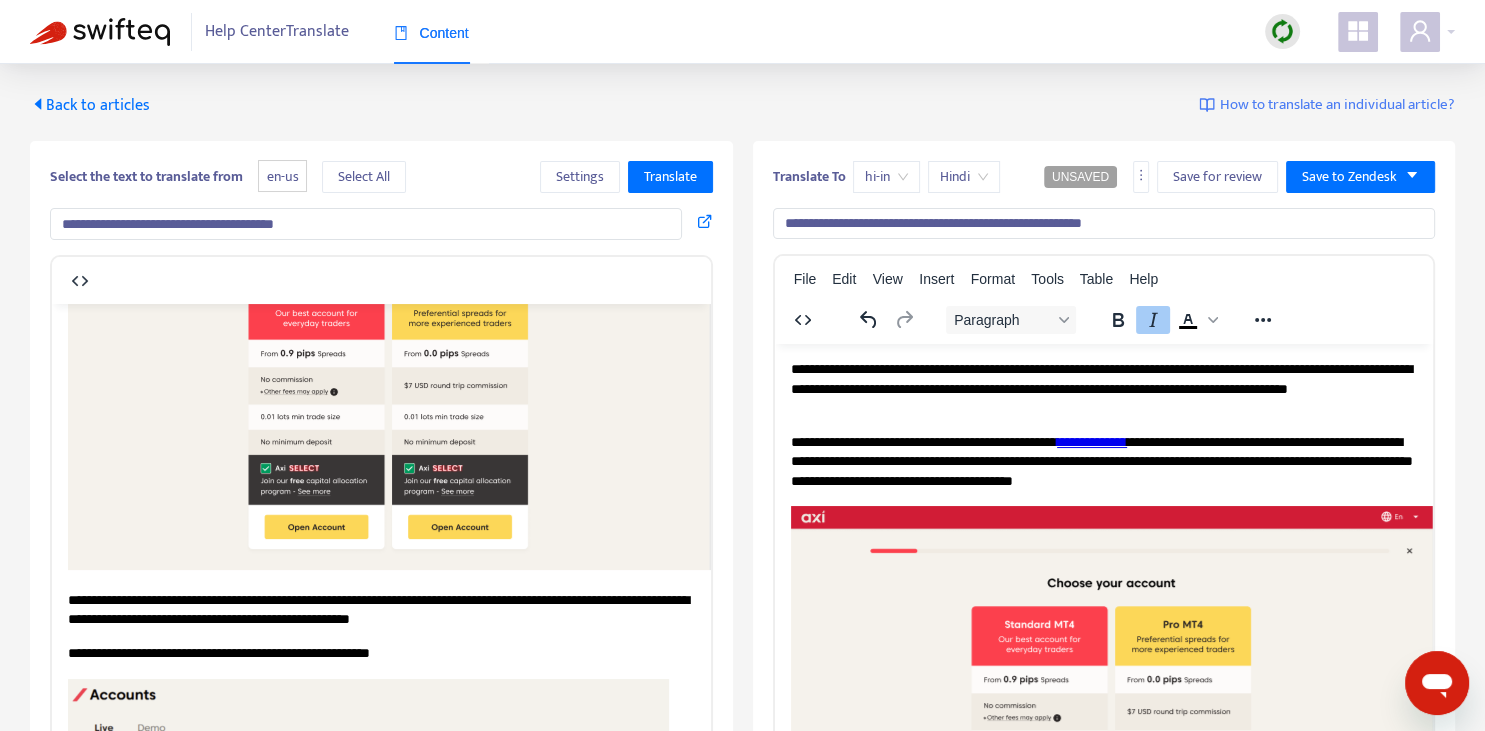 click on "**********" at bounding box center (1103, 389) 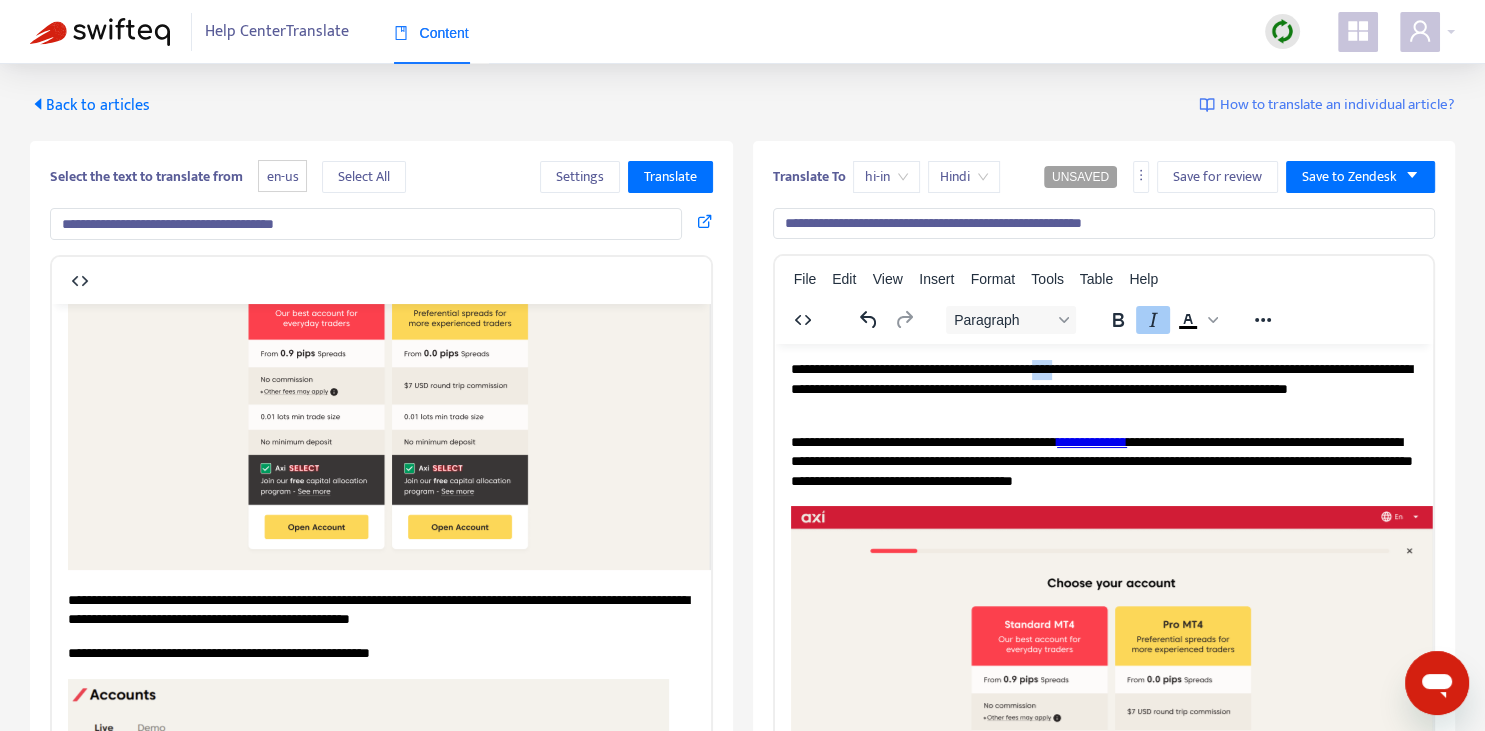 click on "**********" at bounding box center (1103, 389) 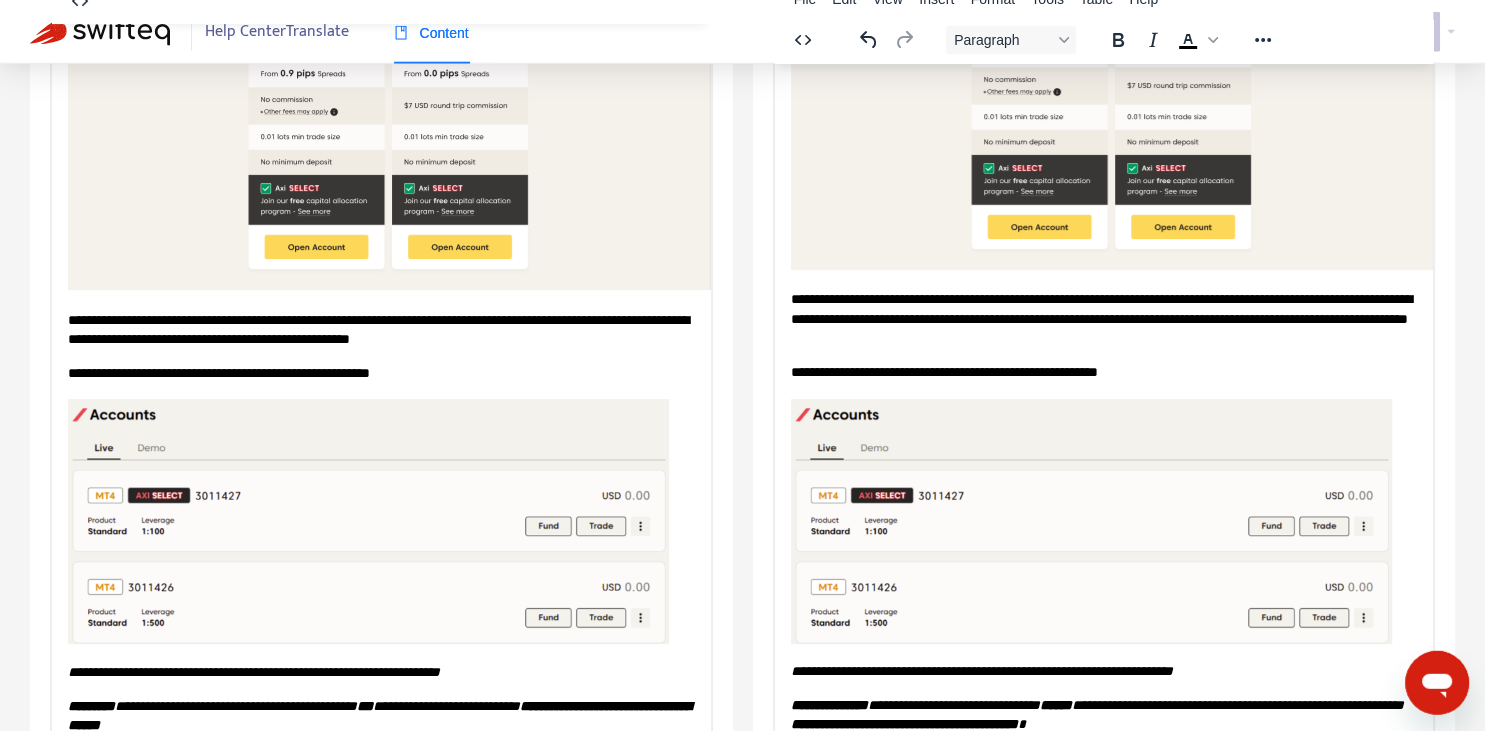 scroll, scrollTop: 281, scrollLeft: 0, axis: vertical 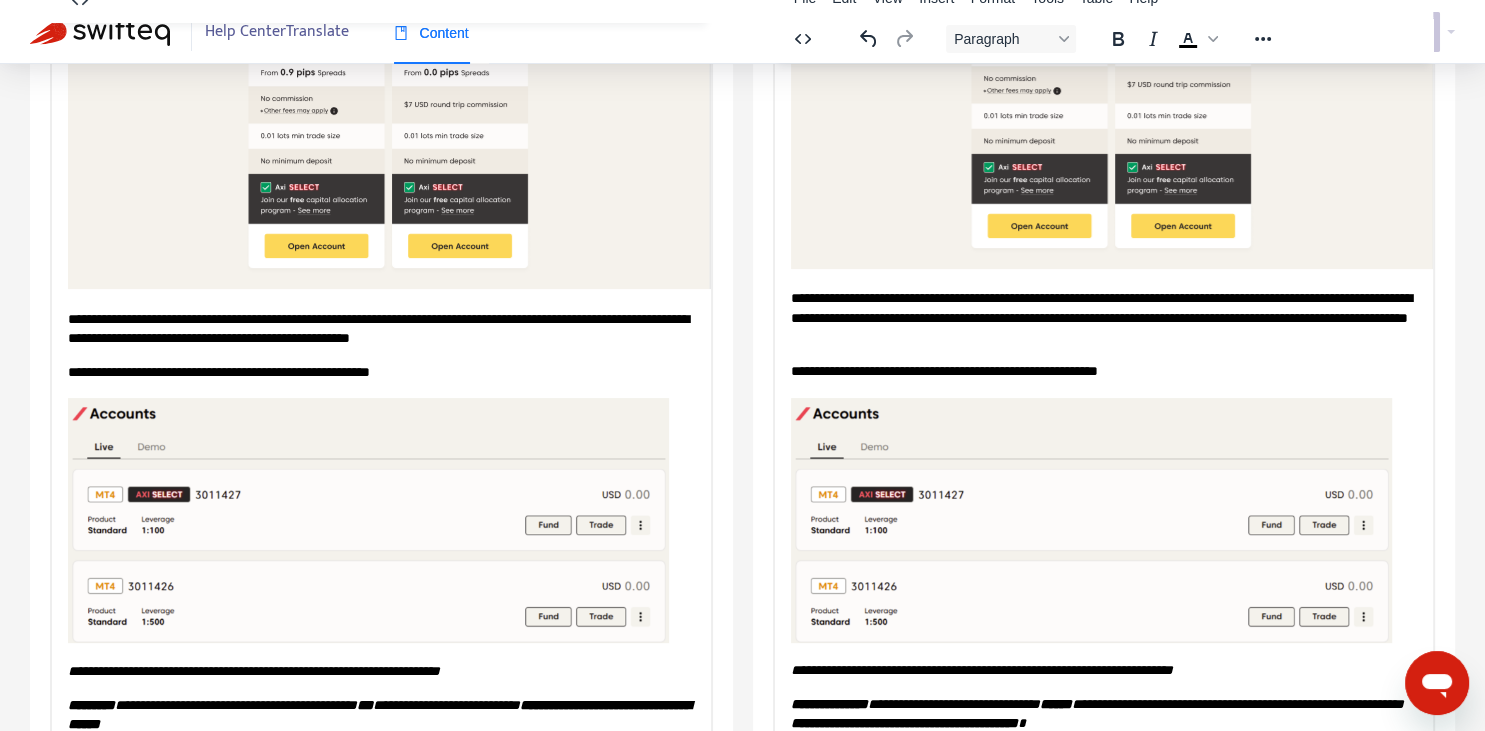 click on "**********" at bounding box center [1103, 318] 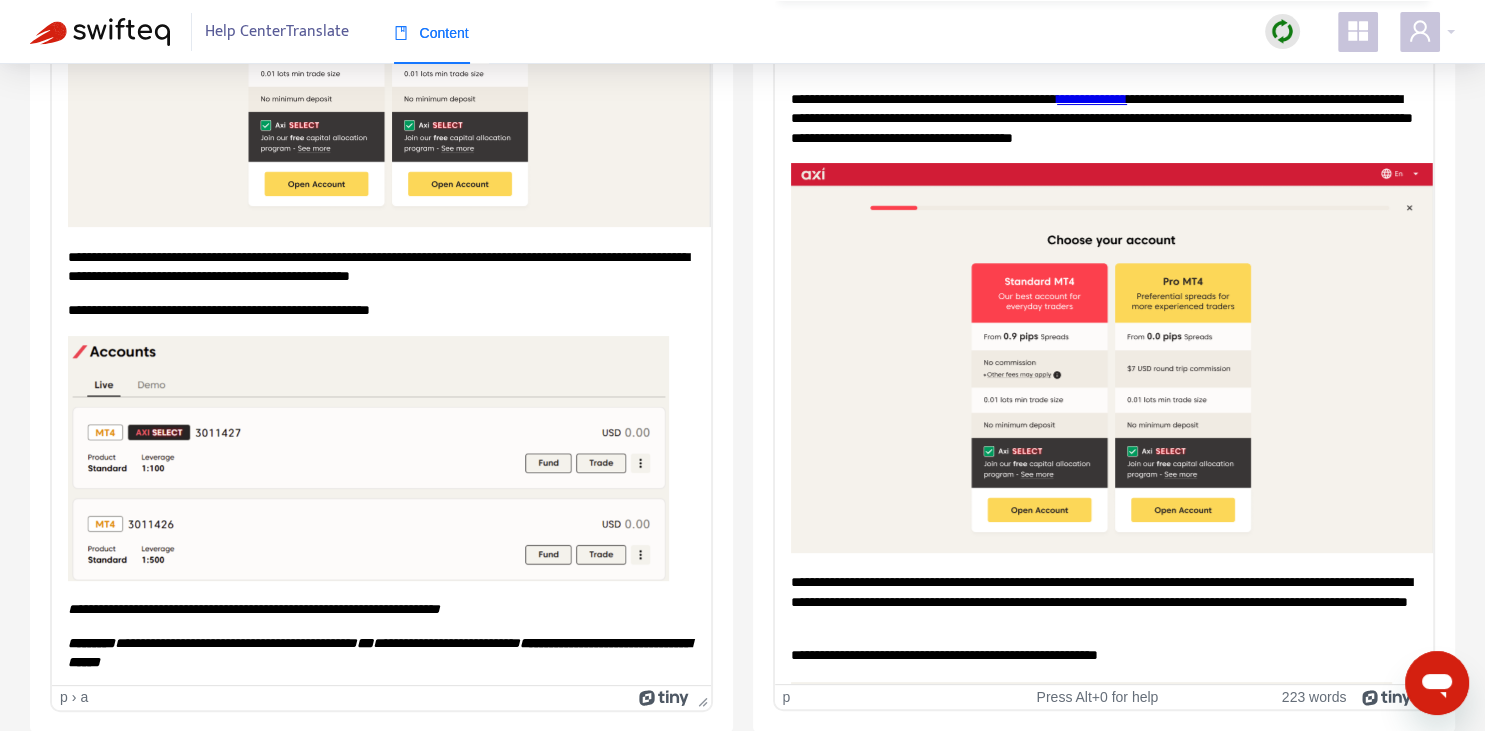 scroll, scrollTop: 0, scrollLeft: 0, axis: both 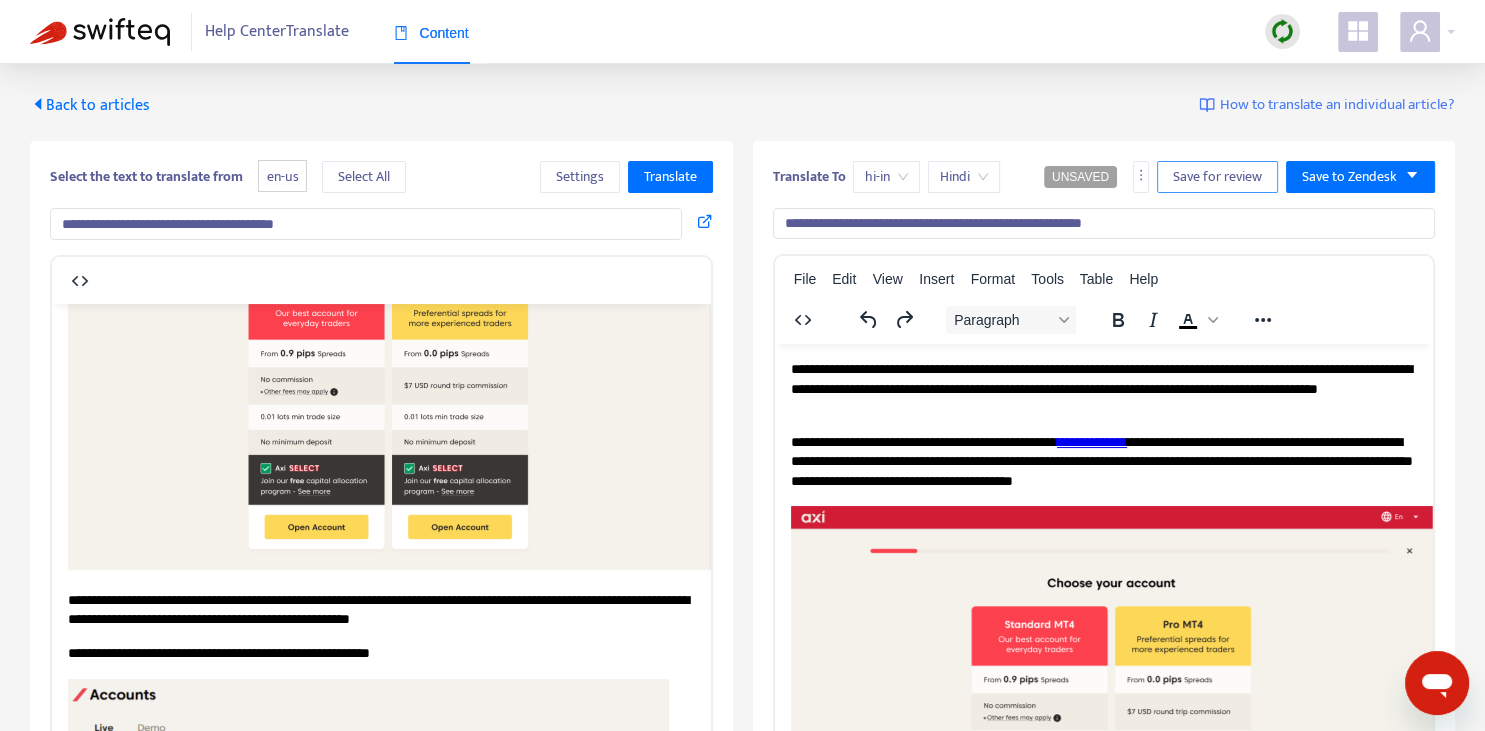 click on "Save for review" at bounding box center (1217, 177) 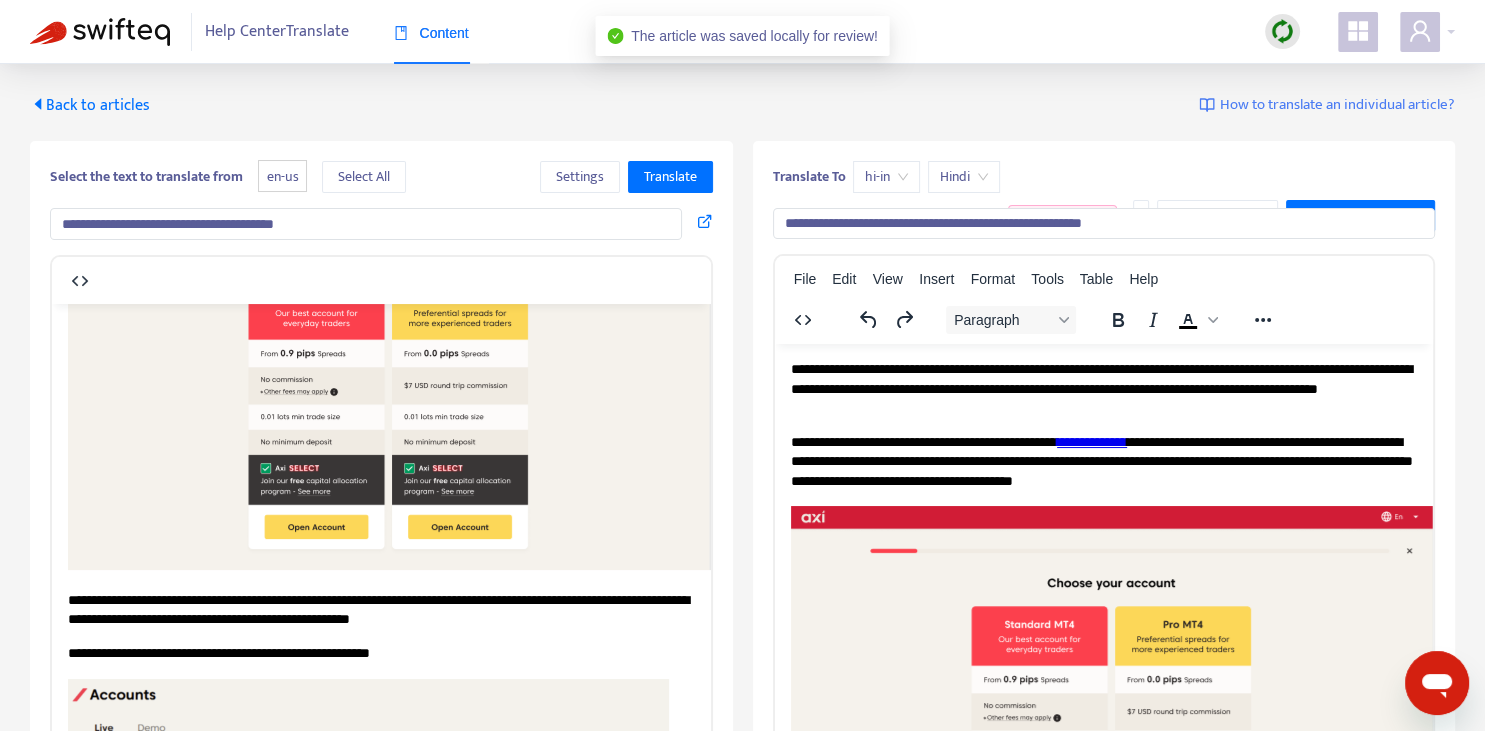 click on "Back to articles" at bounding box center (90, 105) 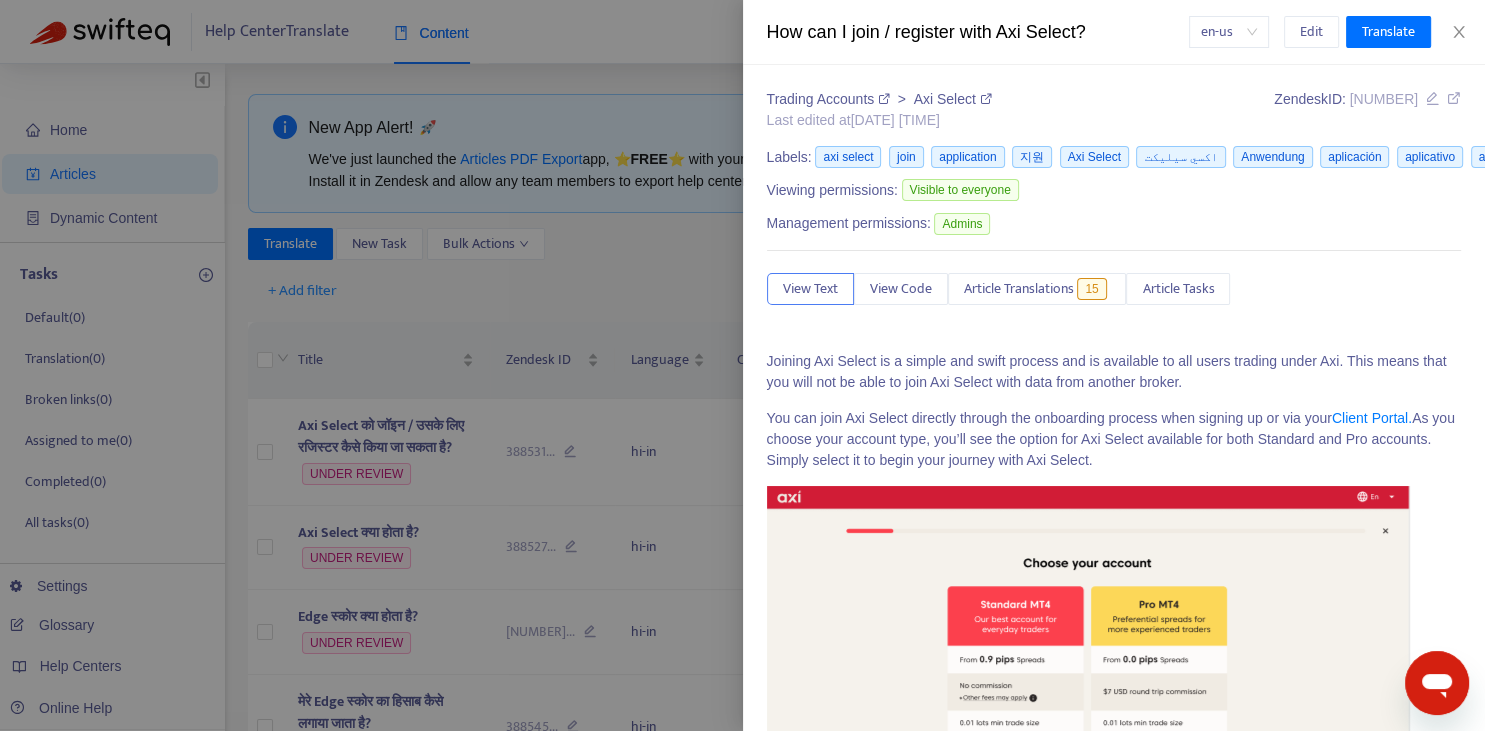 click at bounding box center [742, 365] 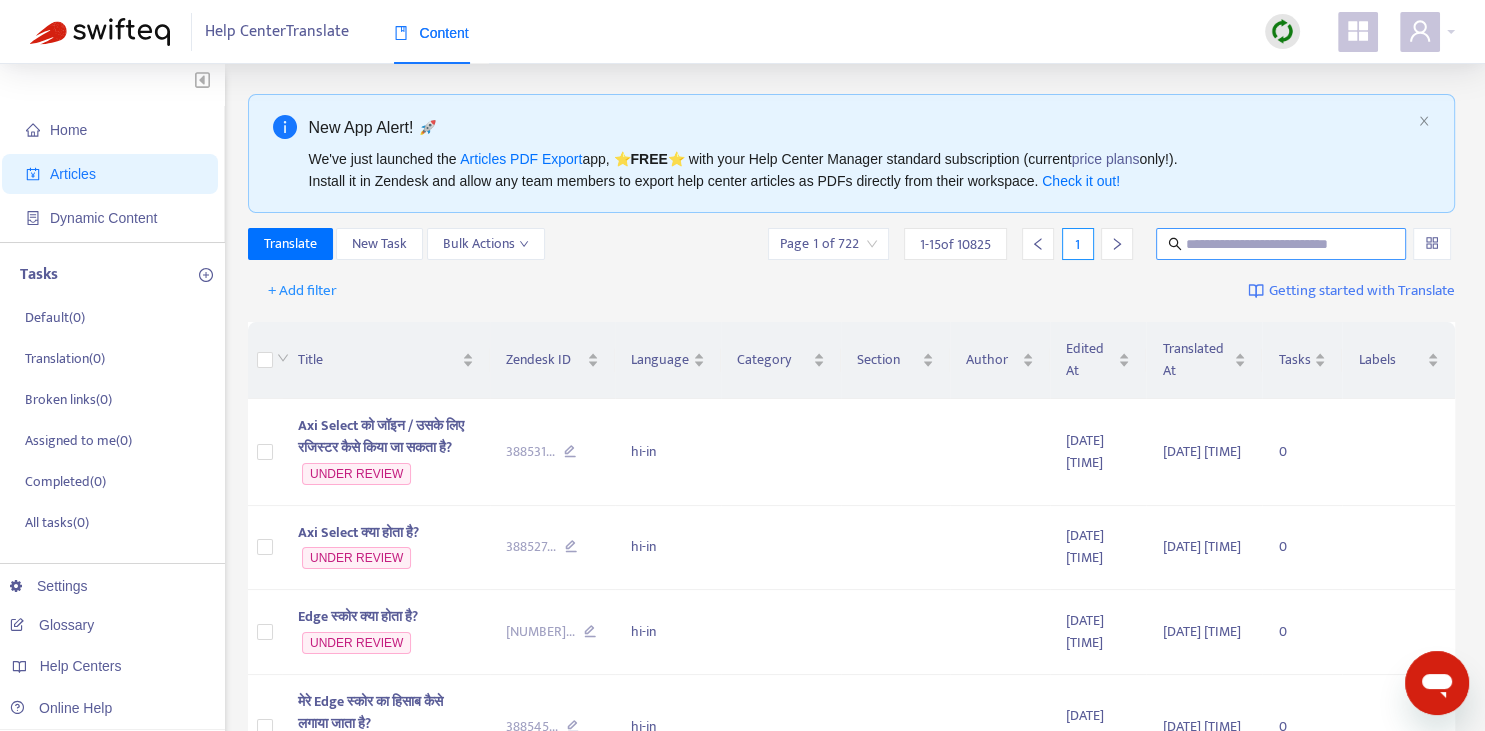 click at bounding box center [1282, 244] 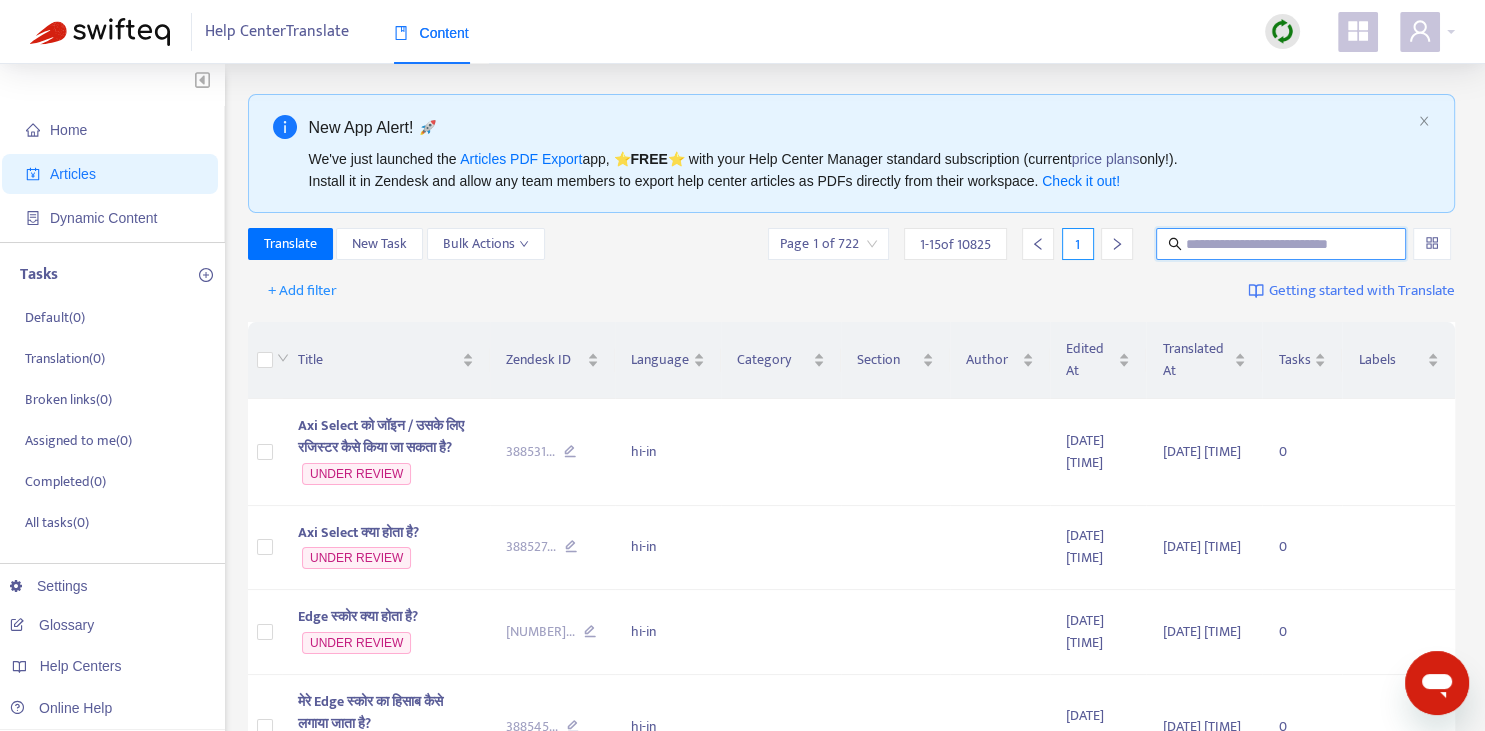paste on "**********" 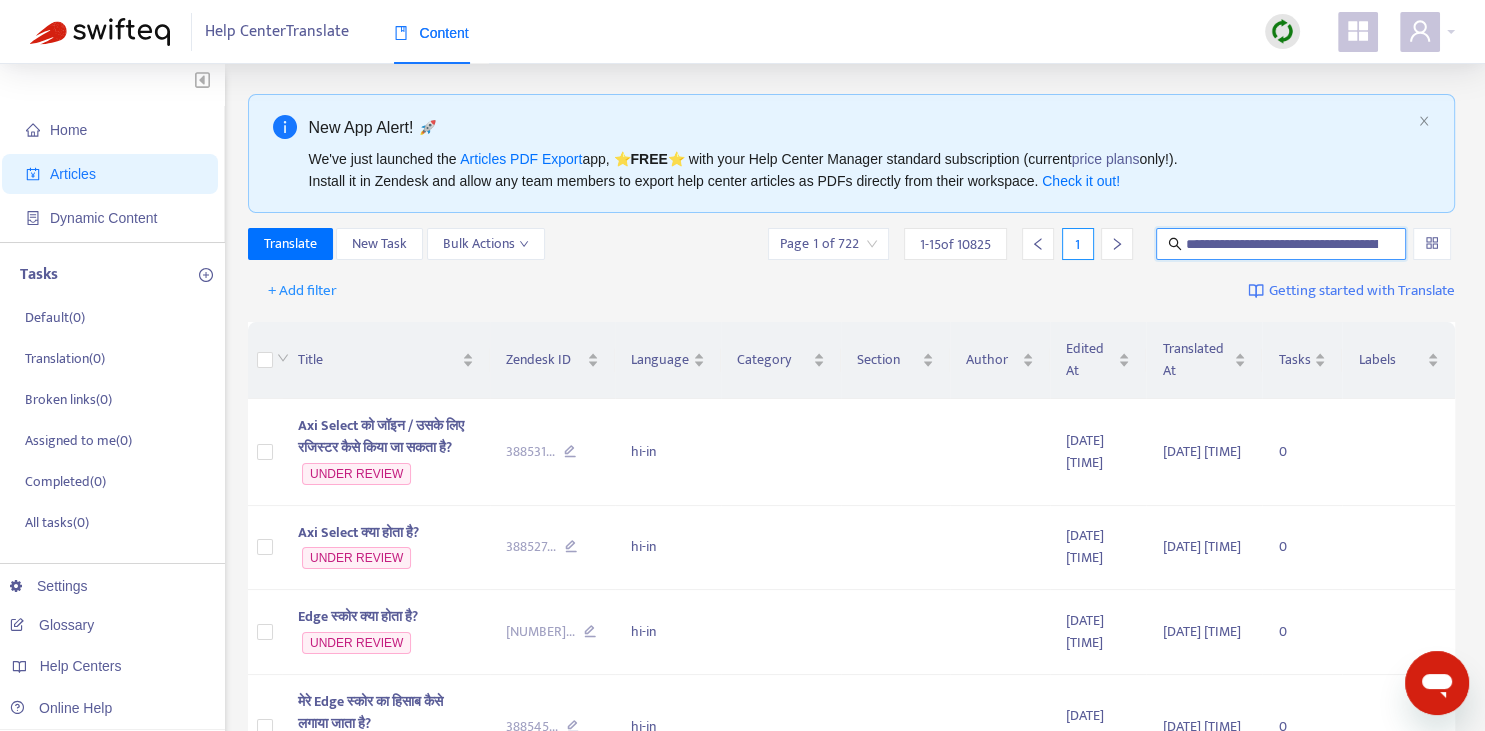 scroll, scrollTop: 0, scrollLeft: 376, axis: horizontal 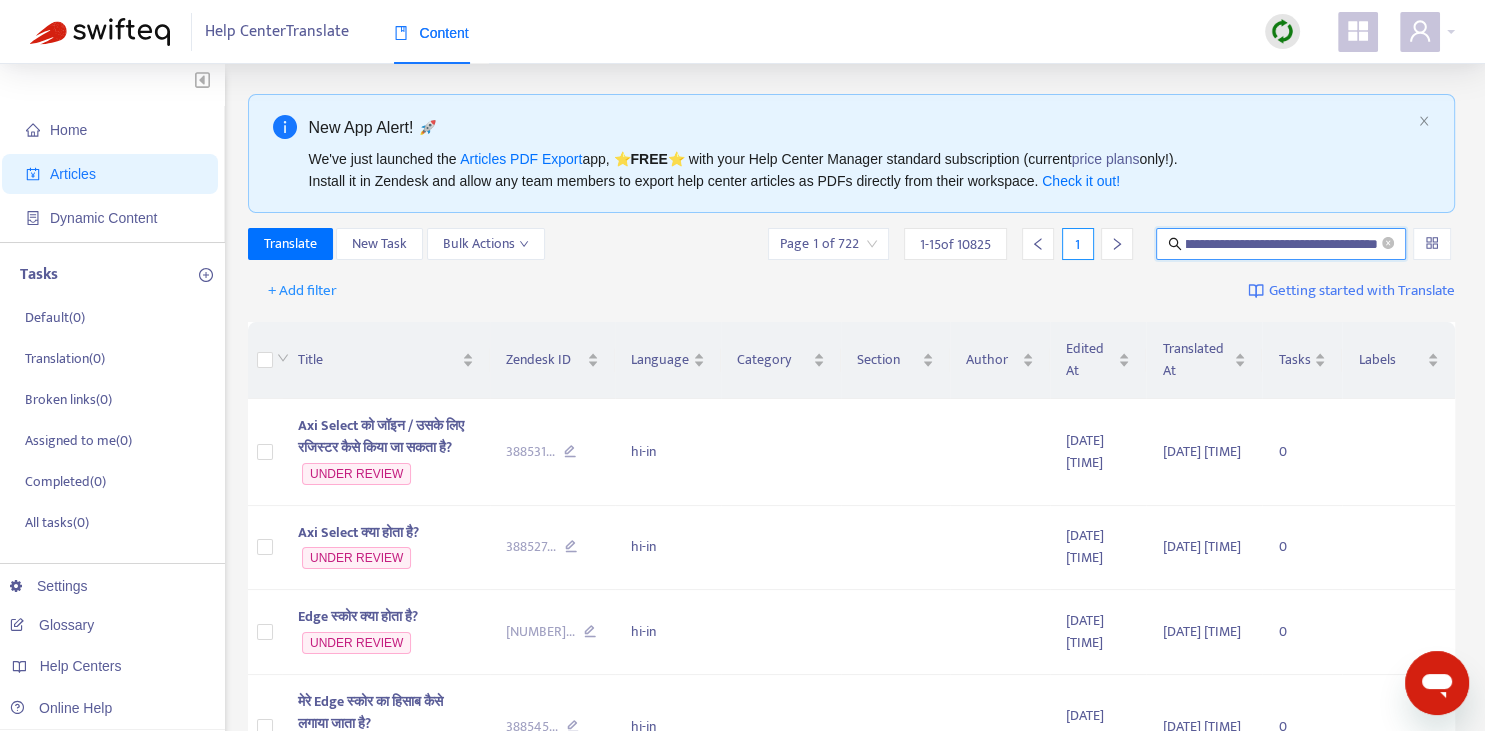 type on "**********" 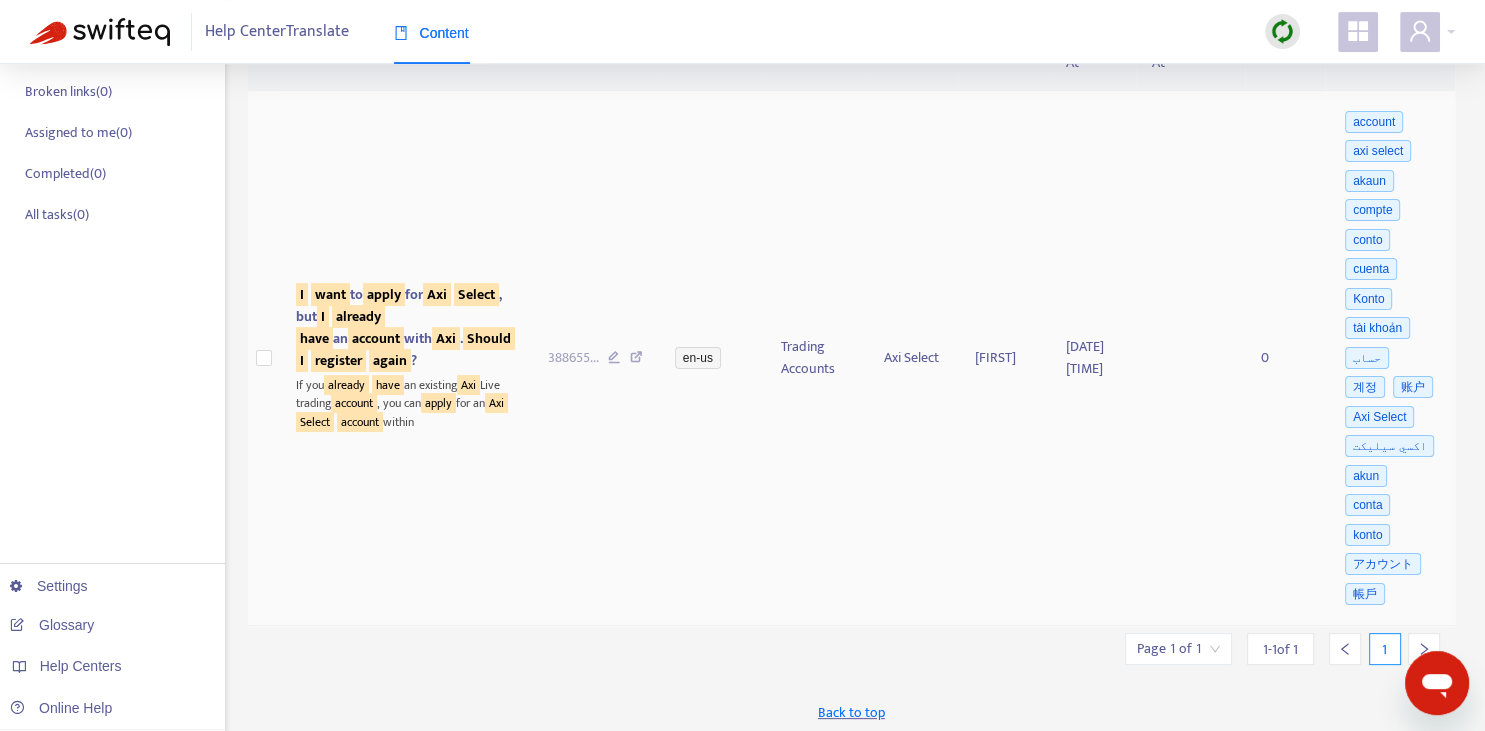scroll, scrollTop: 352, scrollLeft: 0, axis: vertical 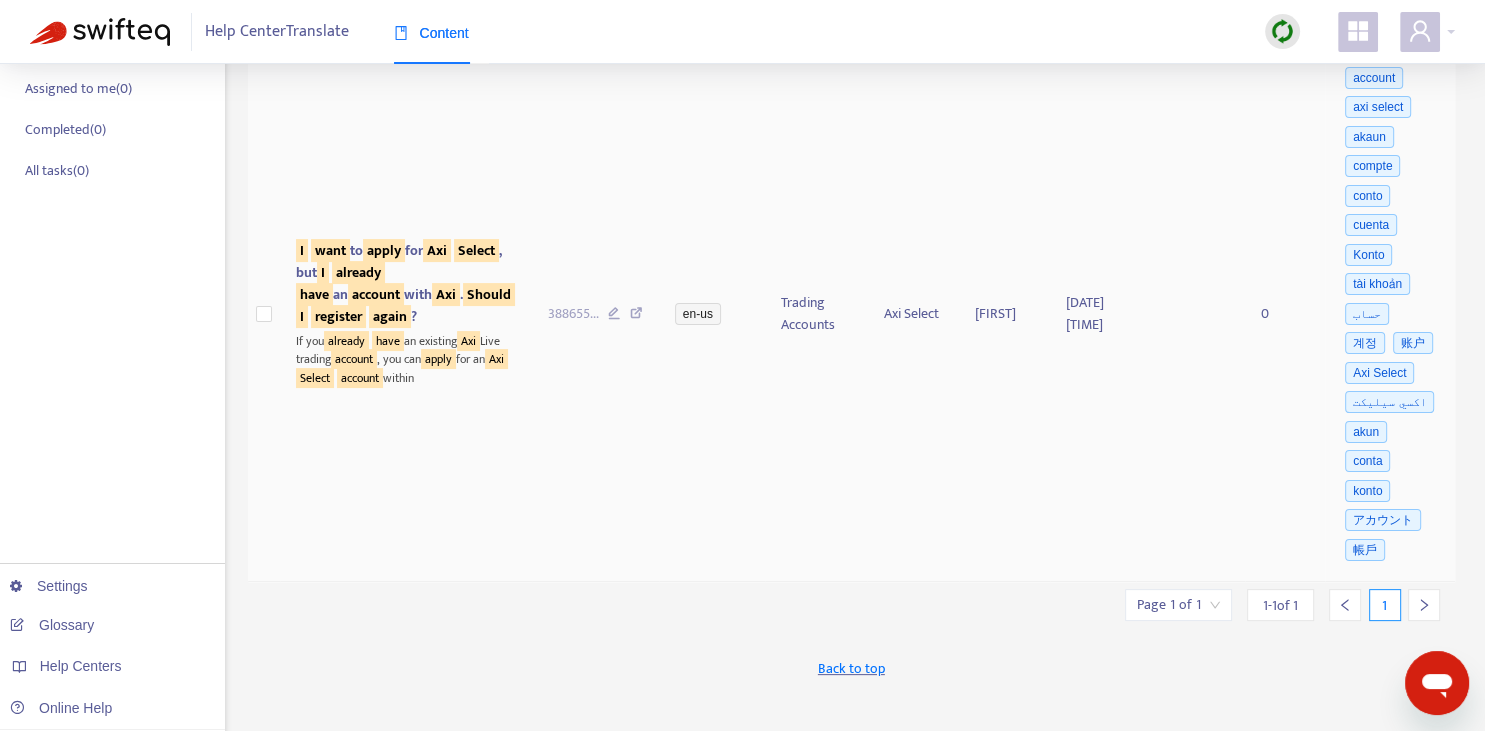 click on "Axi" at bounding box center [437, 250] 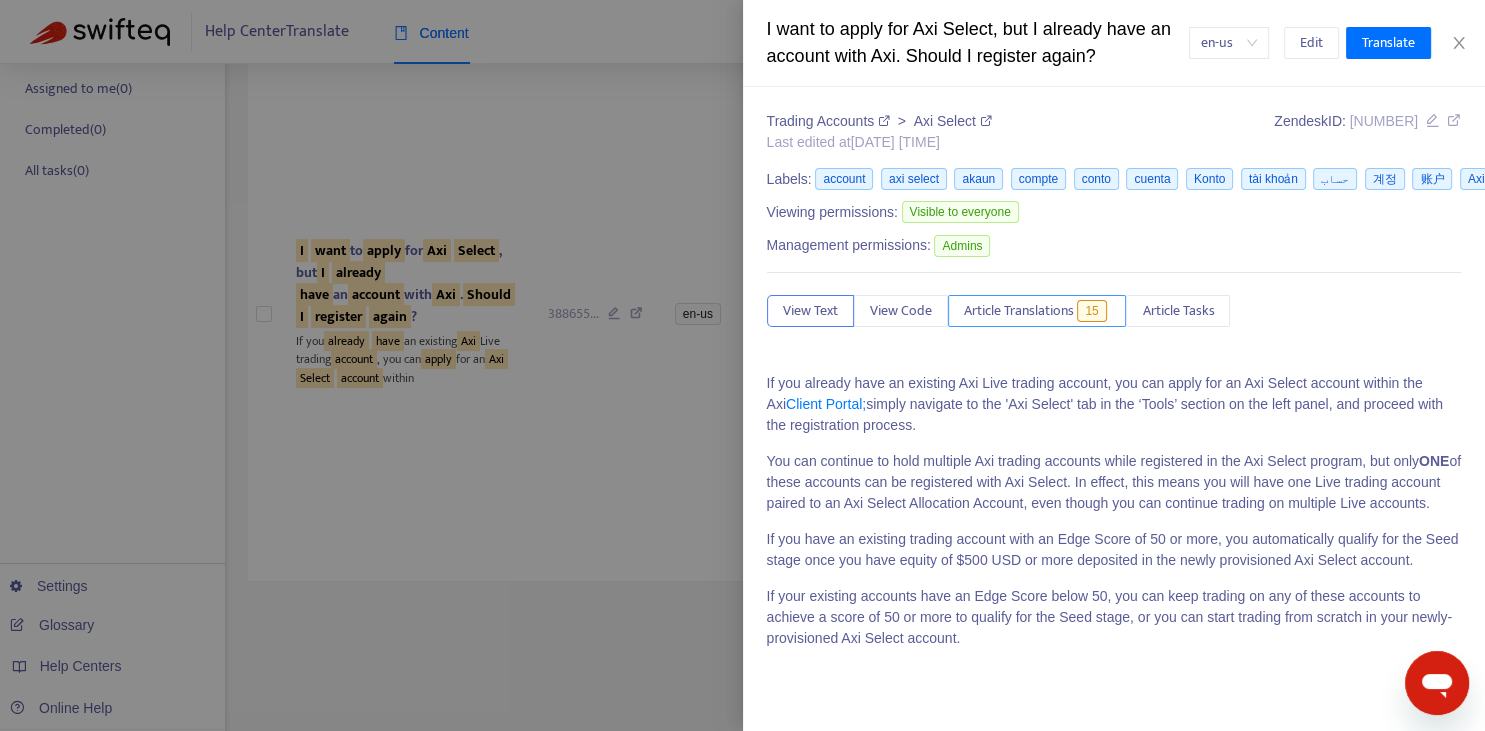 click on "Article Translations" at bounding box center (1019, 311) 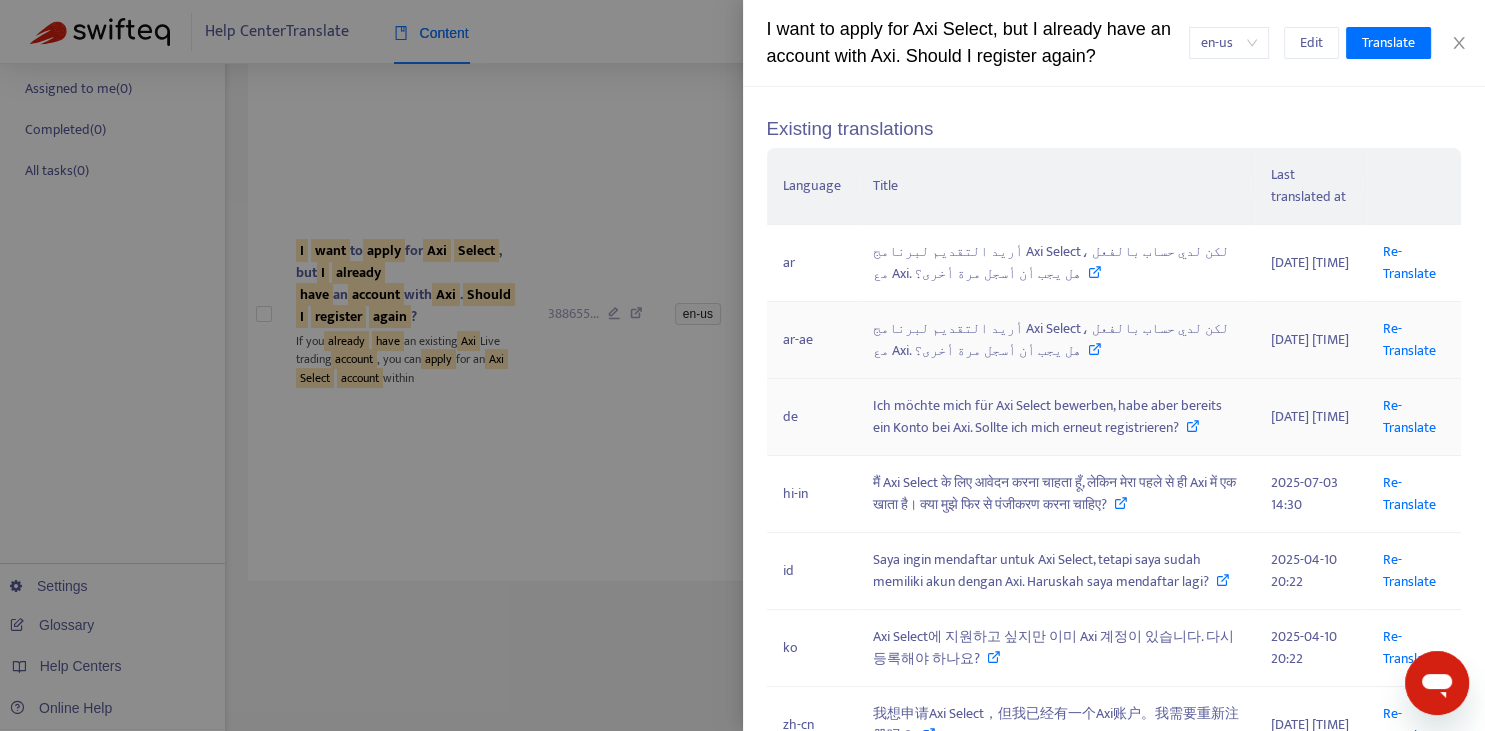 scroll, scrollTop: 294, scrollLeft: 0, axis: vertical 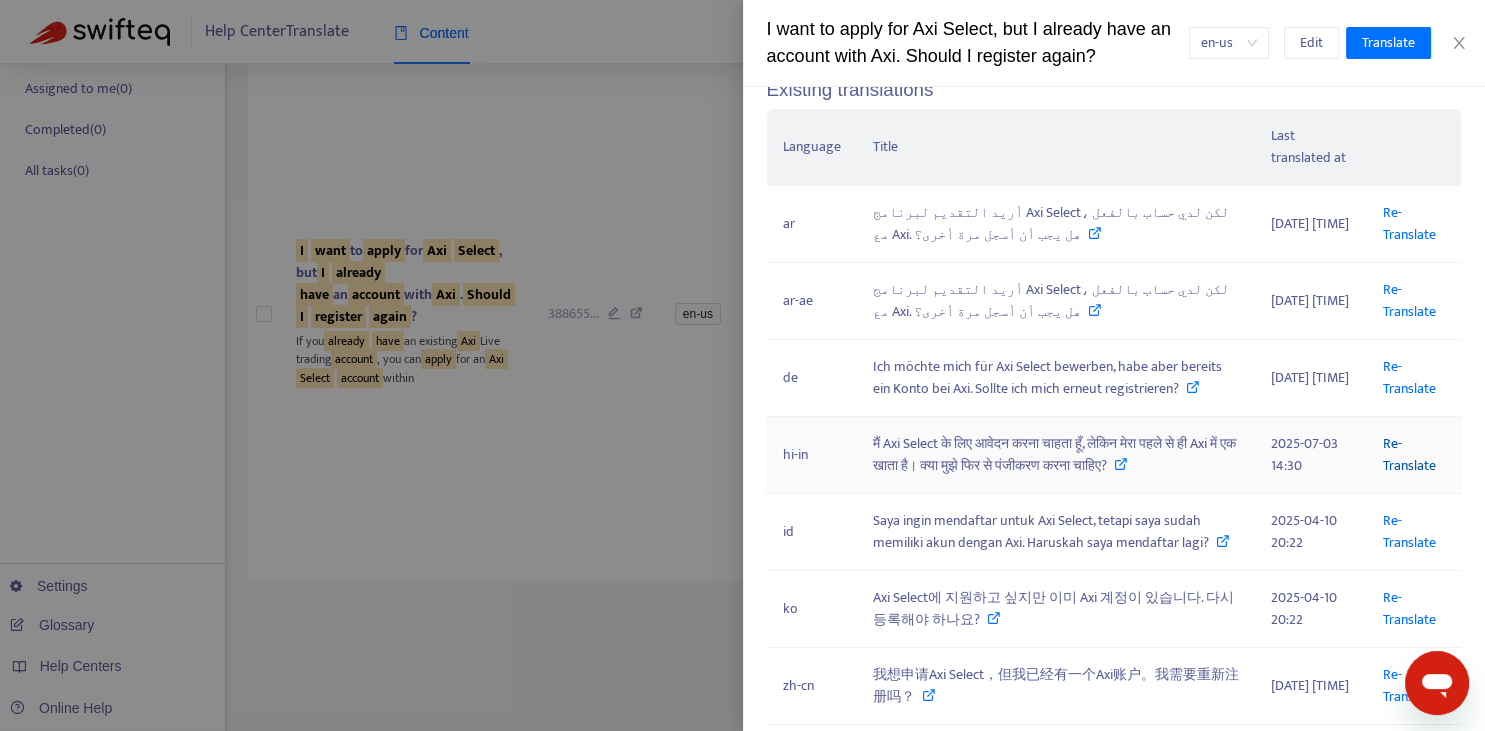 click on "Re-Translate" at bounding box center [1409, 454] 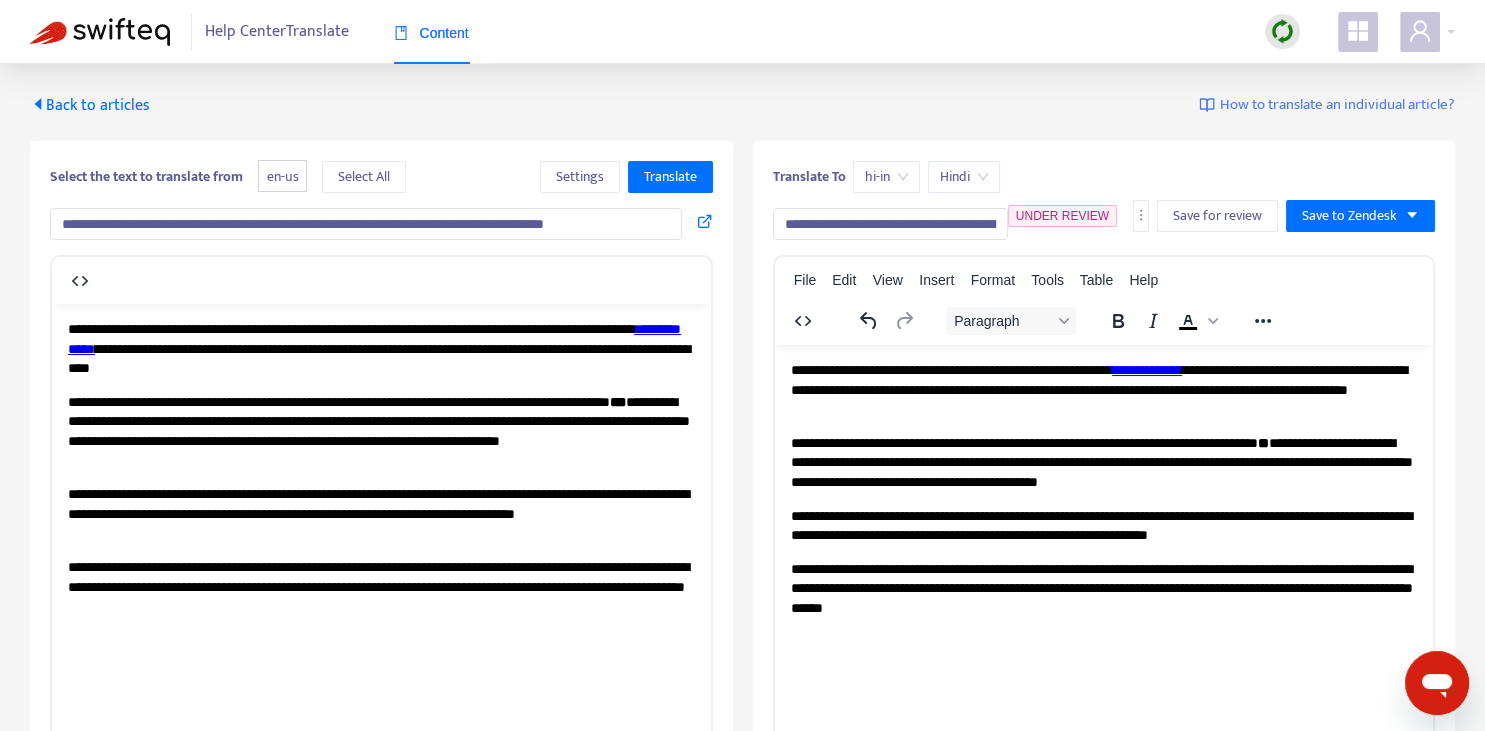 scroll, scrollTop: 343, scrollLeft: 0, axis: vertical 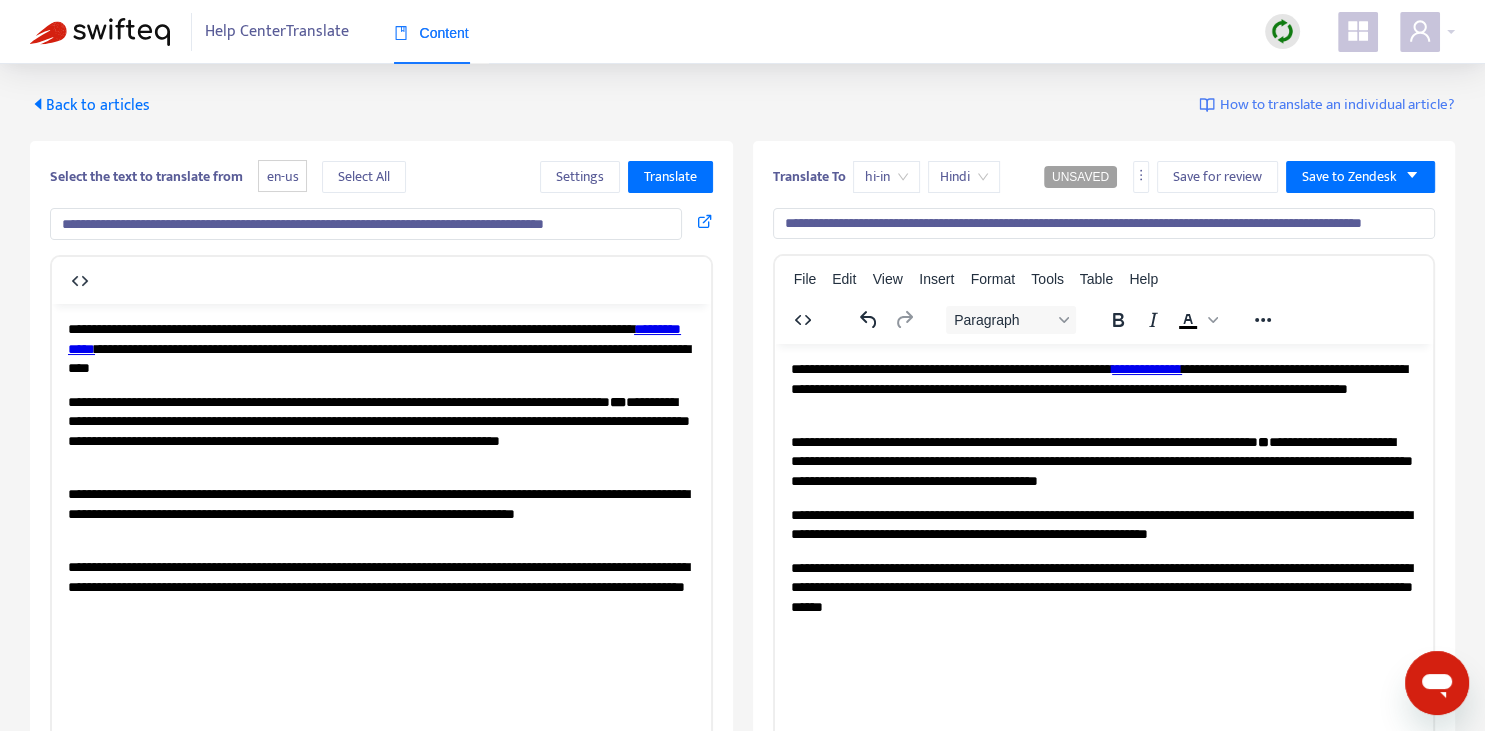 type on "**********" 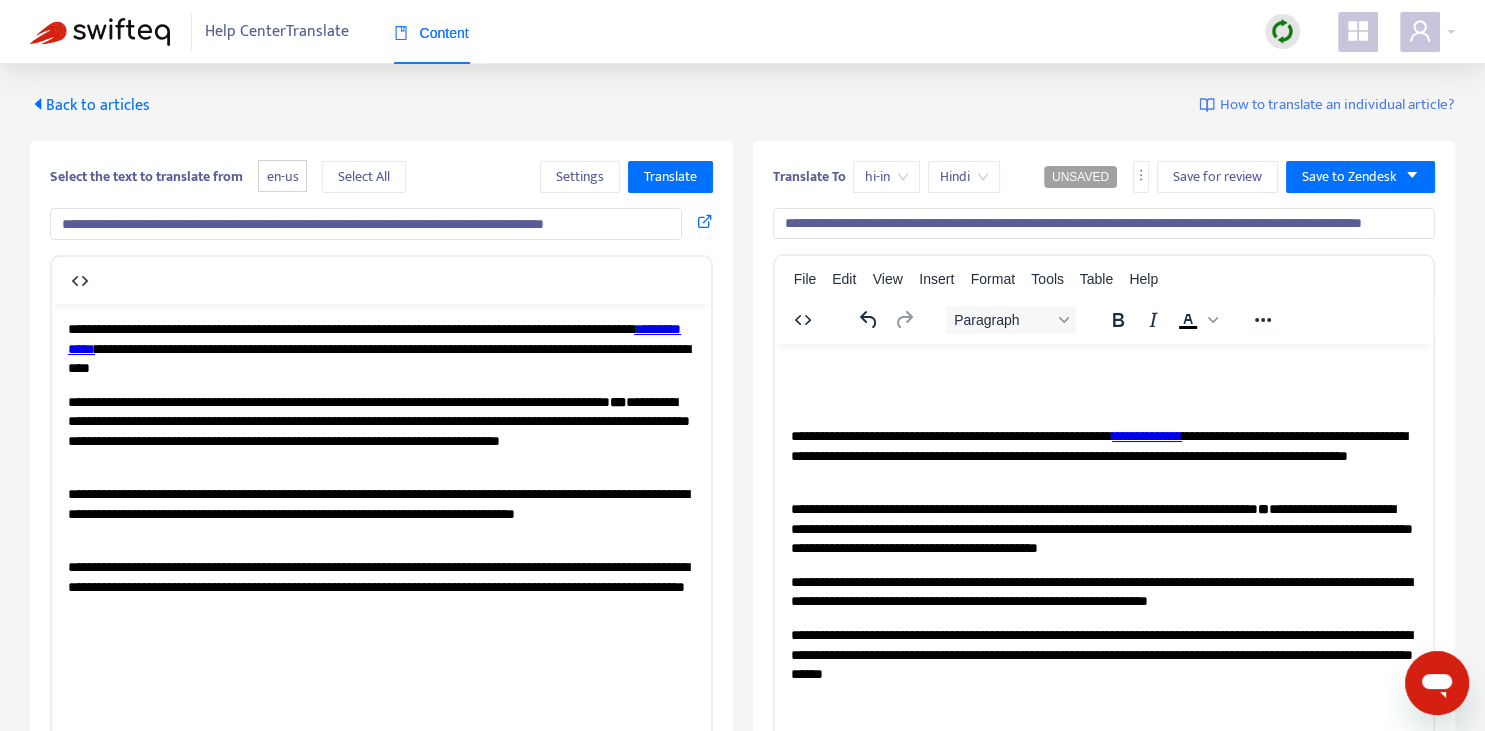 type 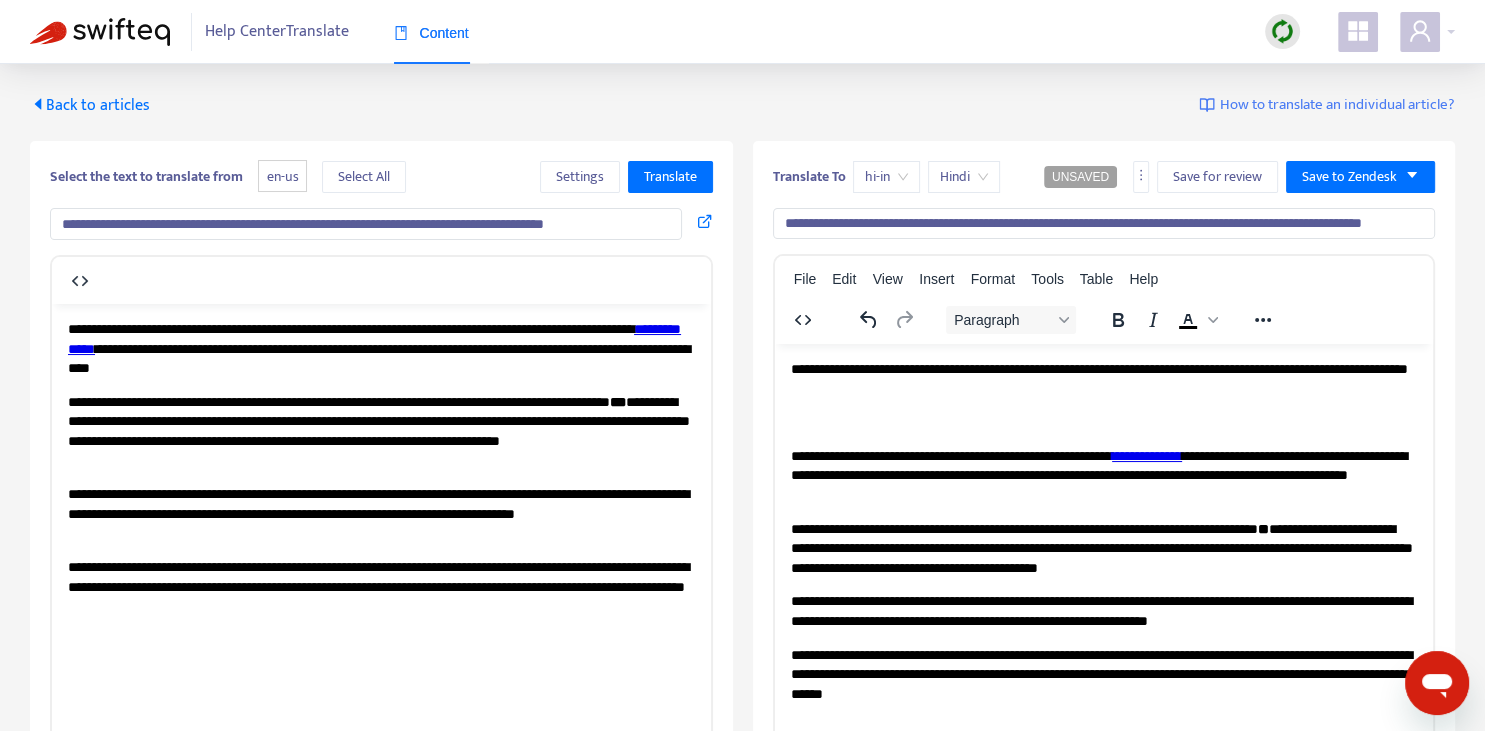 click on "**********" at bounding box center (374, 338) 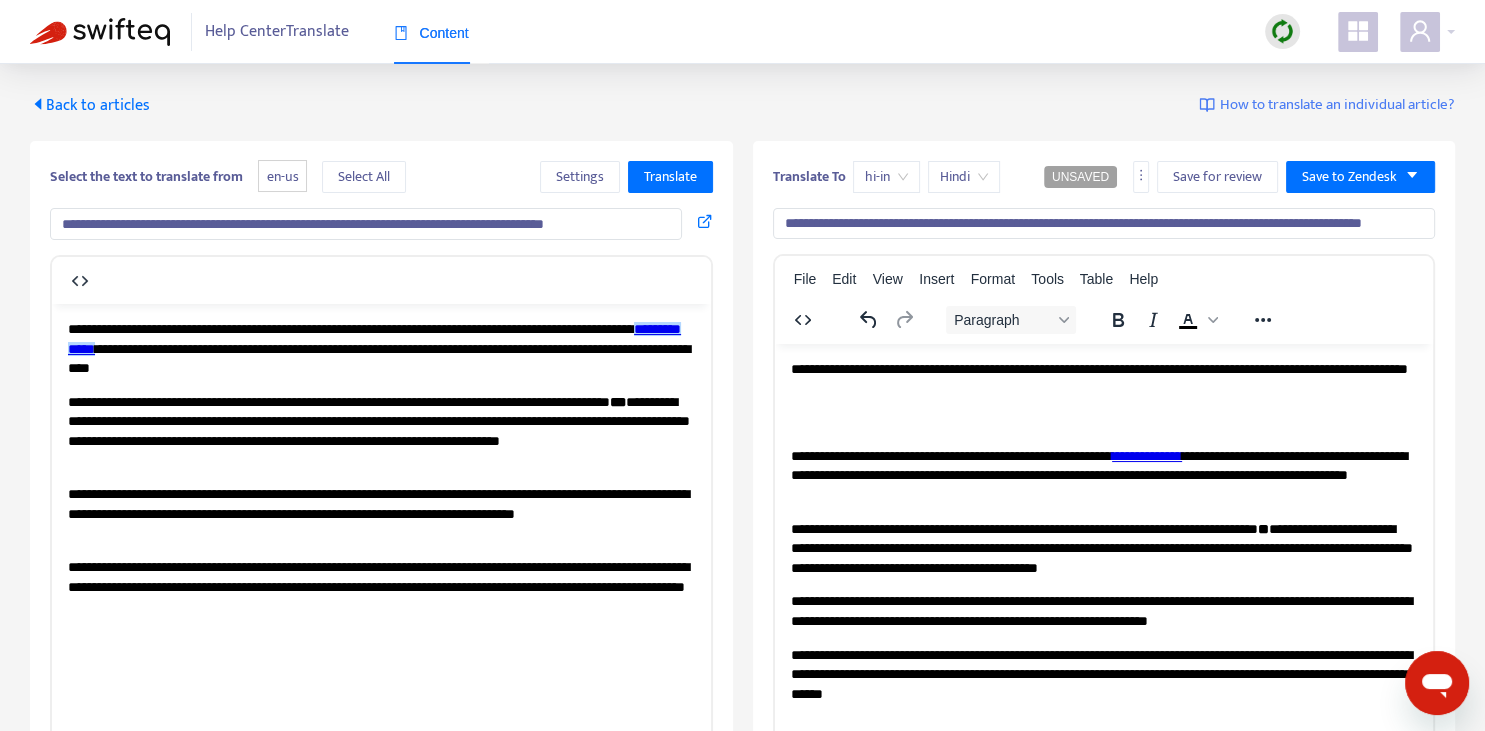 click on "**********" at bounding box center (1103, 379) 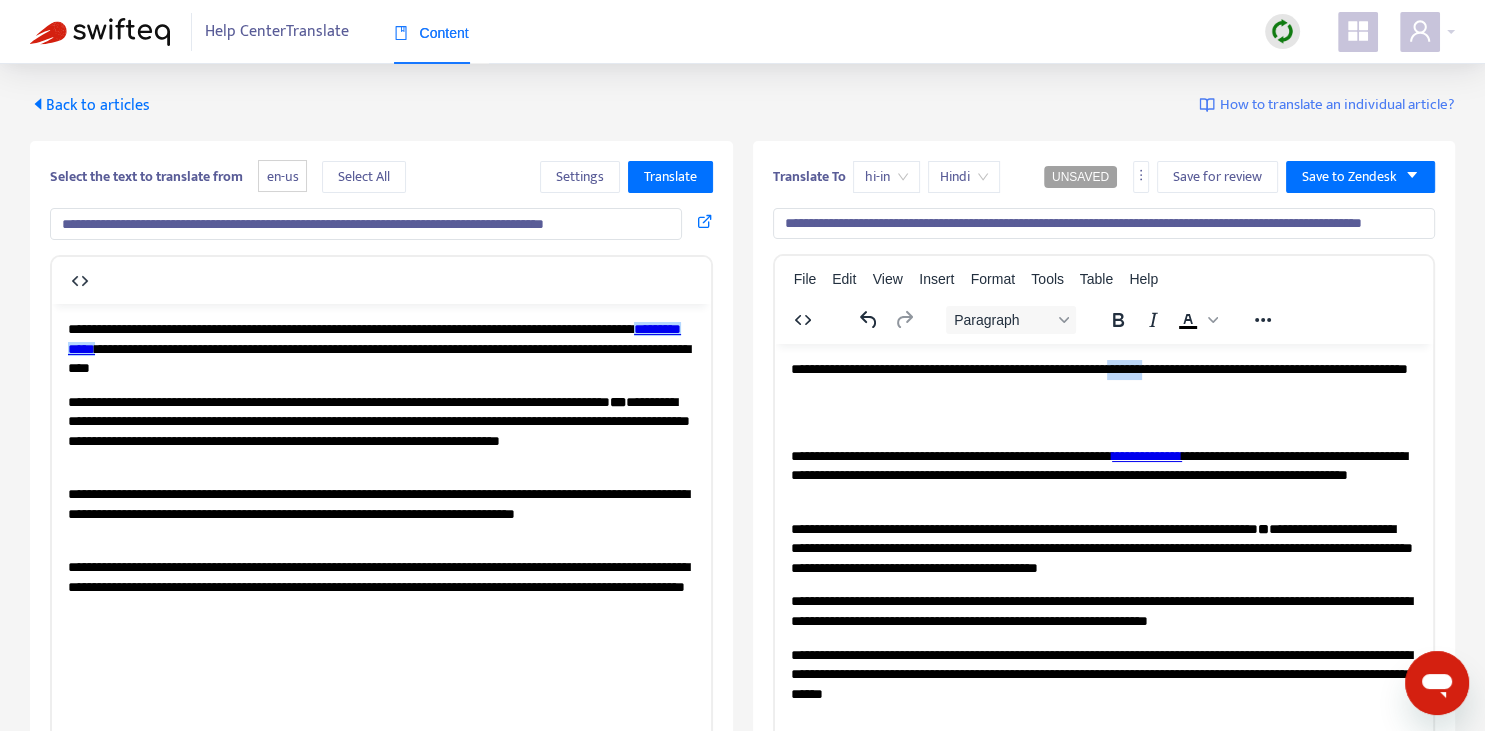 click on "**********" at bounding box center [1103, 379] 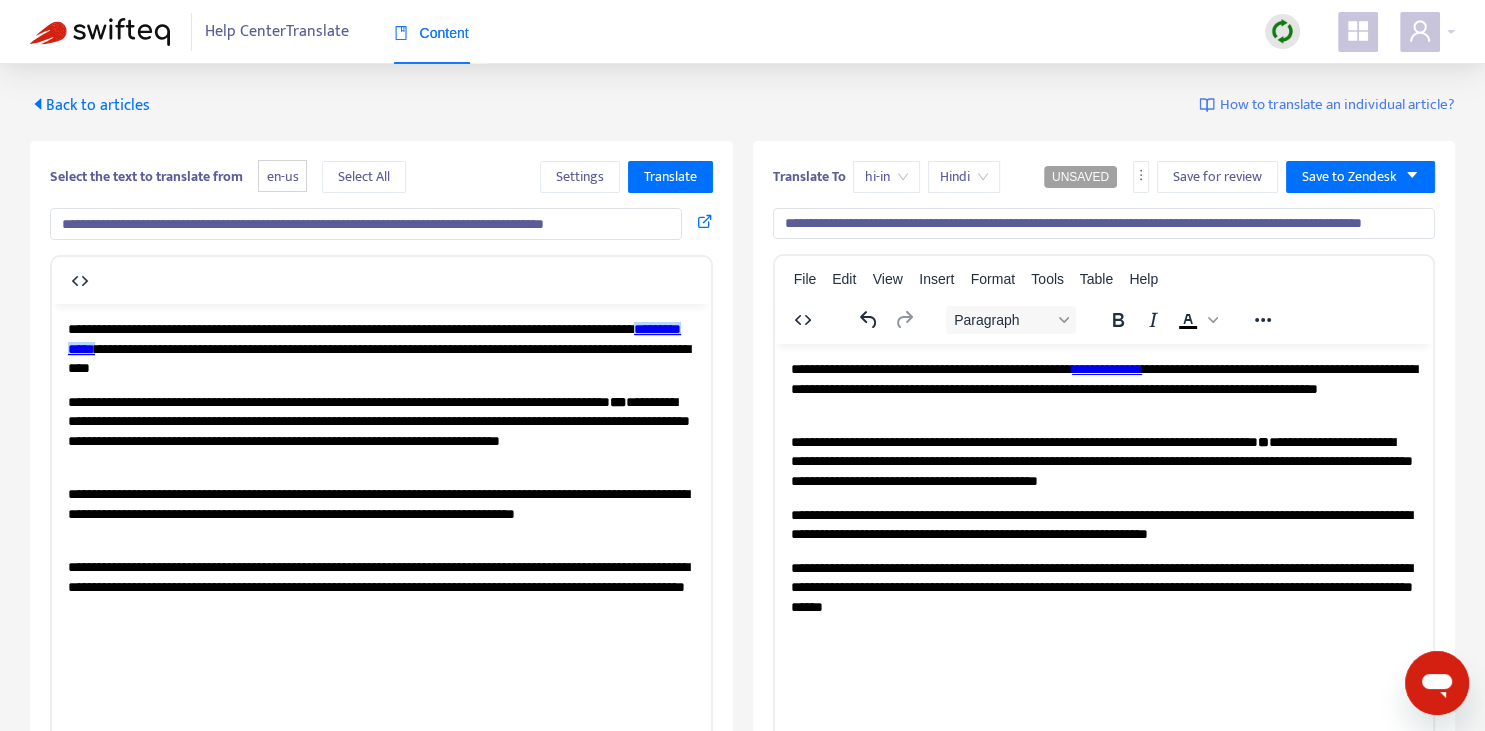 copy on "*" 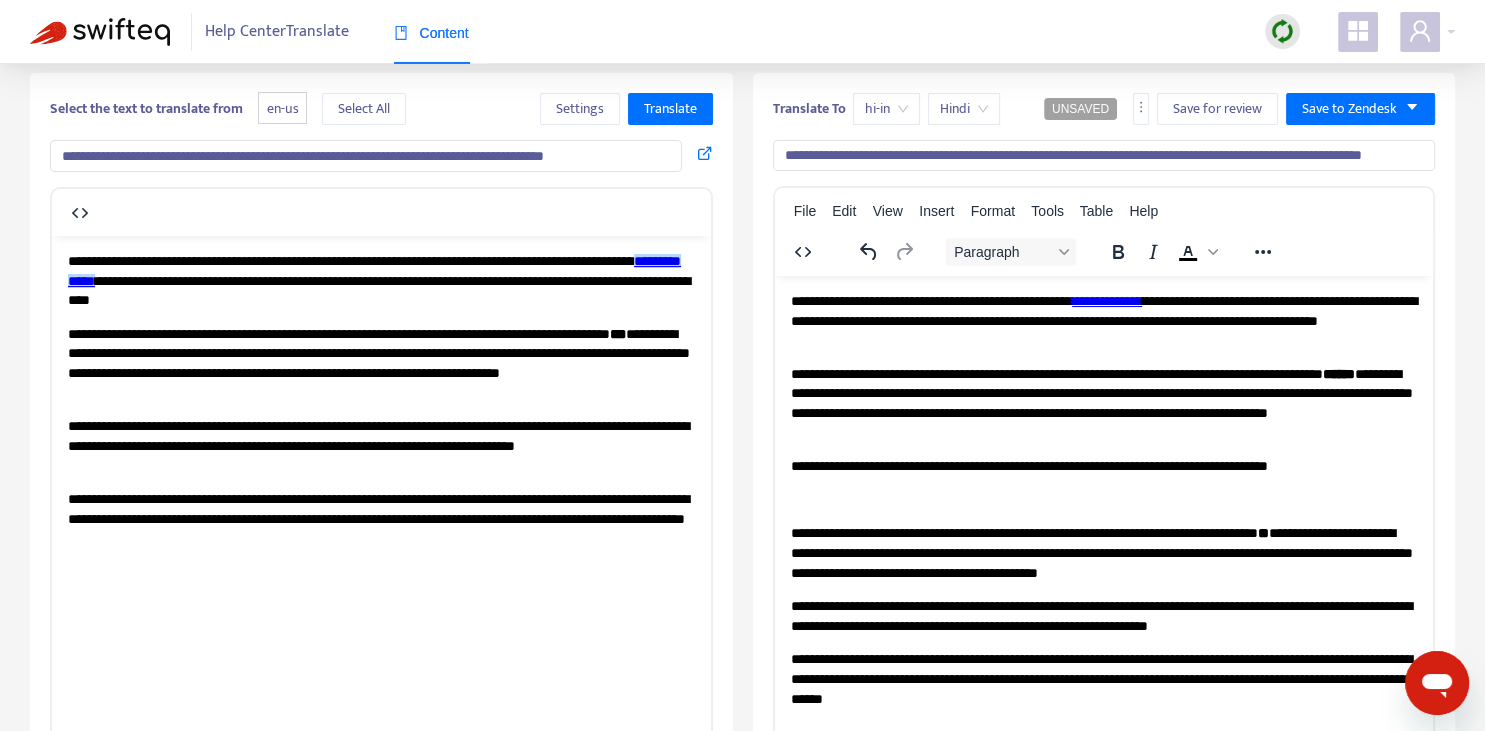 scroll, scrollTop: 70, scrollLeft: 0, axis: vertical 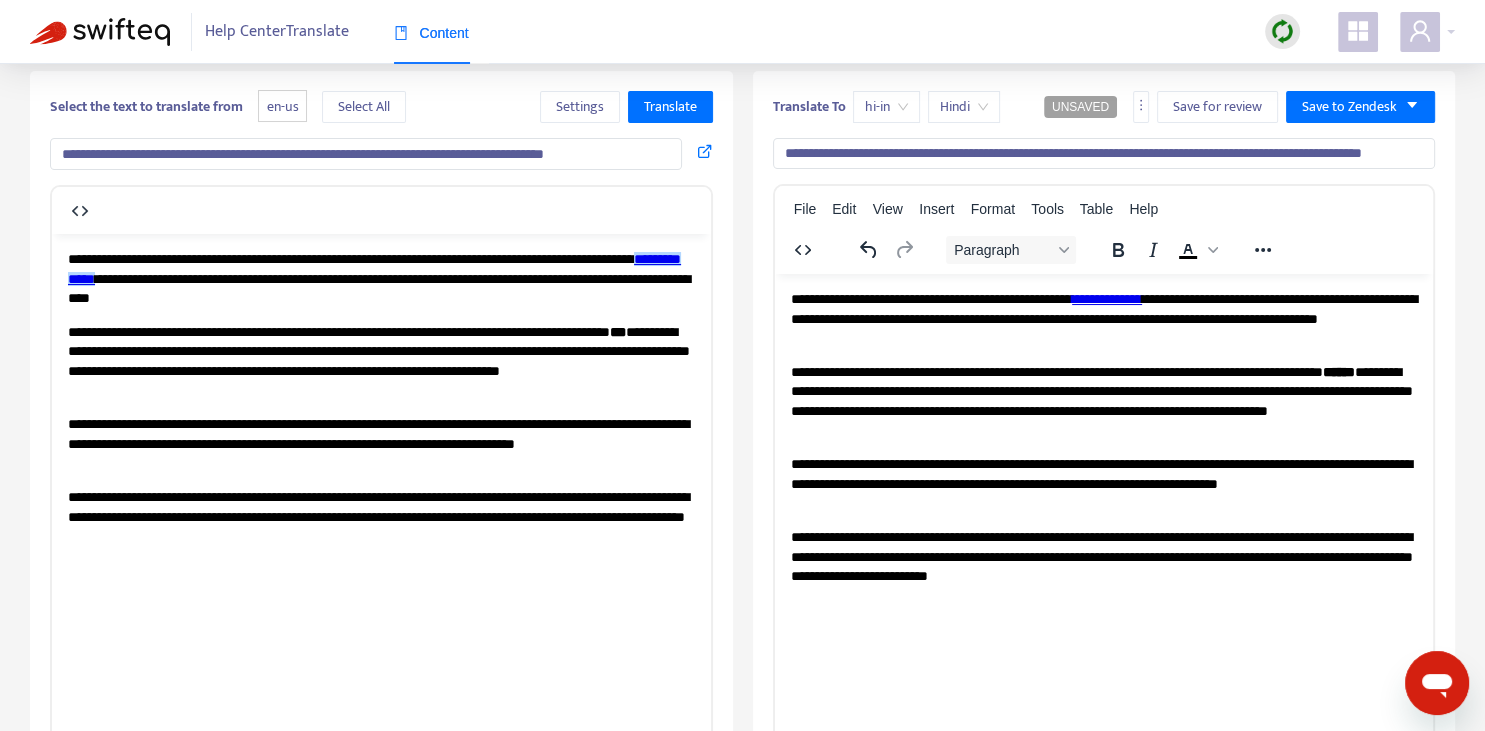 click on "**********" at bounding box center (1104, 154) 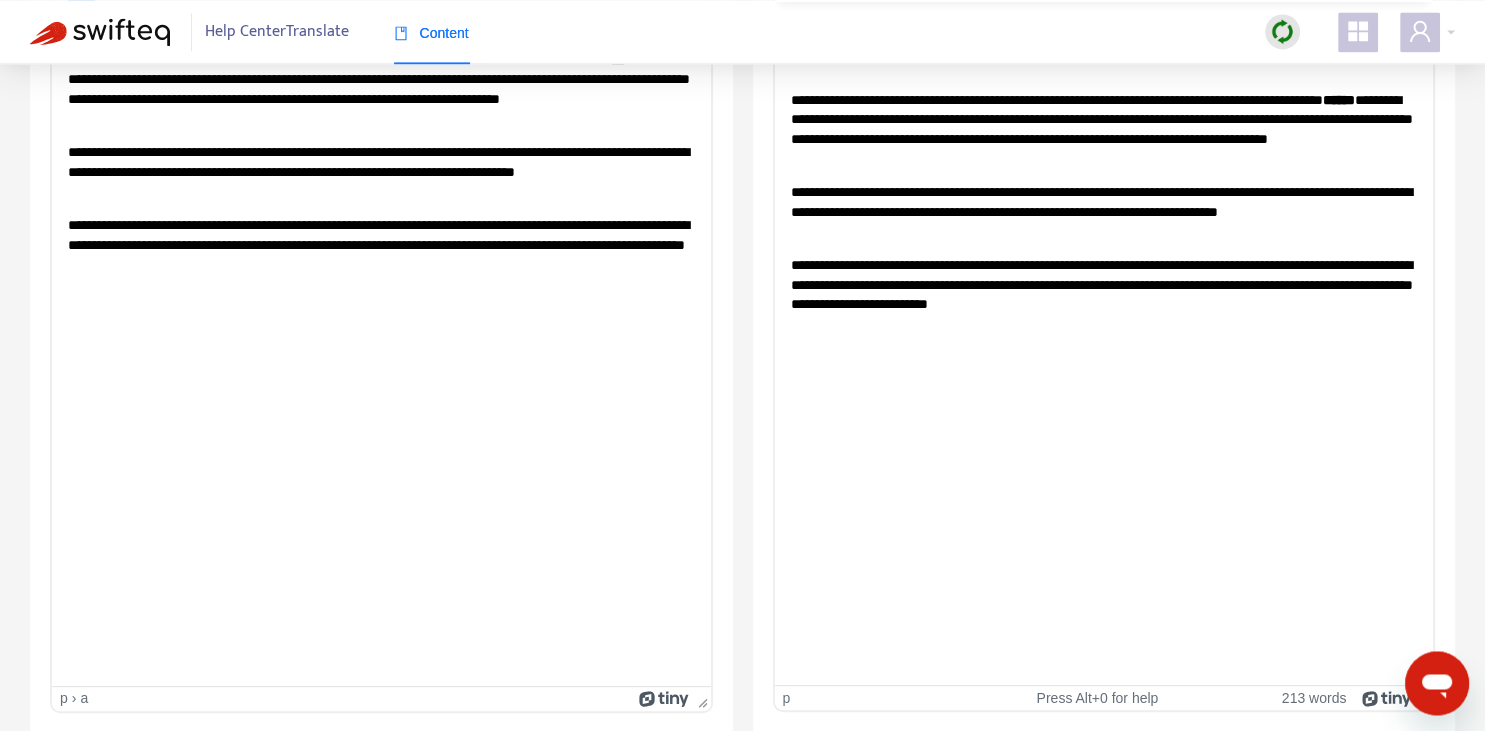 scroll, scrollTop: 343, scrollLeft: 0, axis: vertical 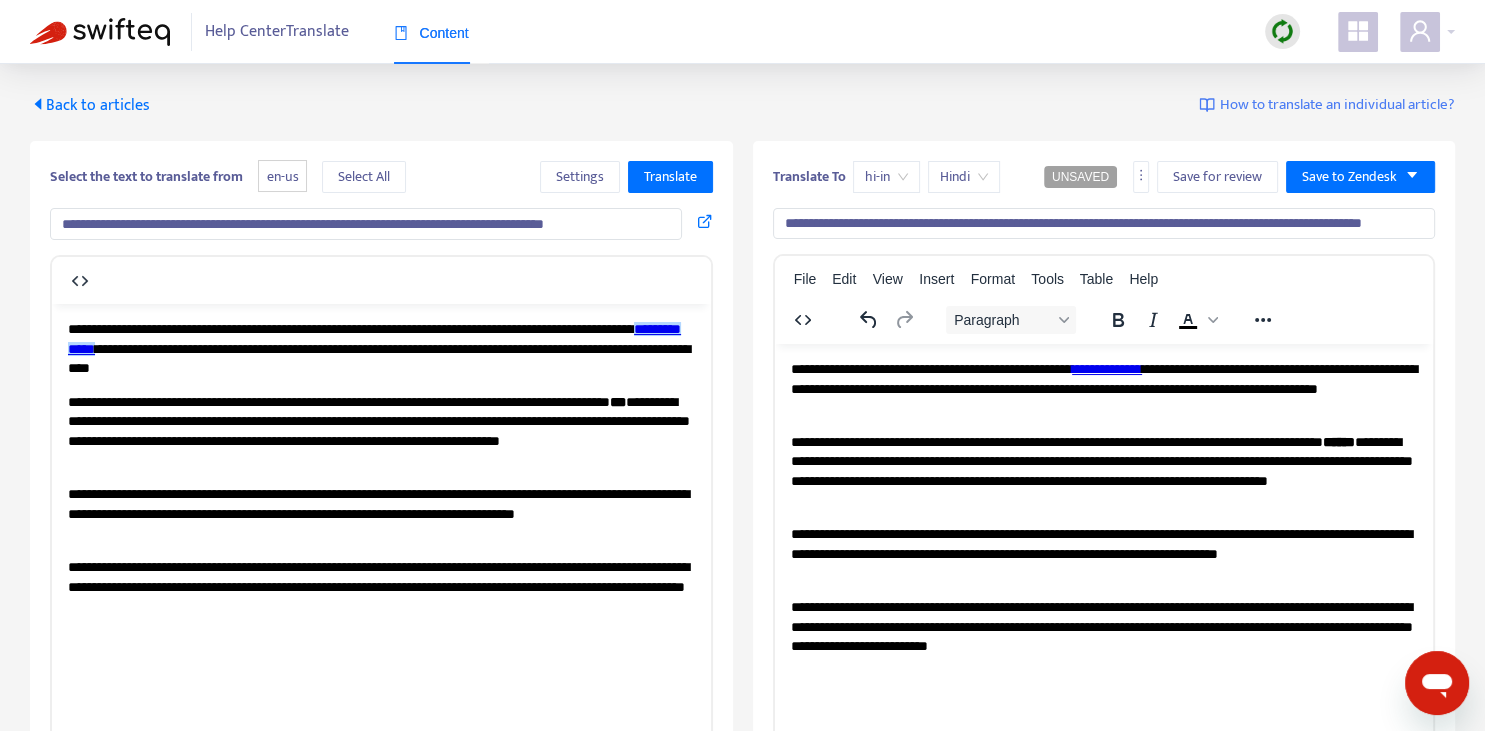 click on "**********" at bounding box center [1103, 472] 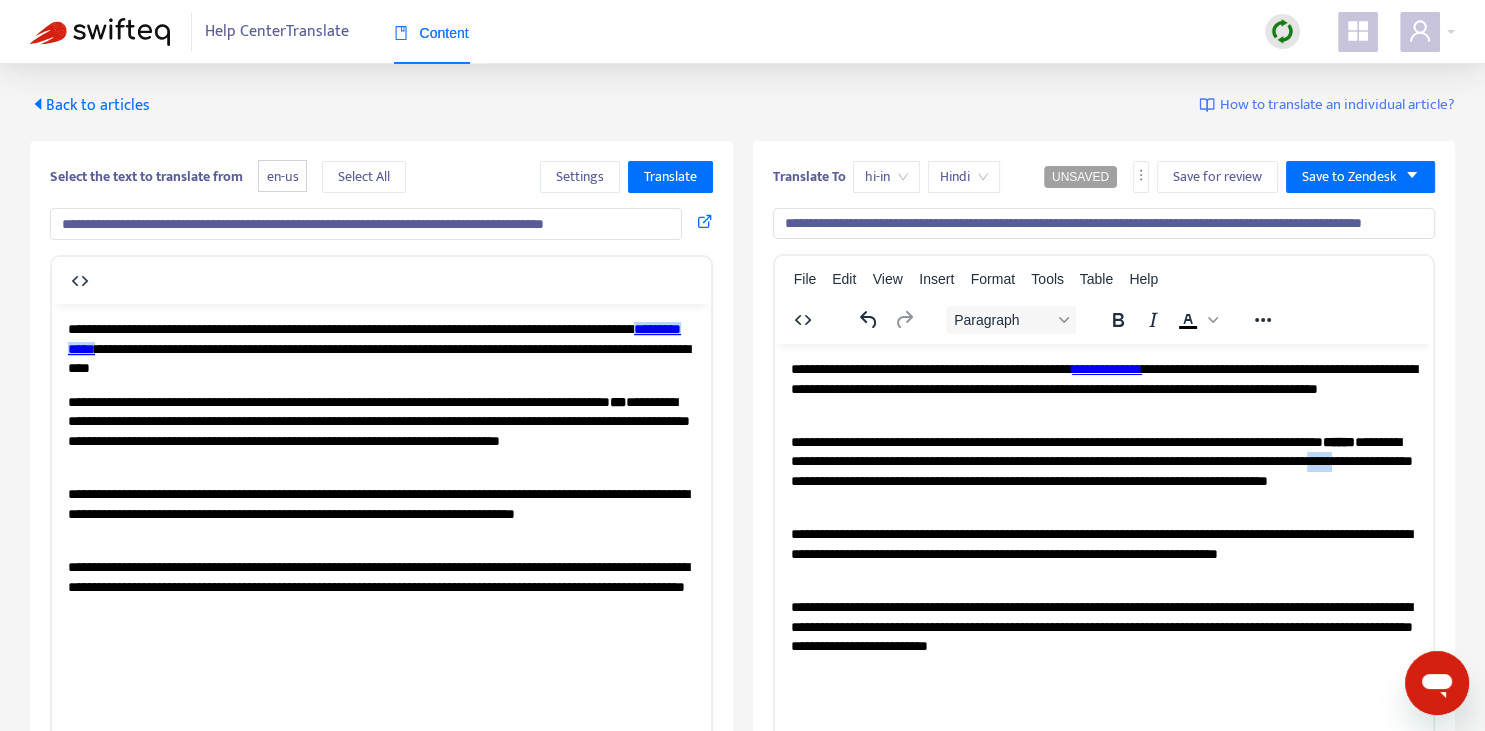 click on "**********" at bounding box center [1103, 472] 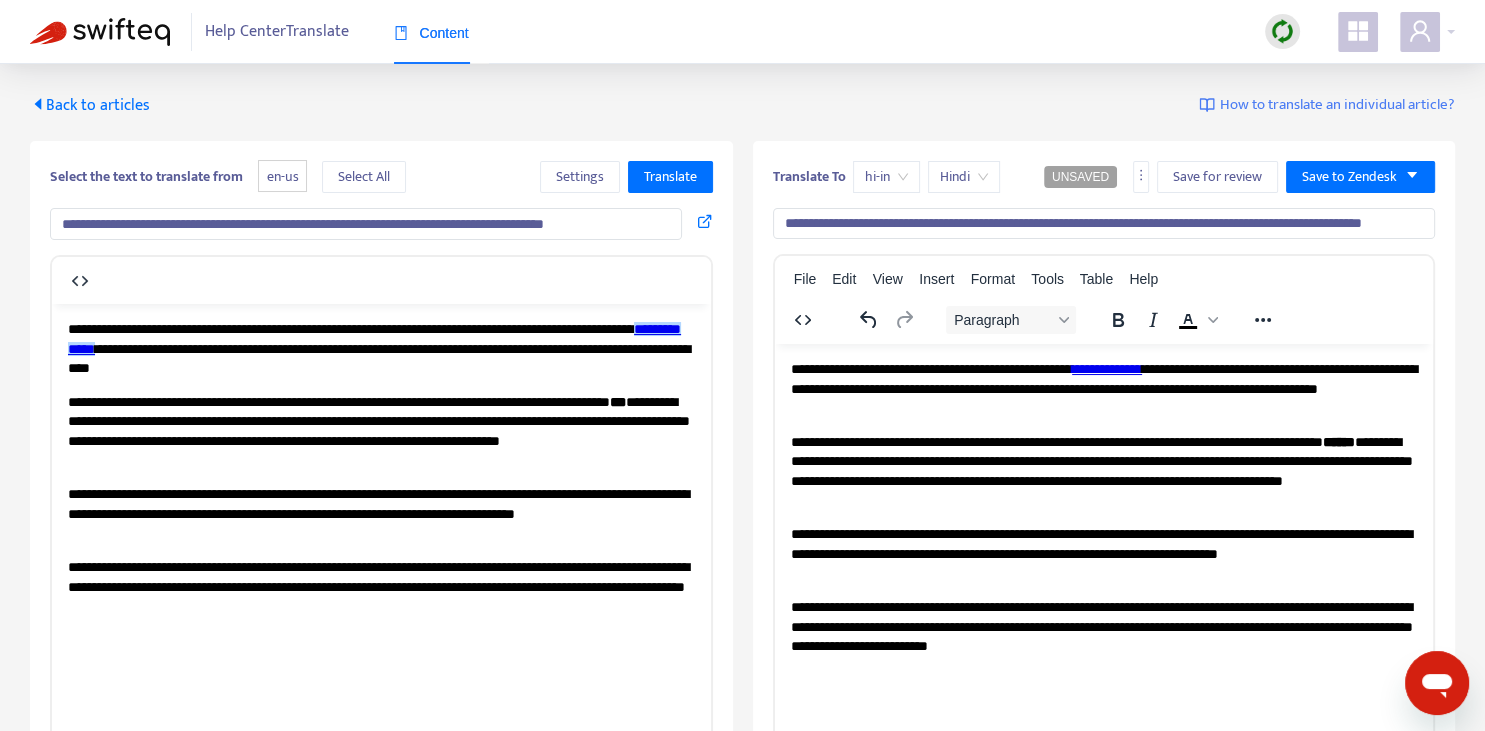 click on "**********" at bounding box center (1103, 472) 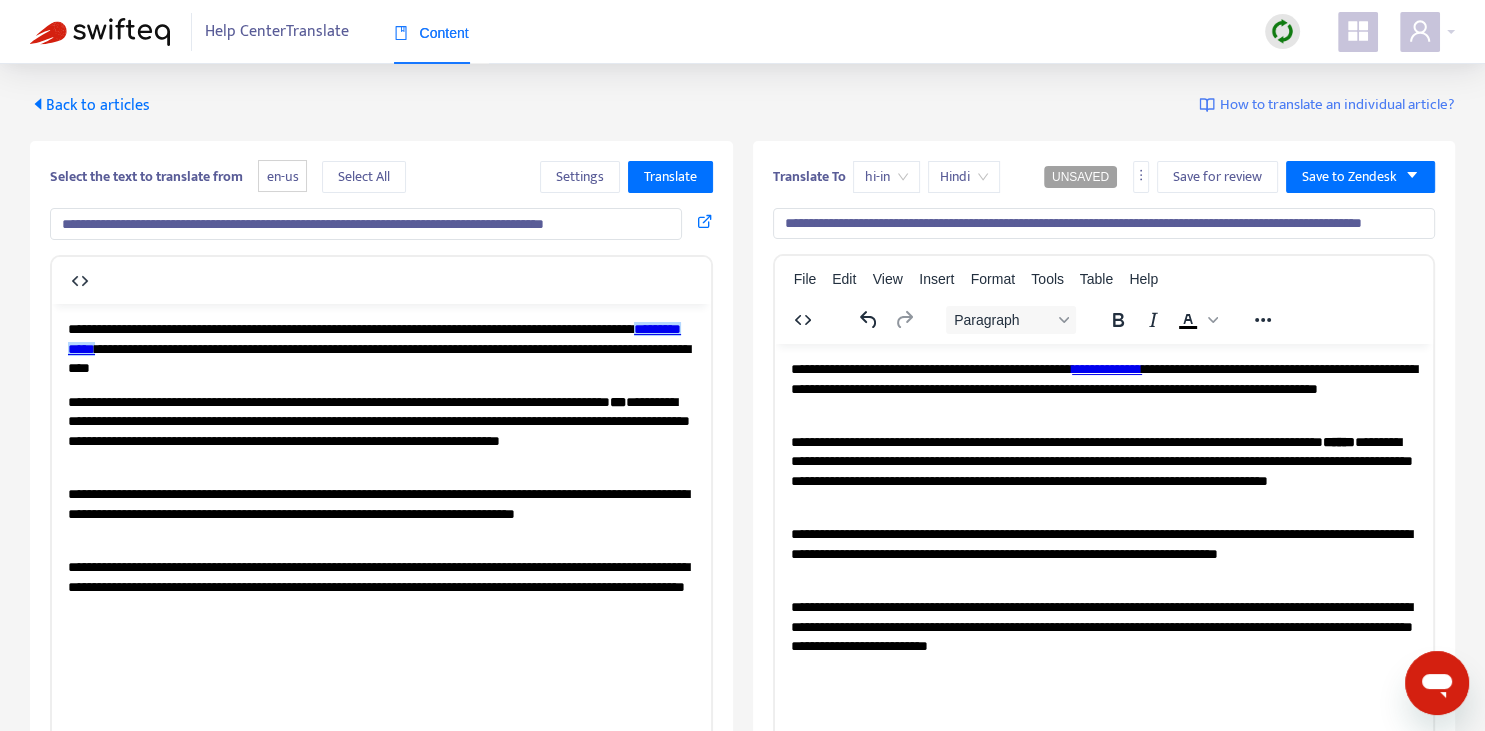 click on "**********" at bounding box center (1104, 224) 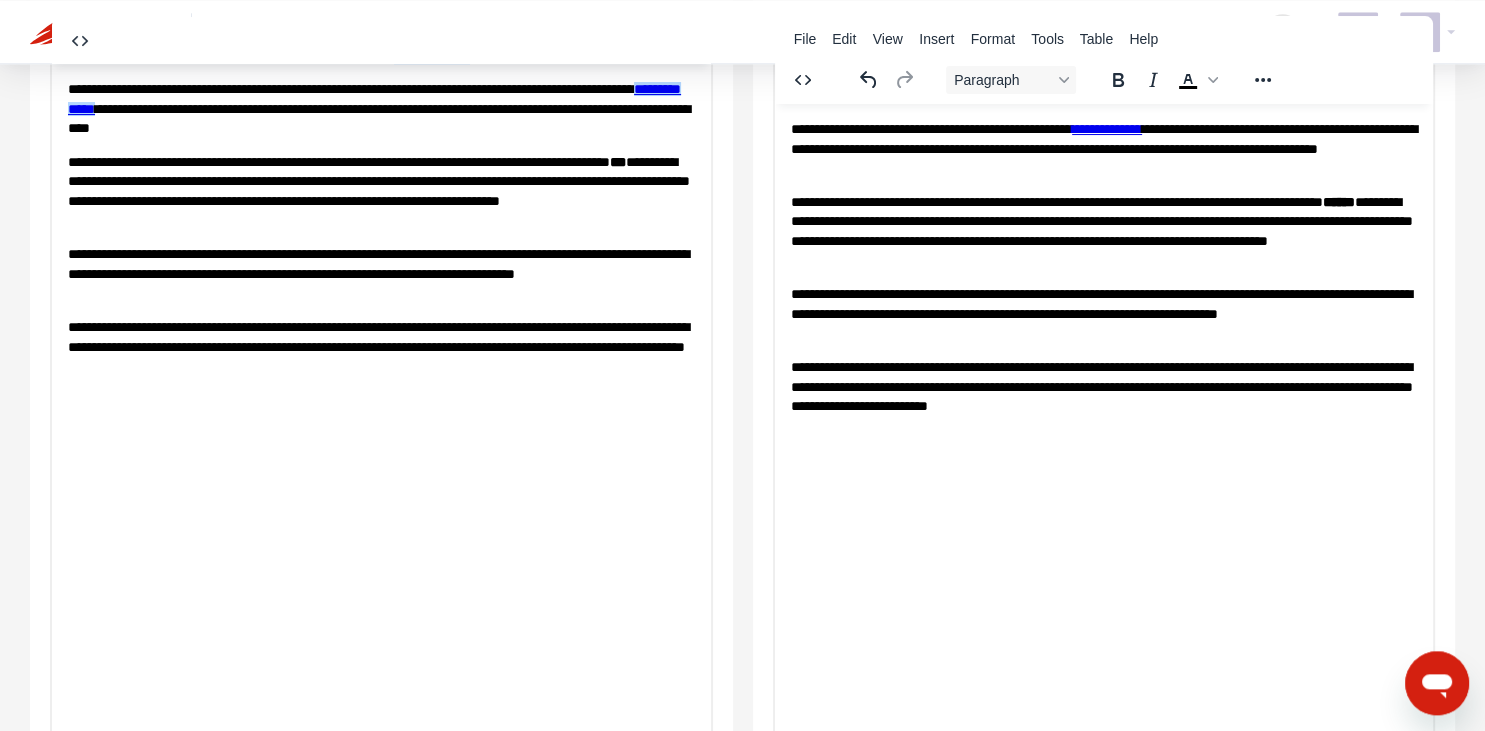 scroll, scrollTop: 281, scrollLeft: 0, axis: vertical 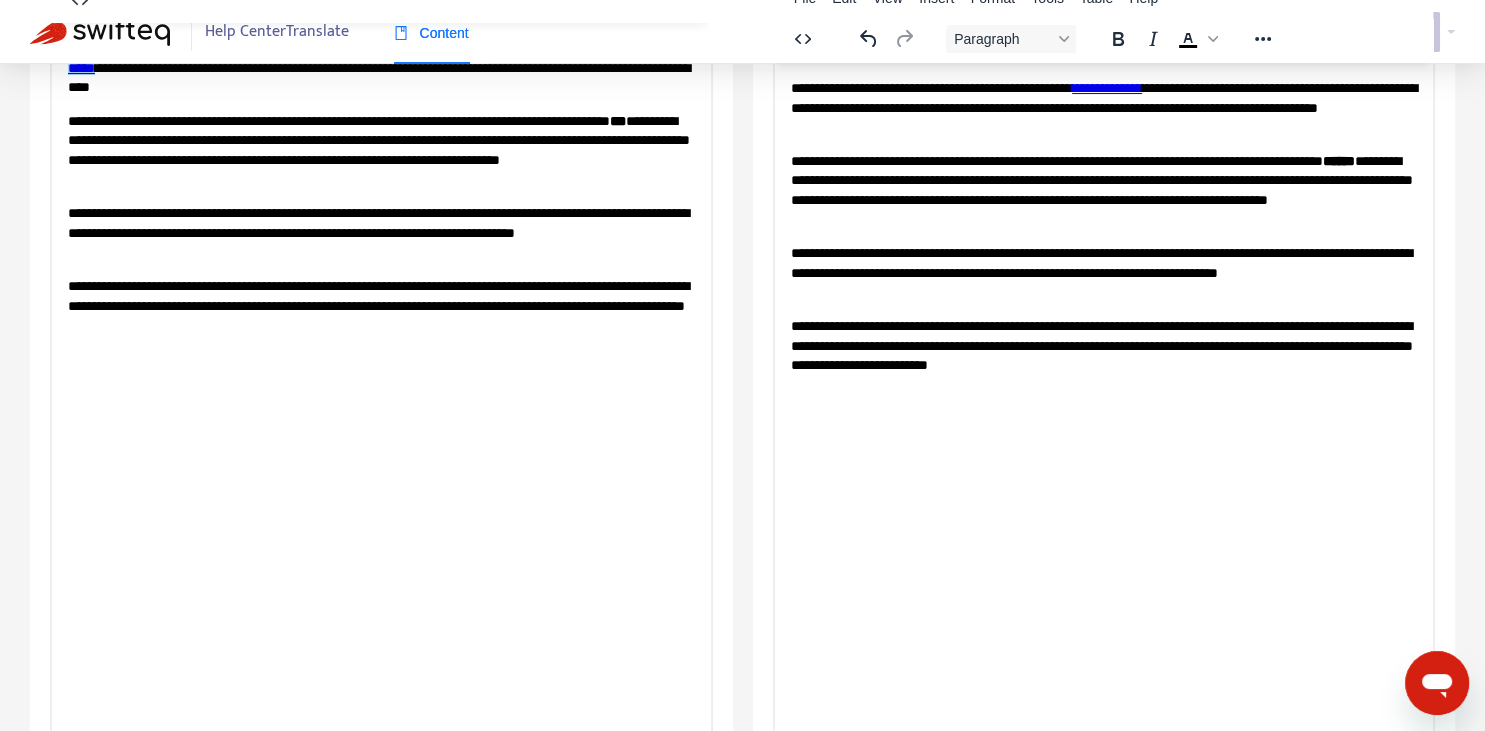 click on "**********" at bounding box center (1103, 273) 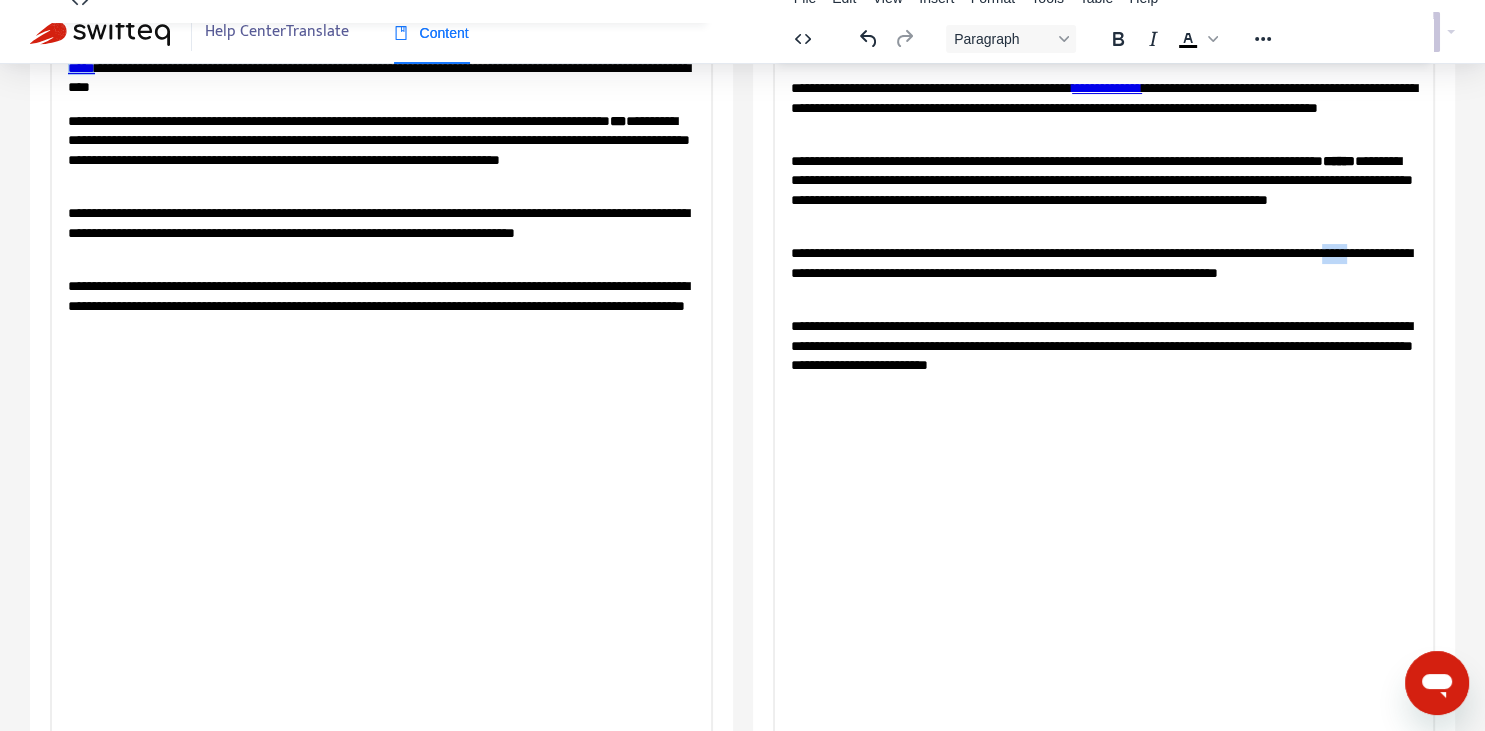 click on "**********" at bounding box center [1103, 273] 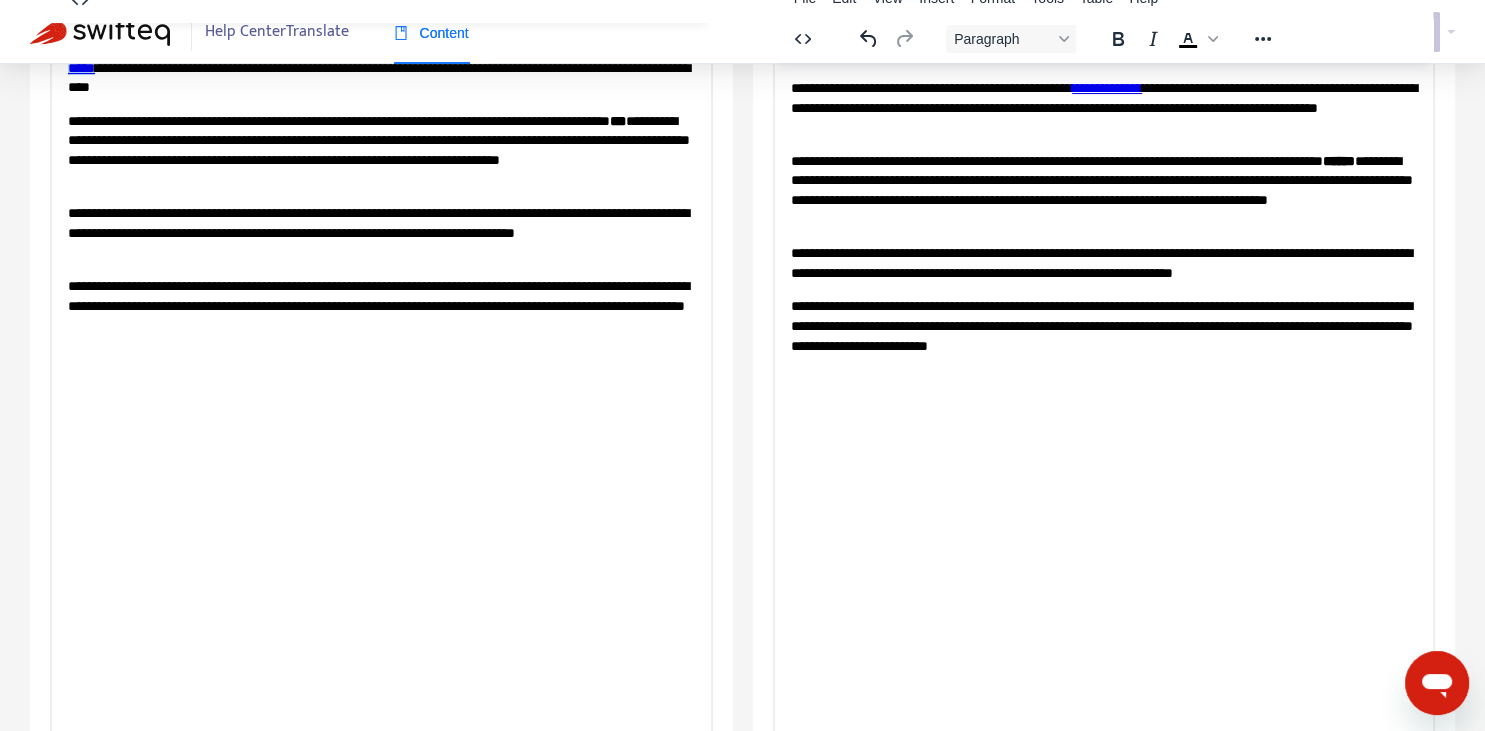 scroll, scrollTop: 0, scrollLeft: 0, axis: both 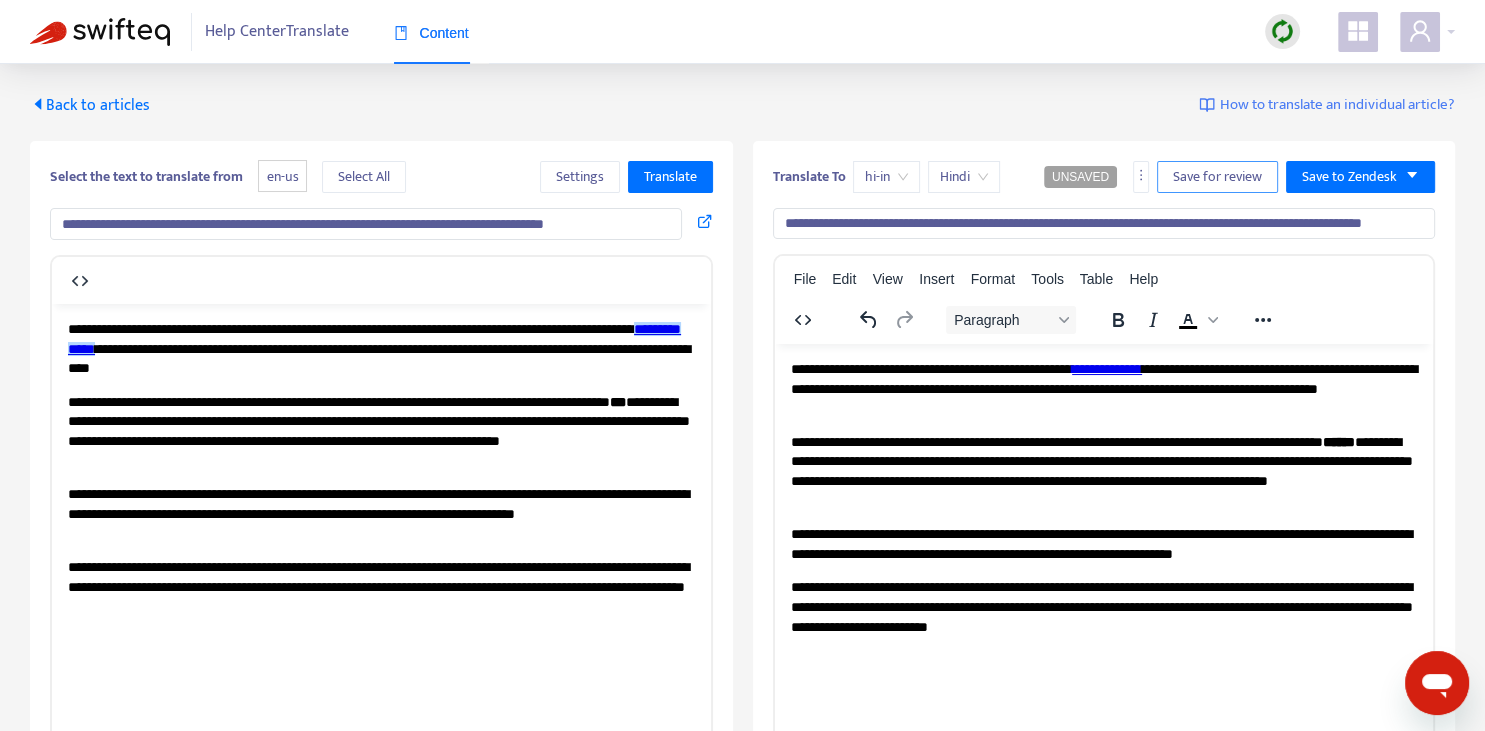 click on "Save for review" at bounding box center (1217, 177) 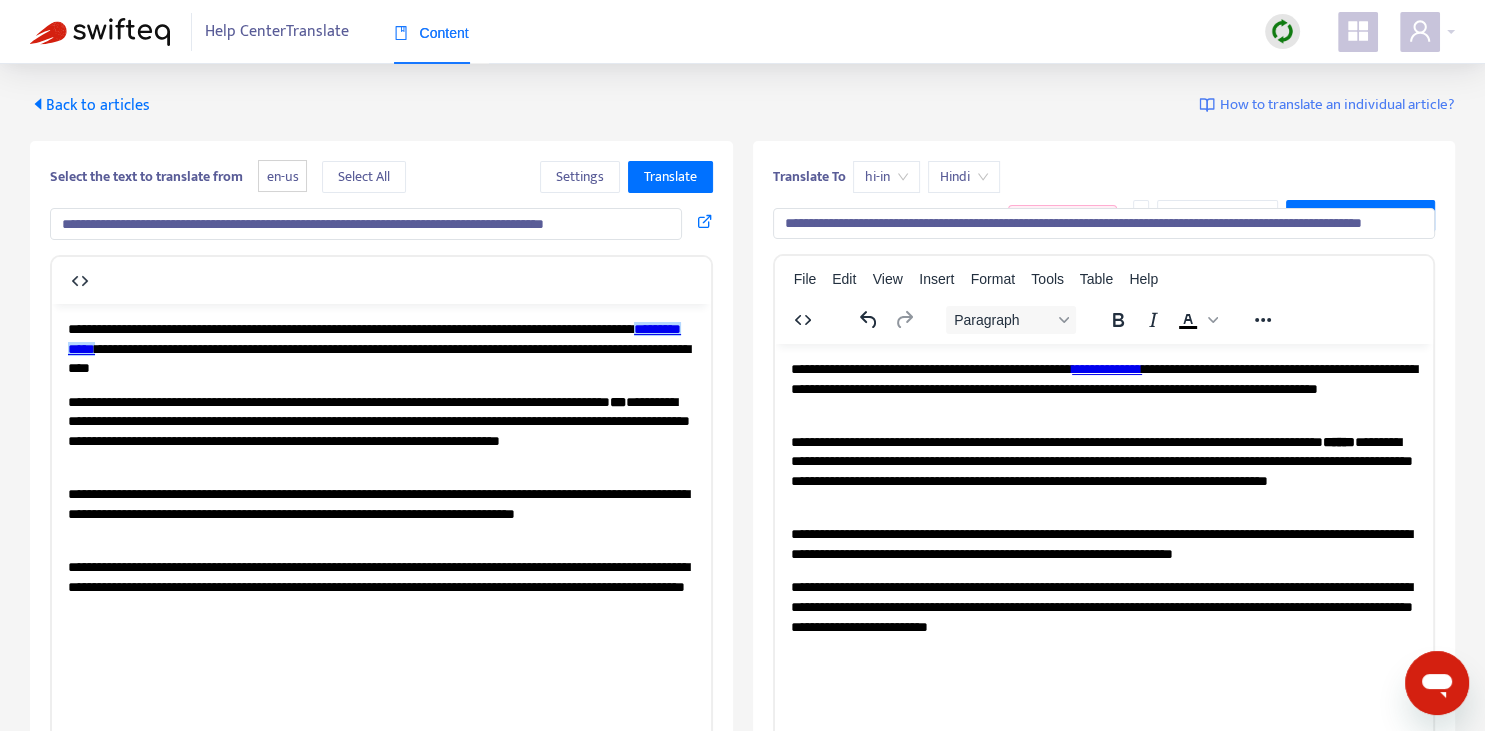 click on "Back to articles" at bounding box center (90, 105) 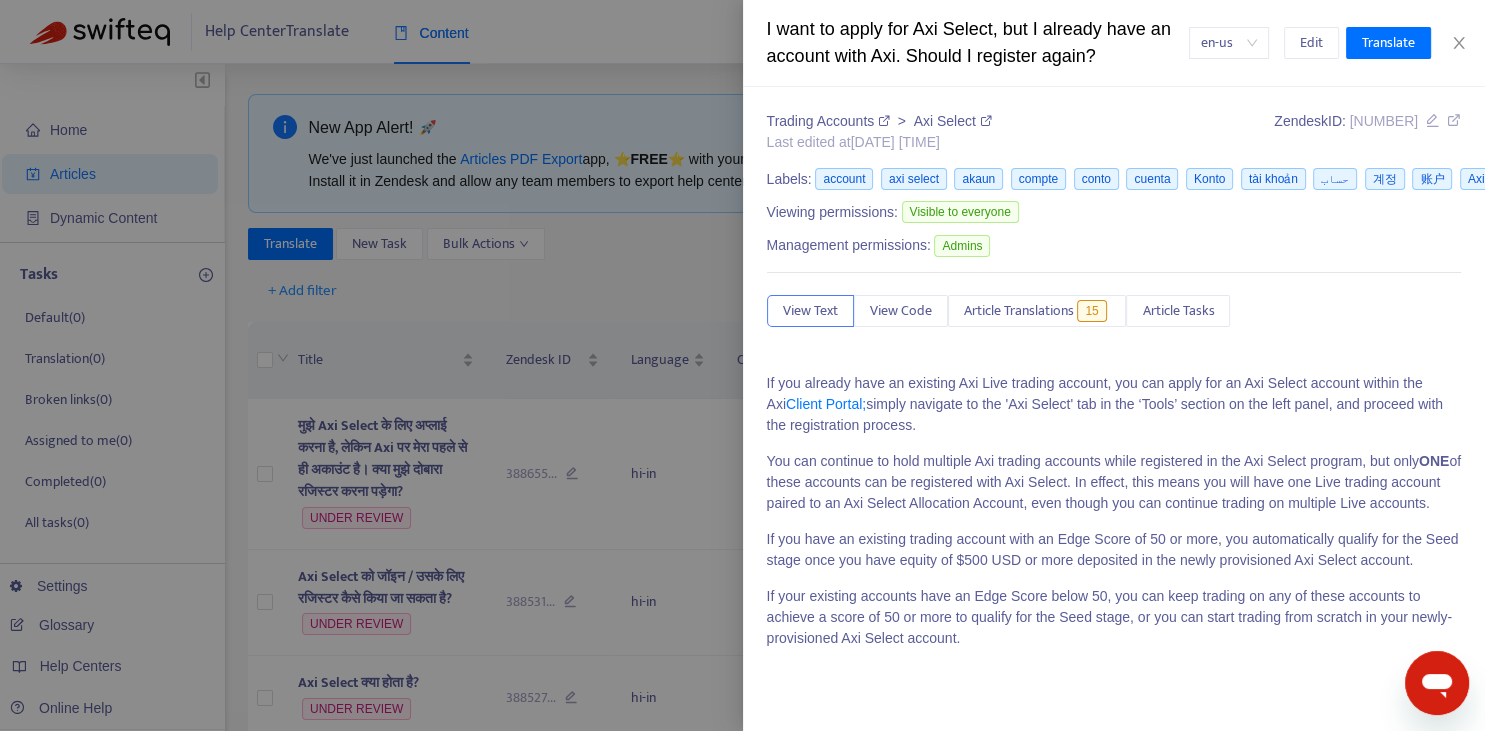 click at bounding box center (742, 365) 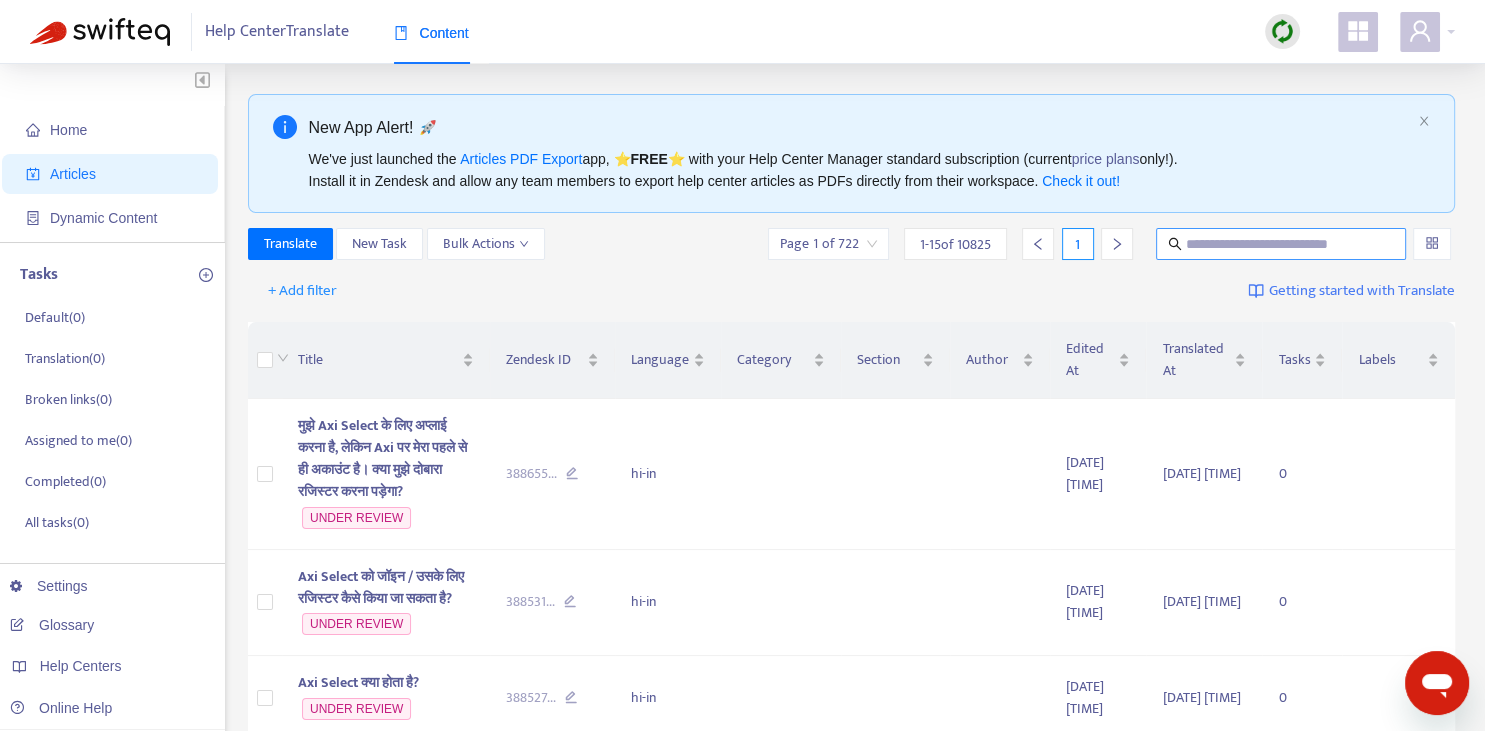 click at bounding box center (1281, 244) 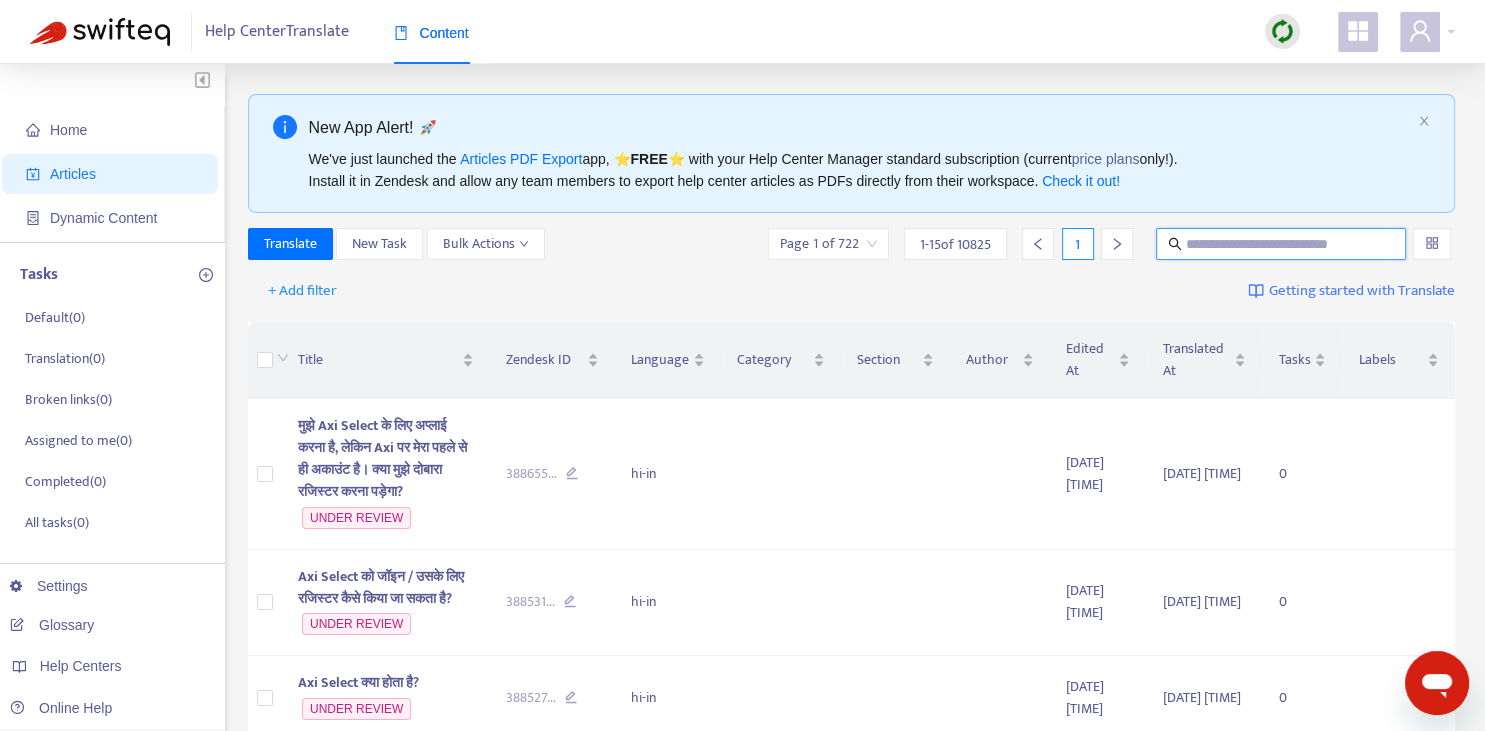 click at bounding box center (1282, 244) 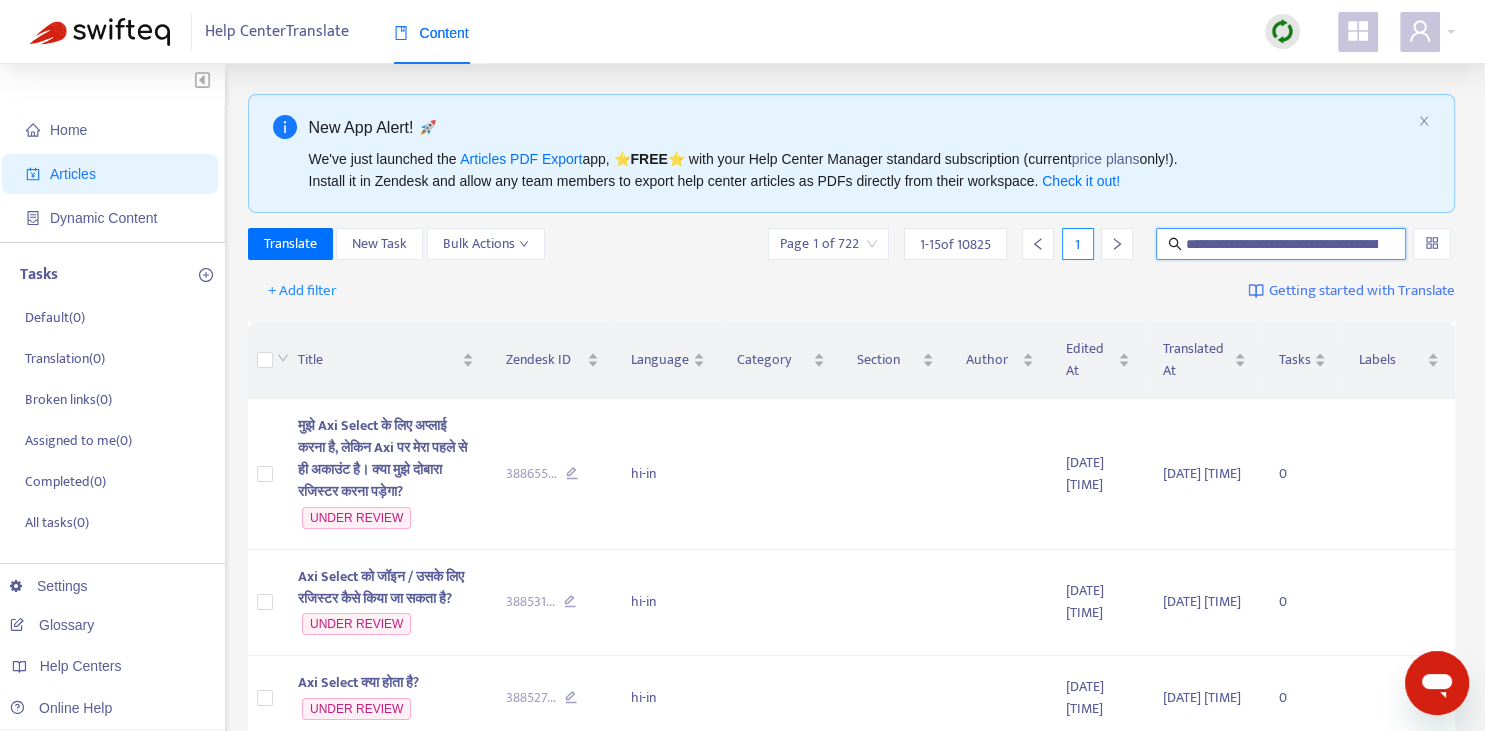 scroll, scrollTop: 0, scrollLeft: 304, axis: horizontal 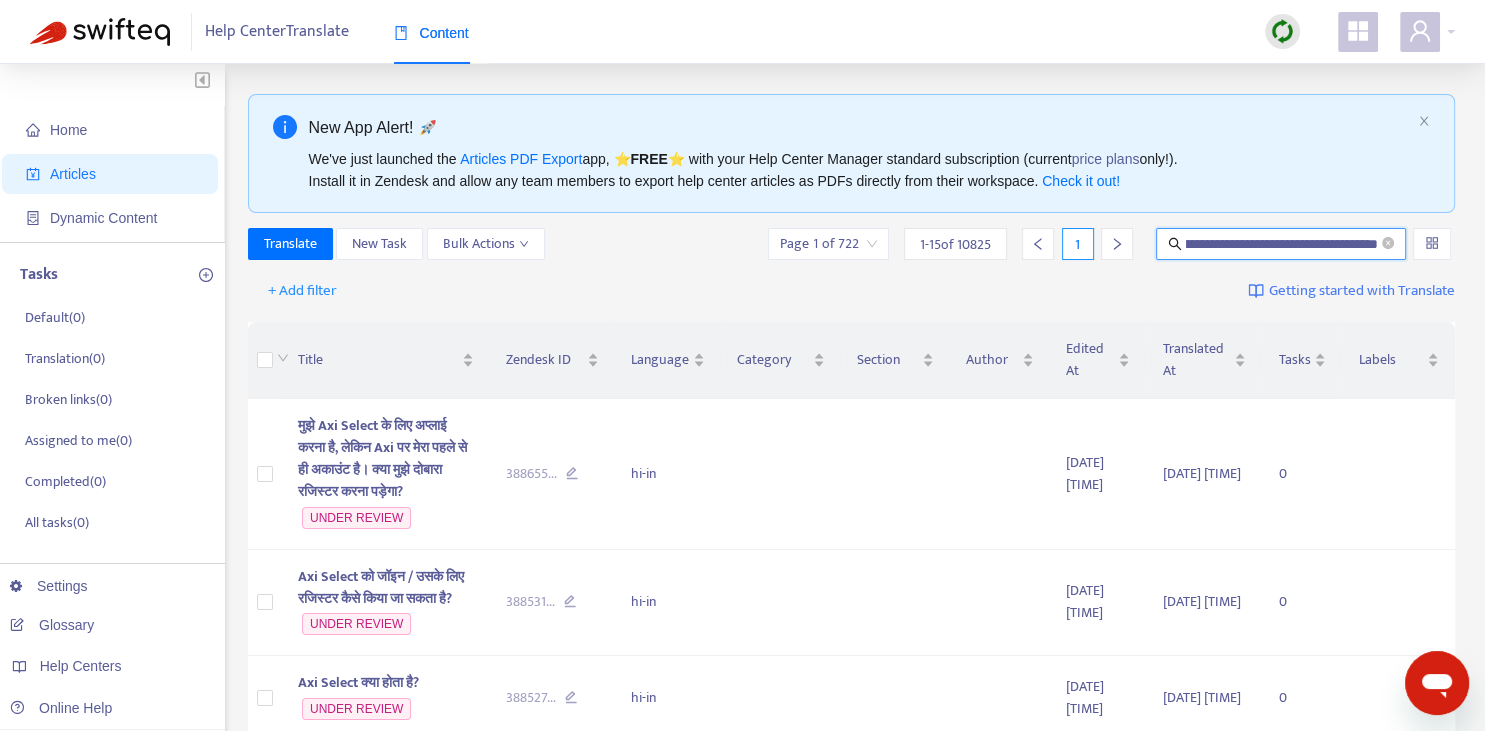 type on "**********" 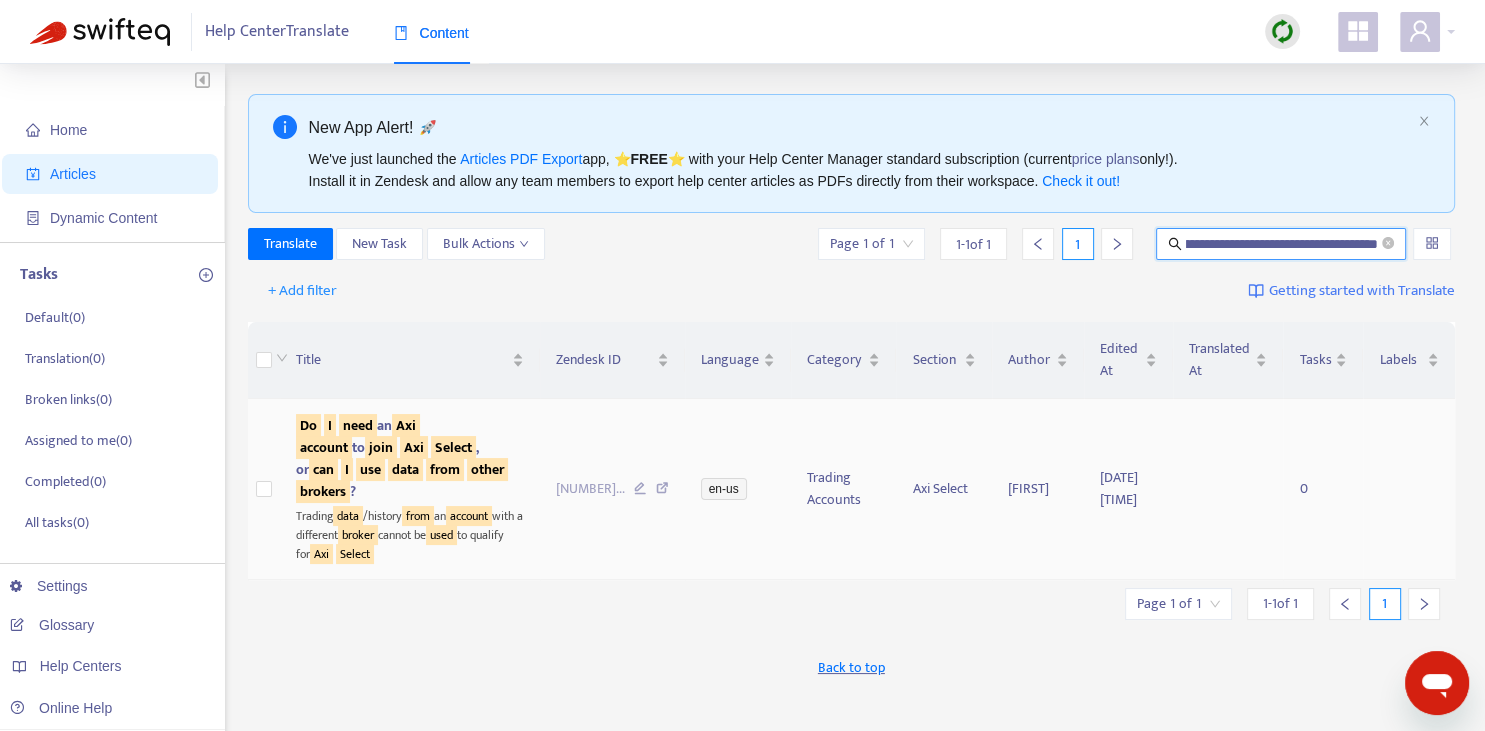 click on "join" at bounding box center (381, 447) 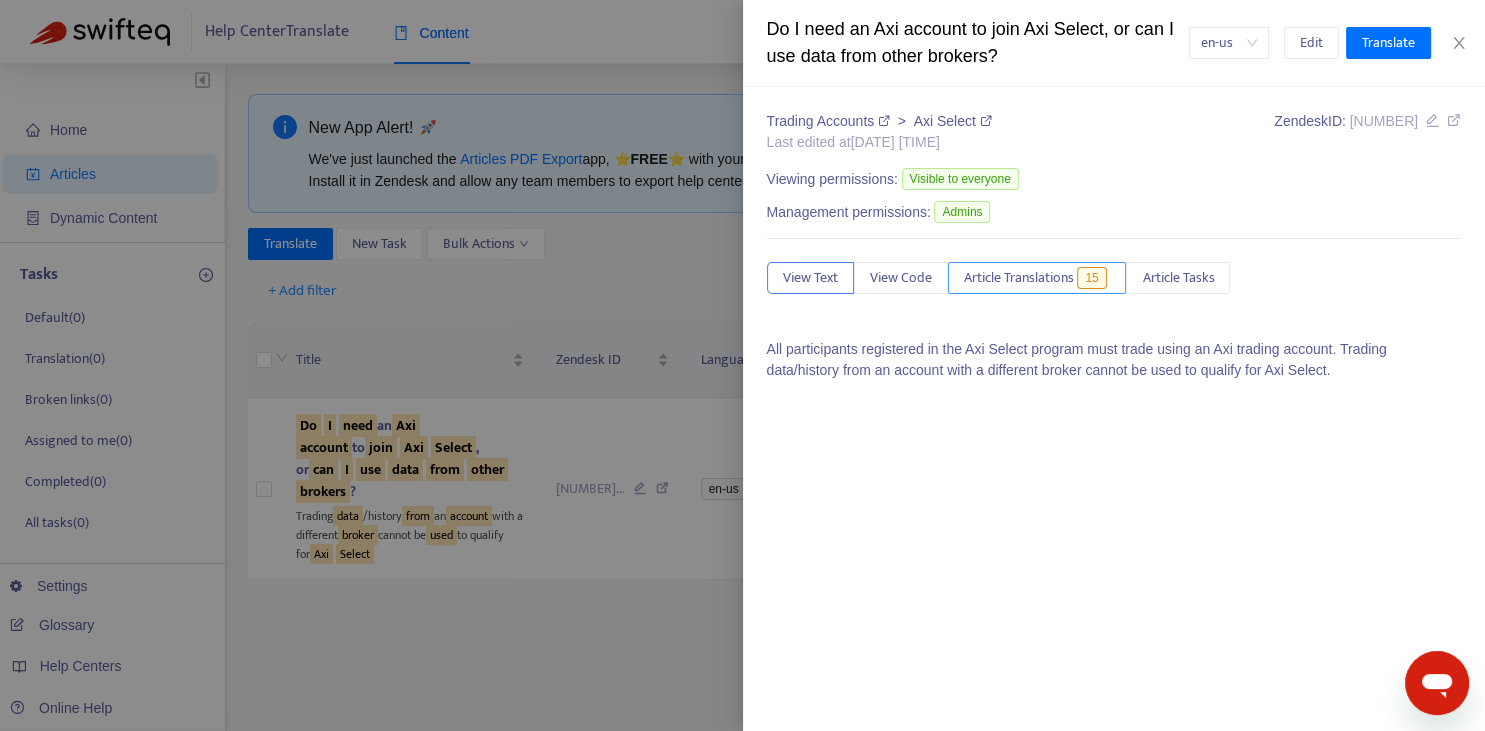click on "Article Translations" at bounding box center (1019, 278) 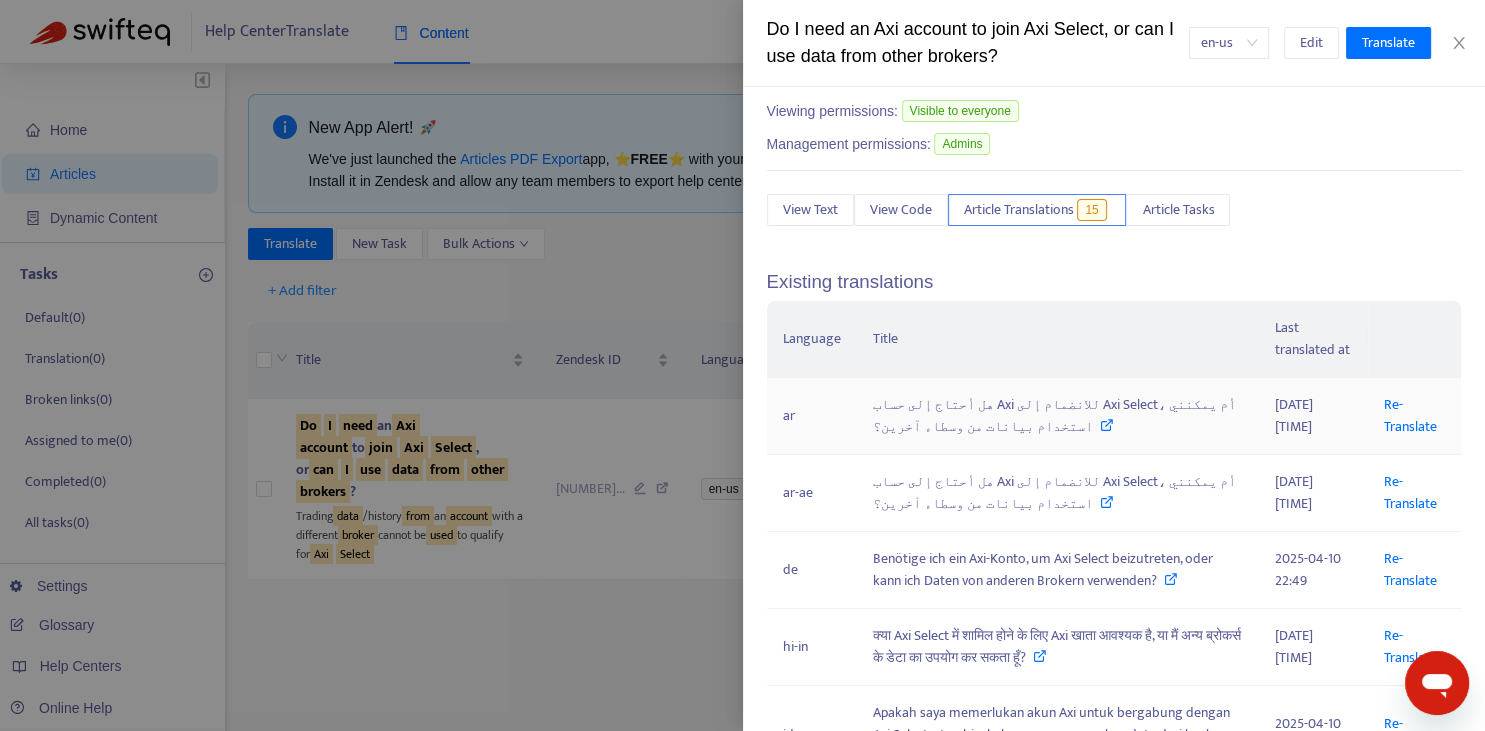 scroll, scrollTop: 73, scrollLeft: 0, axis: vertical 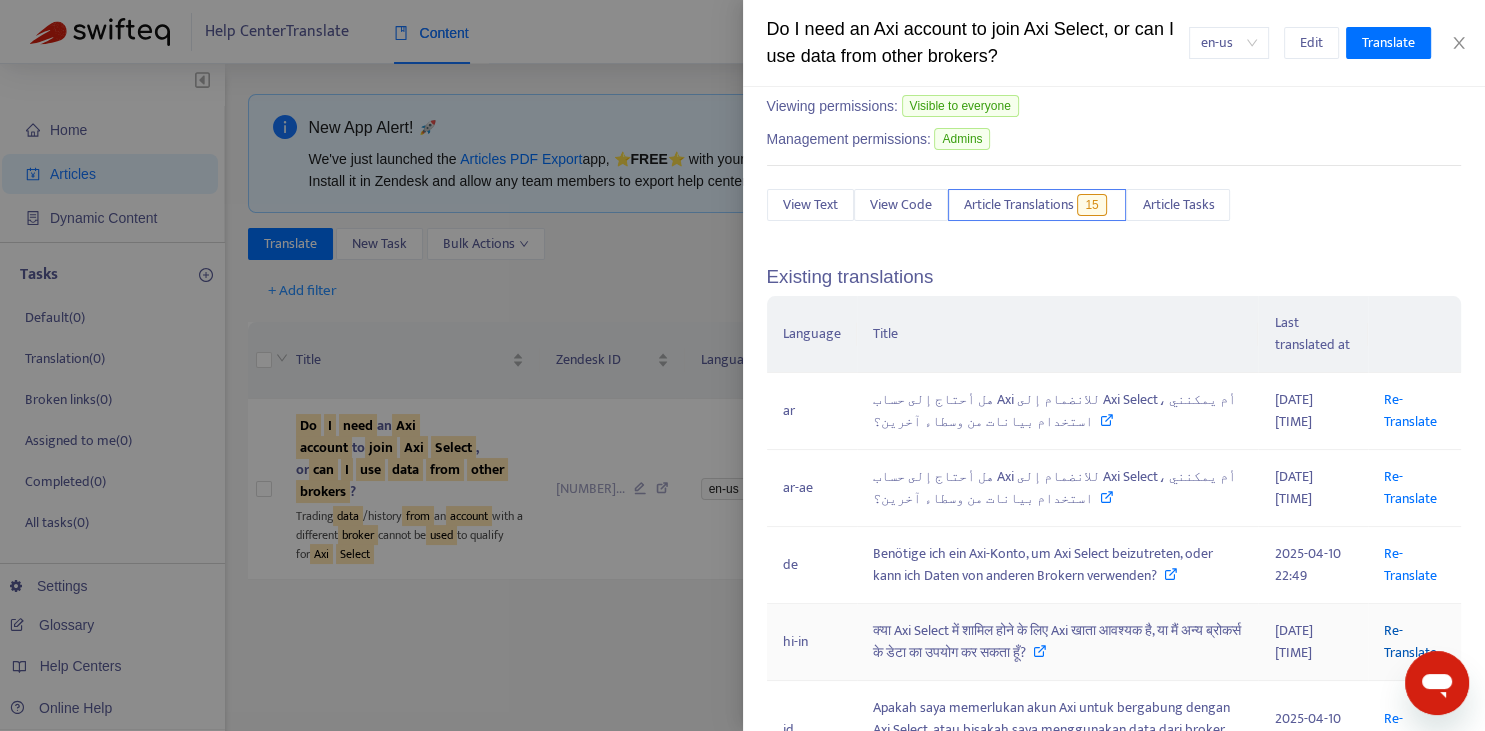 click on "Re-Translate" at bounding box center [1410, 641] 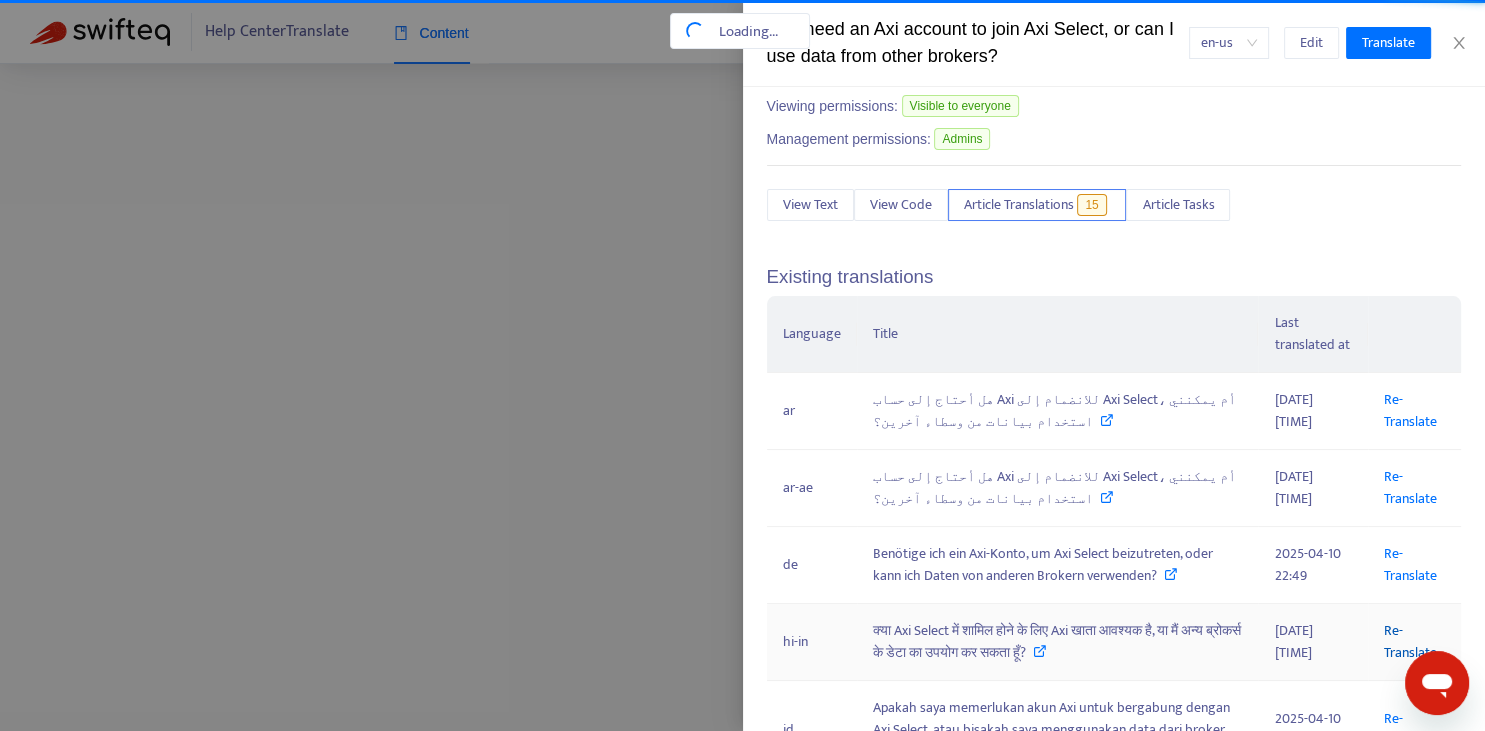 scroll, scrollTop: 0, scrollLeft: 304, axis: horizontal 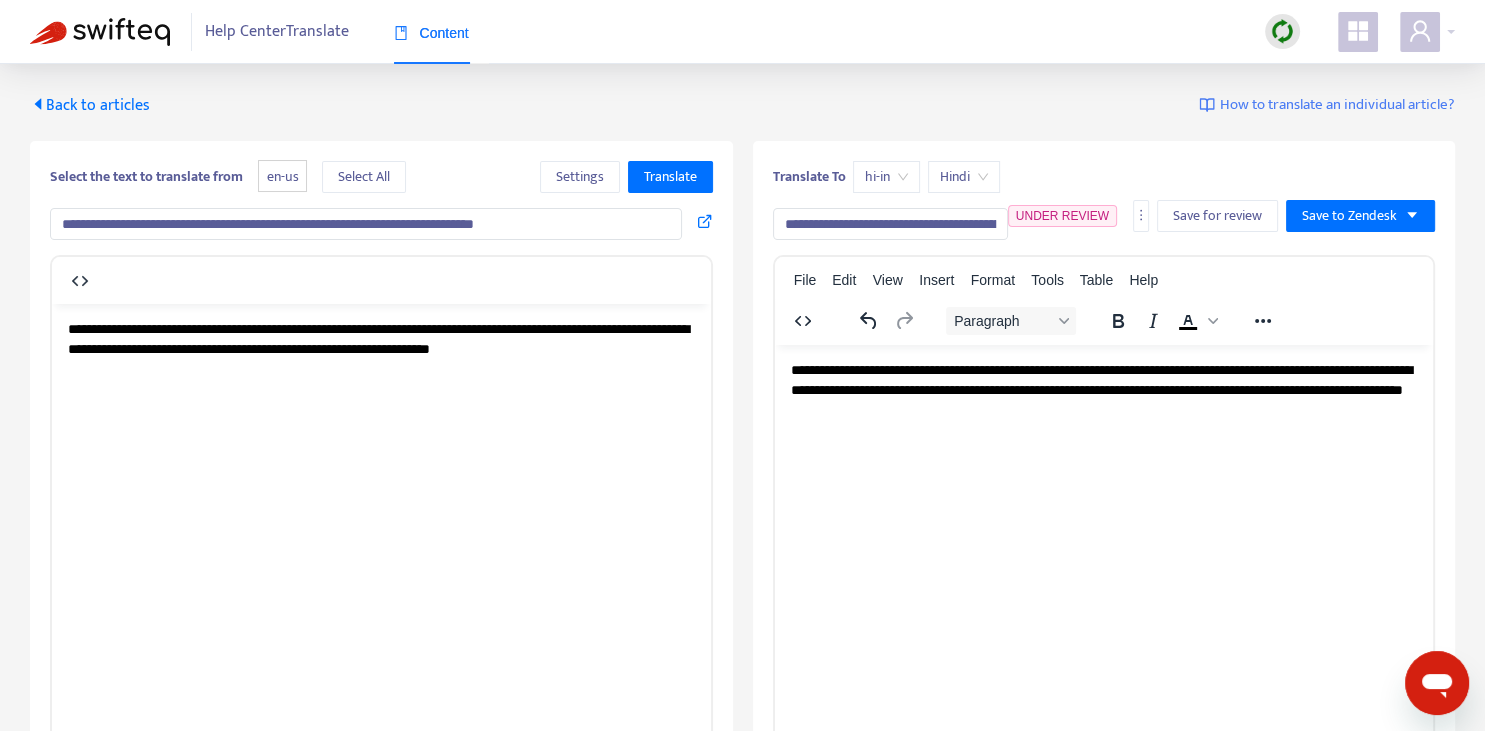 click on "**********" at bounding box center (890, 224) 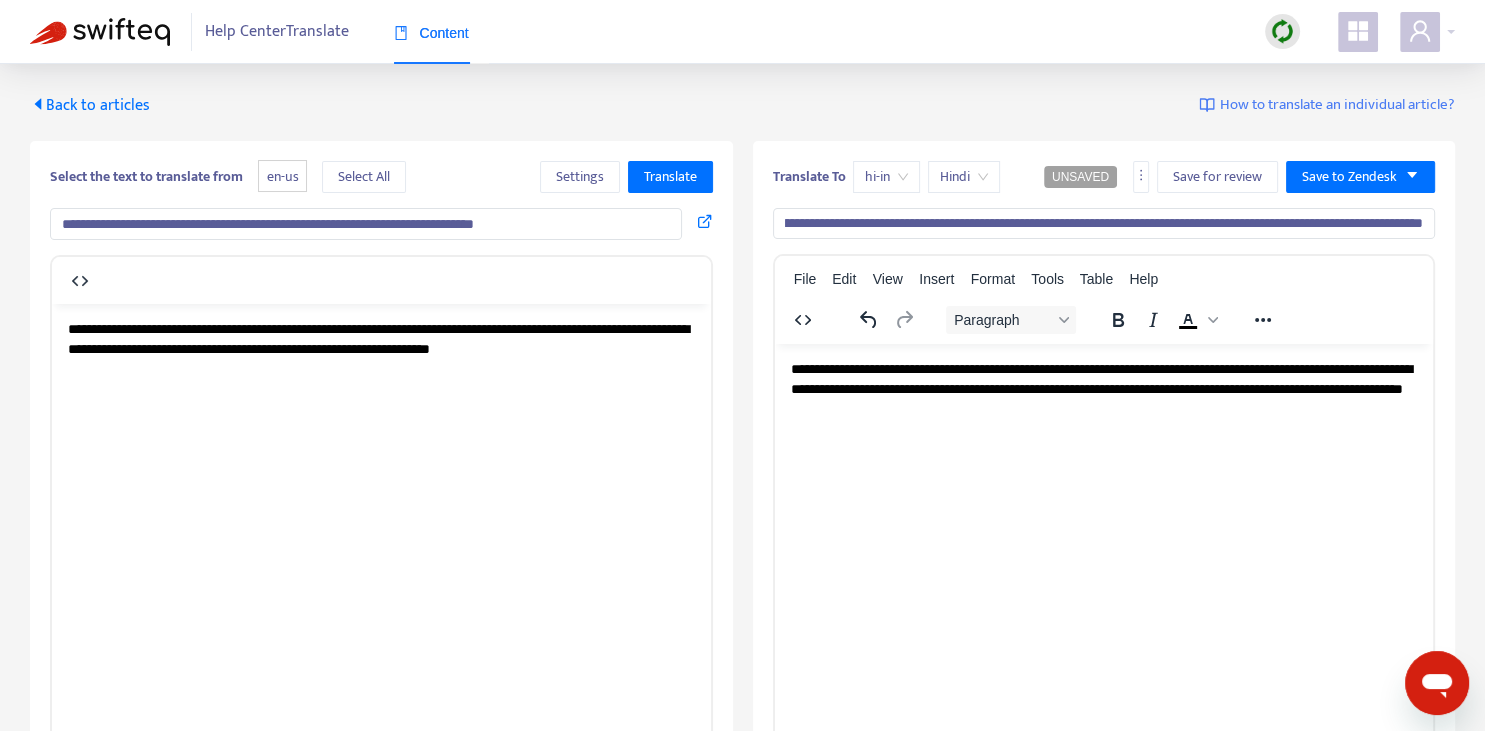 scroll, scrollTop: 0, scrollLeft: 0, axis: both 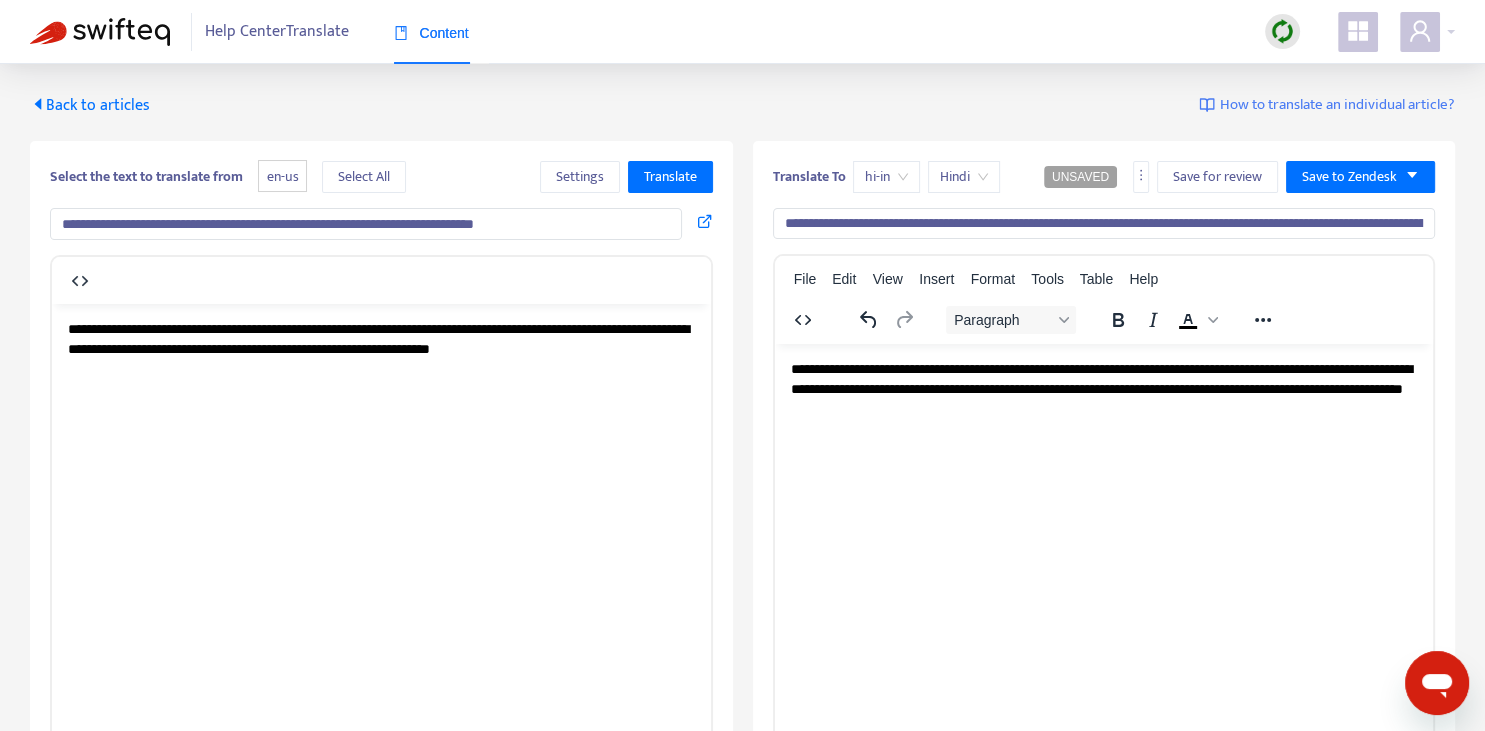 type on "**********" 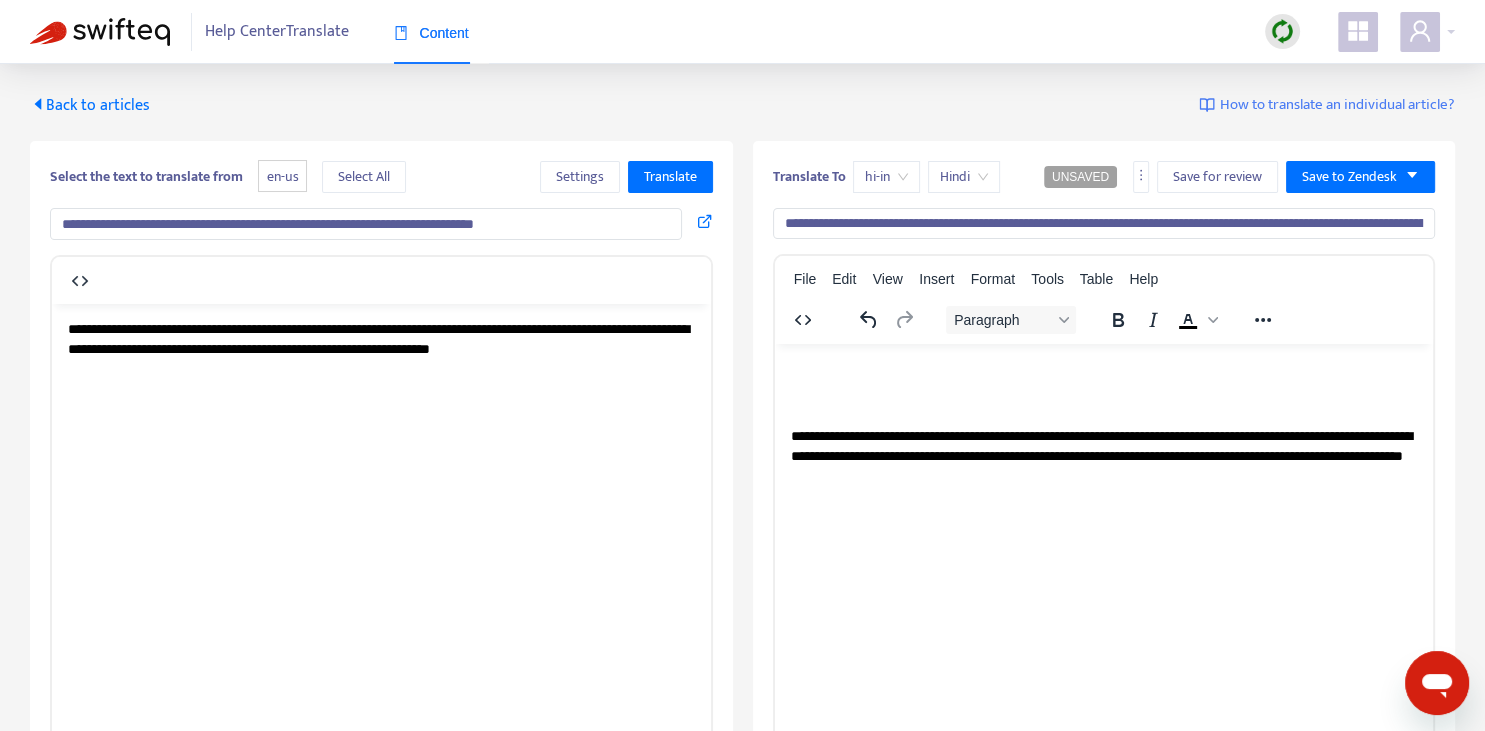 type 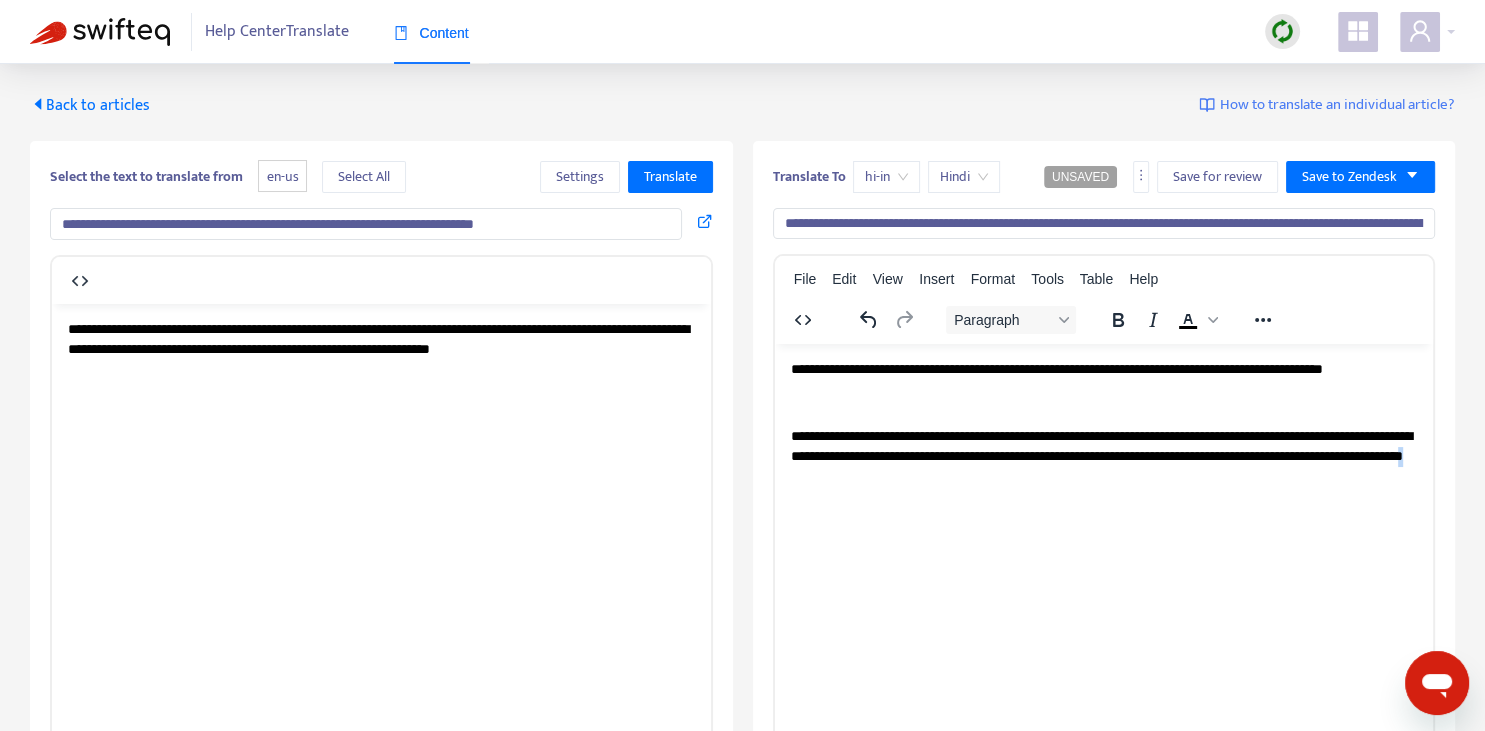 copy on "*" 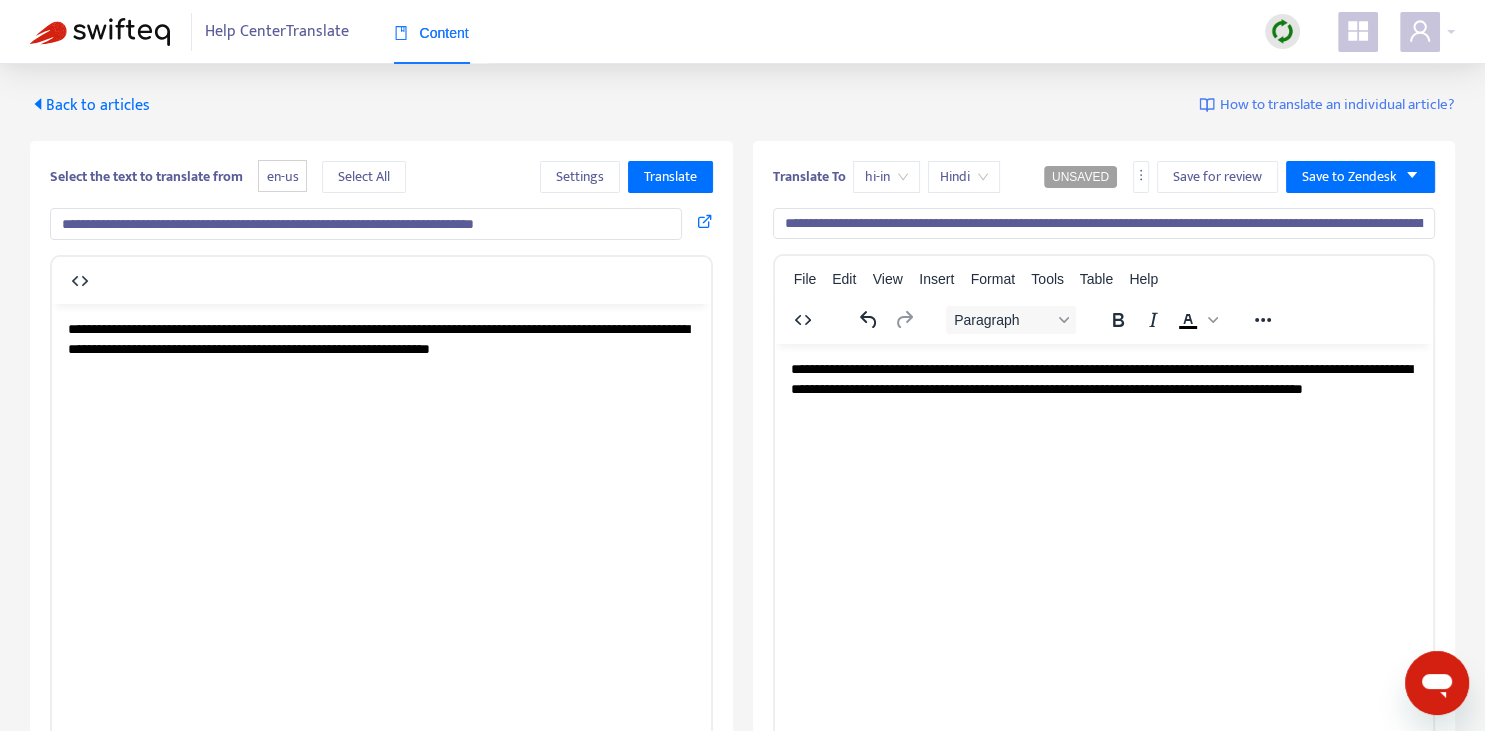 click on "**********" at bounding box center (1104, 224) 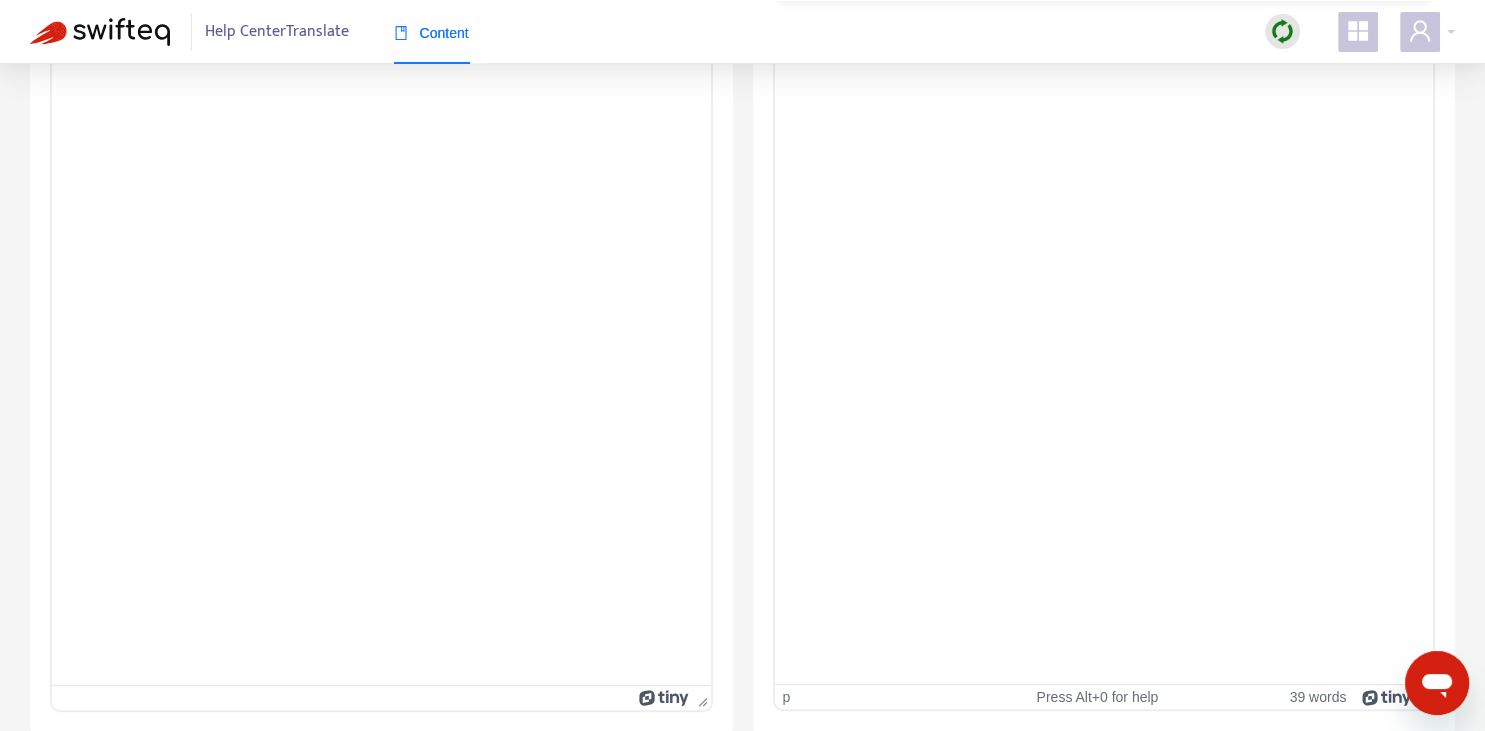 scroll, scrollTop: 0, scrollLeft: 0, axis: both 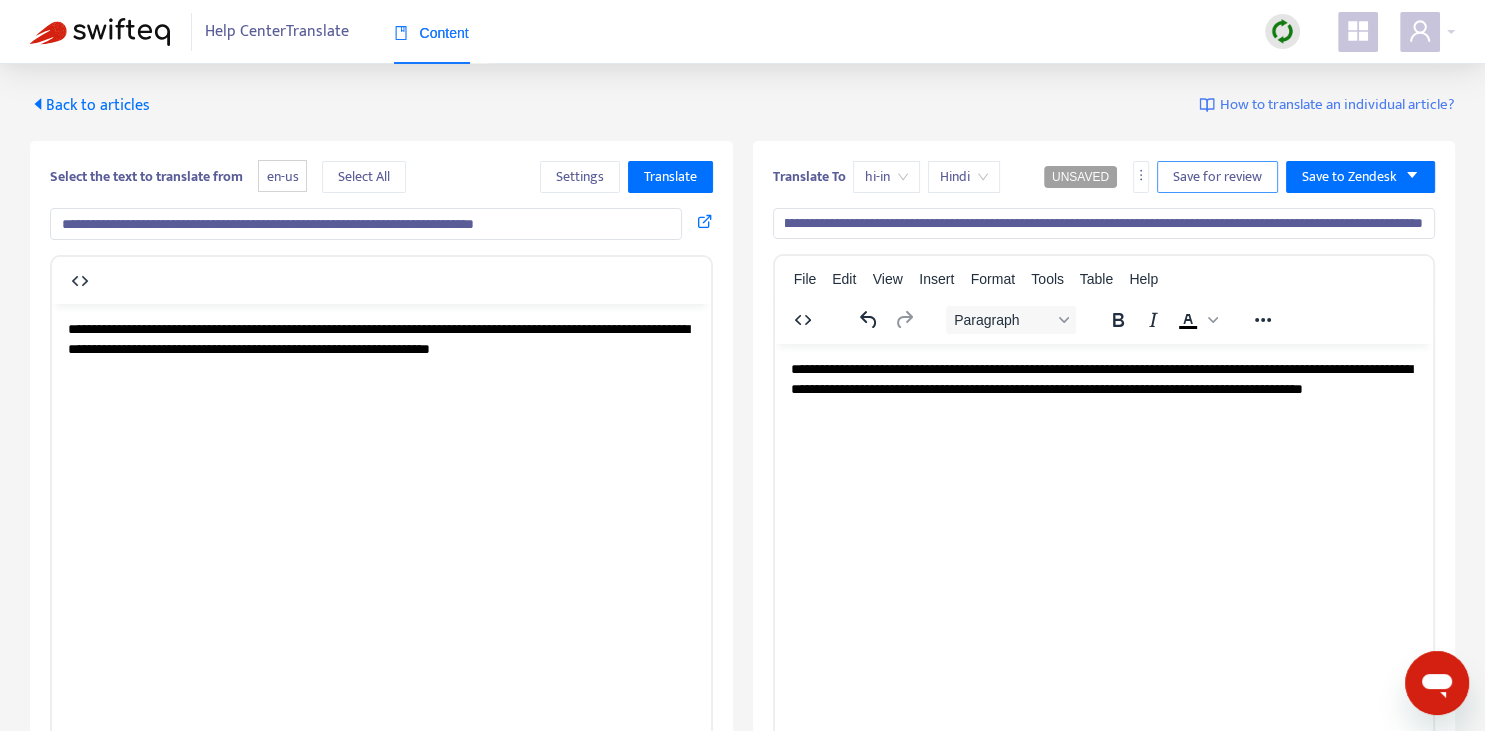 click on "Save for review" at bounding box center [1217, 177] 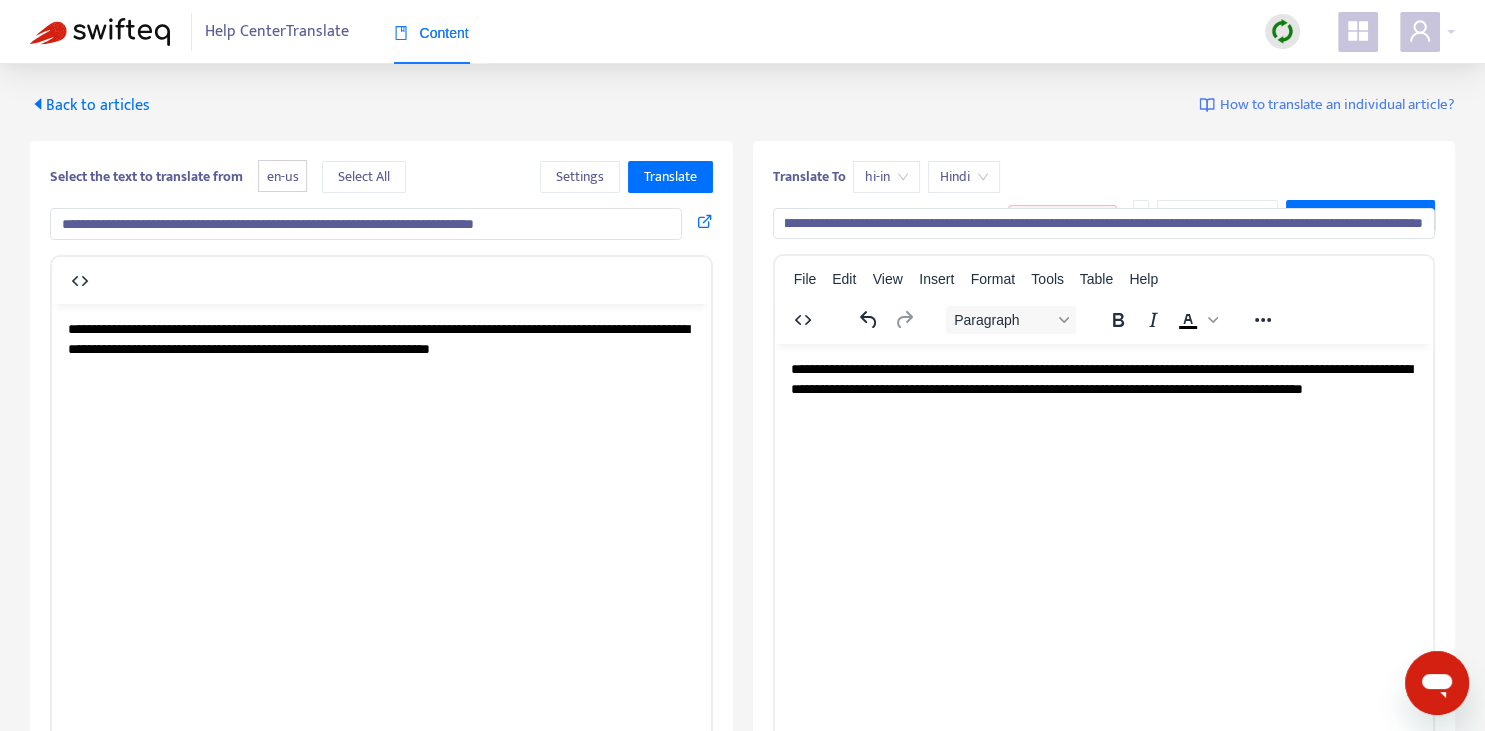 click on "Back to articles" at bounding box center (90, 105) 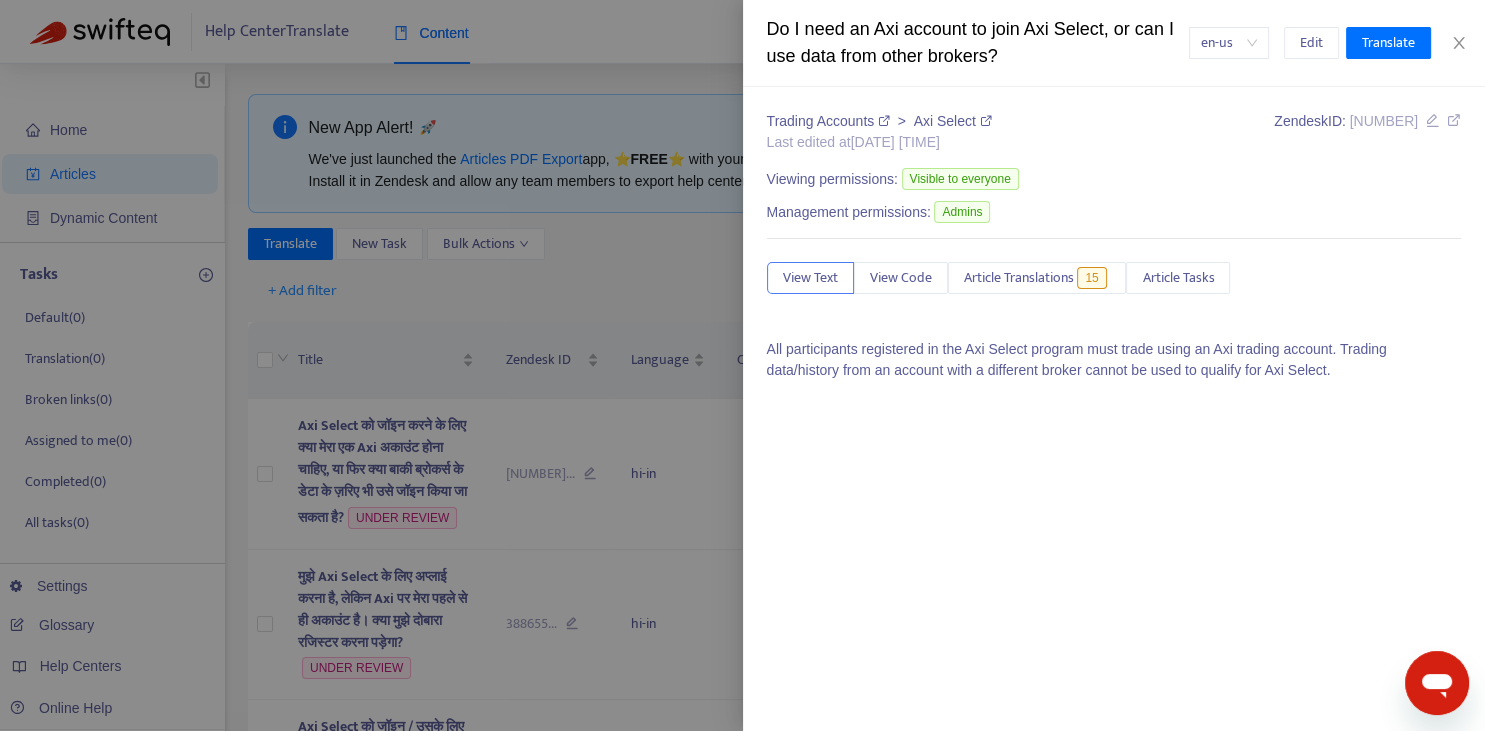 click at bounding box center [742, 365] 